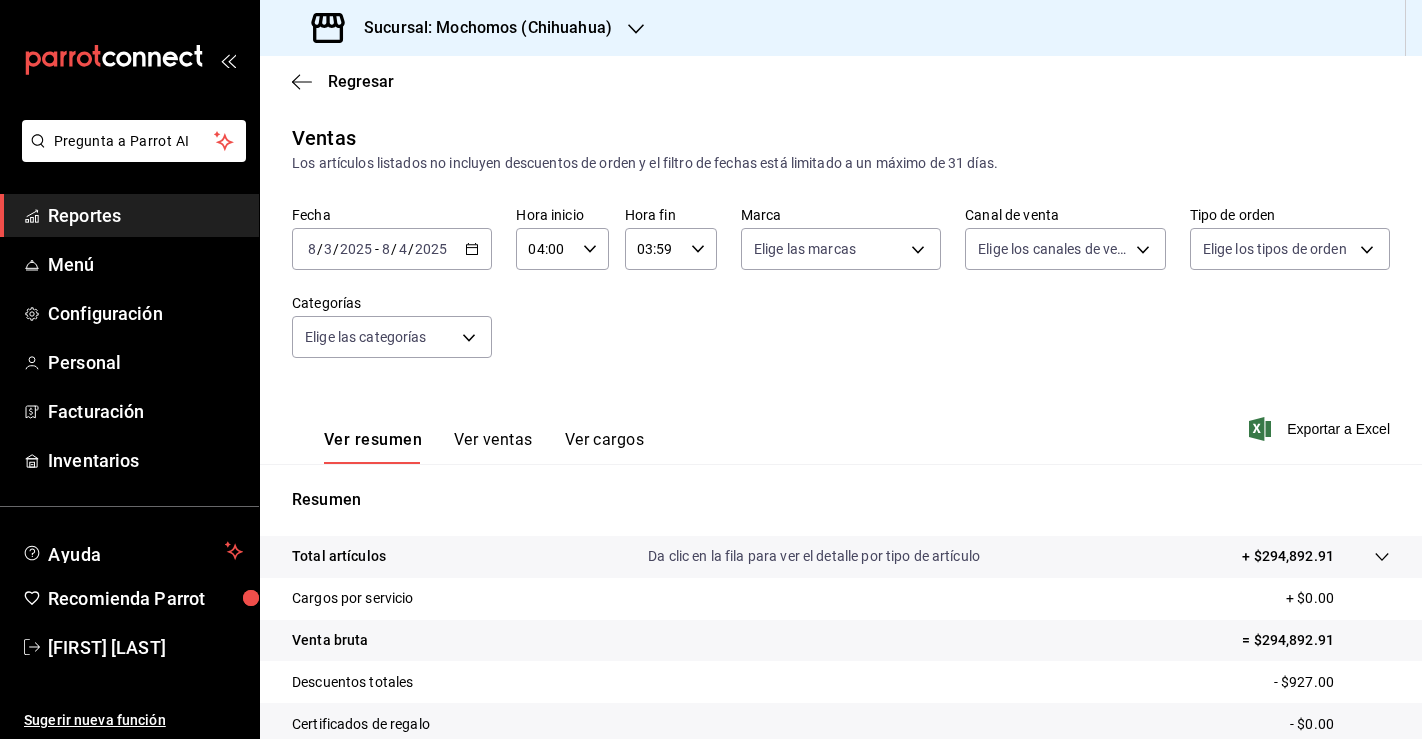 scroll, scrollTop: 0, scrollLeft: 0, axis: both 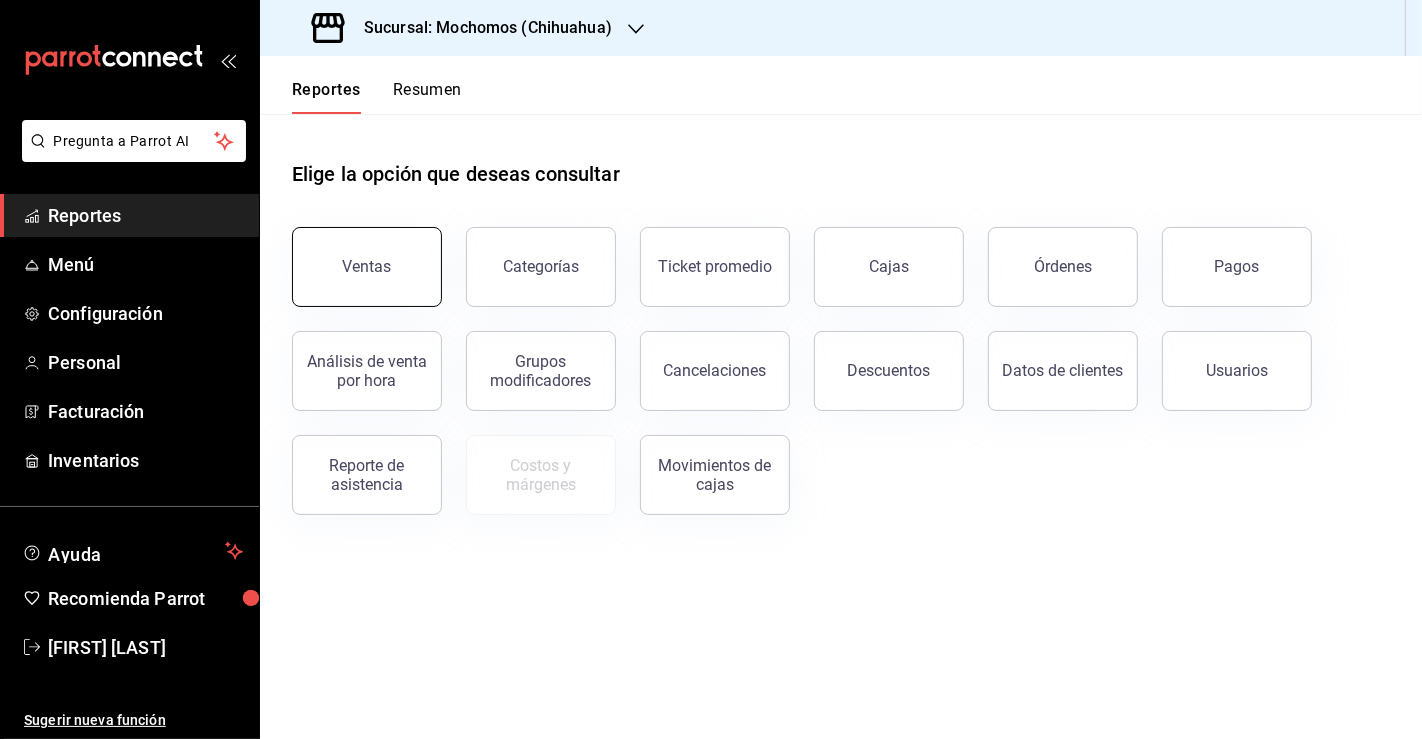 click on "Ventas" at bounding box center (367, 266) 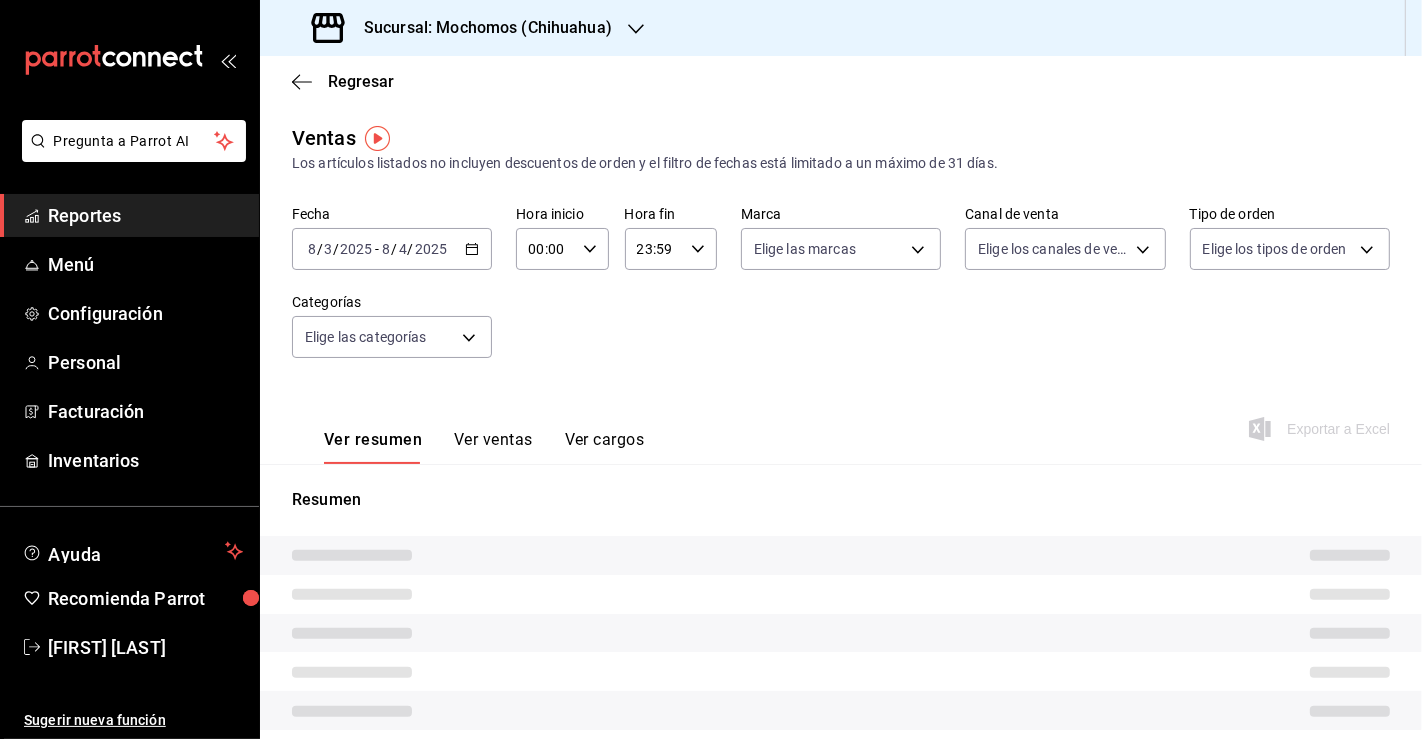 type on "04:00" 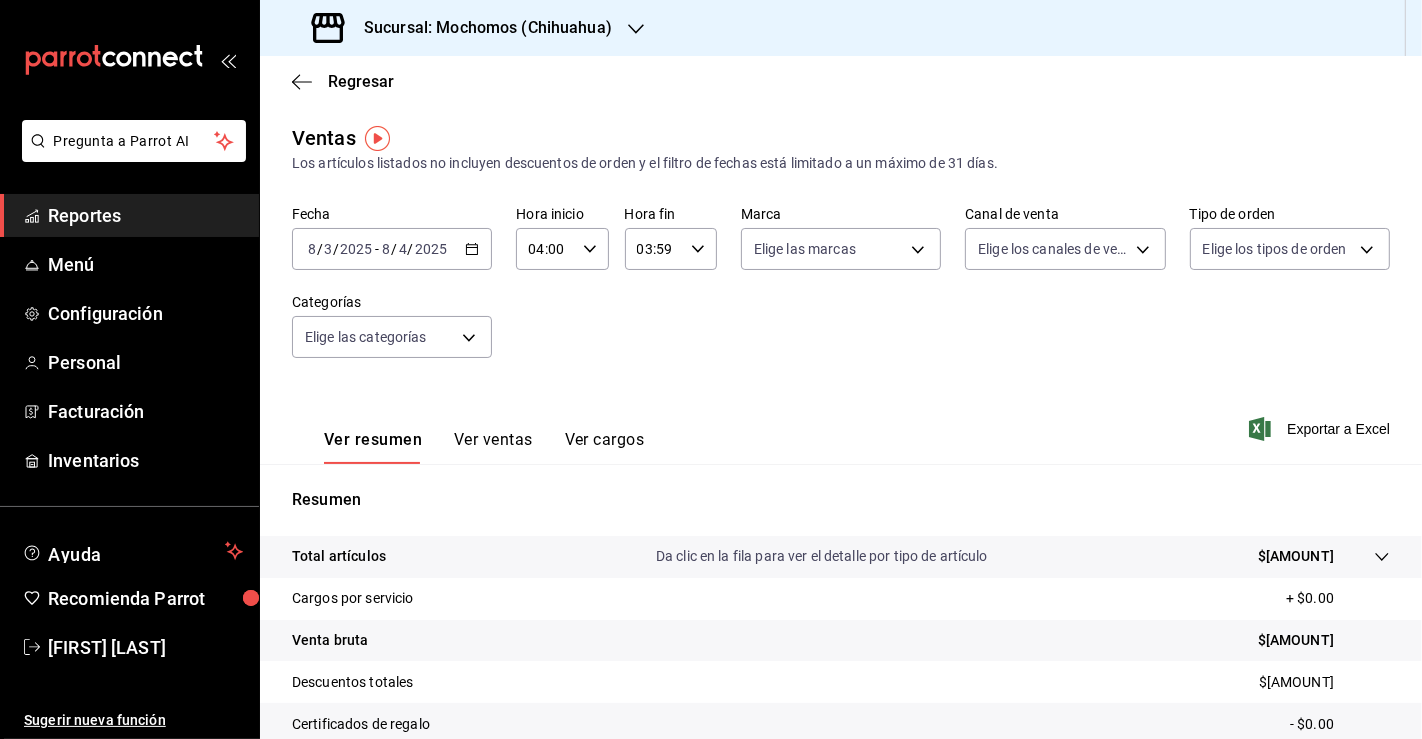click 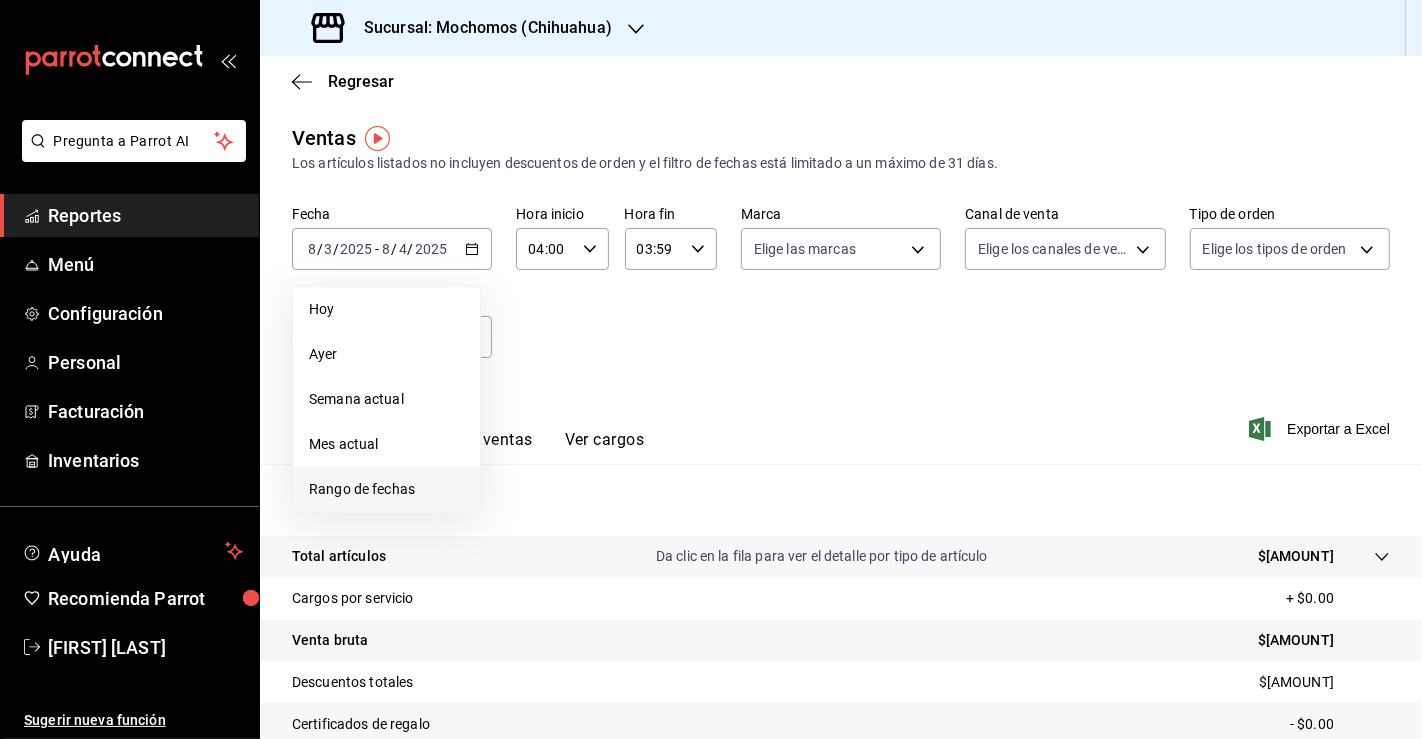 click on "Rango de fechas" at bounding box center (386, 489) 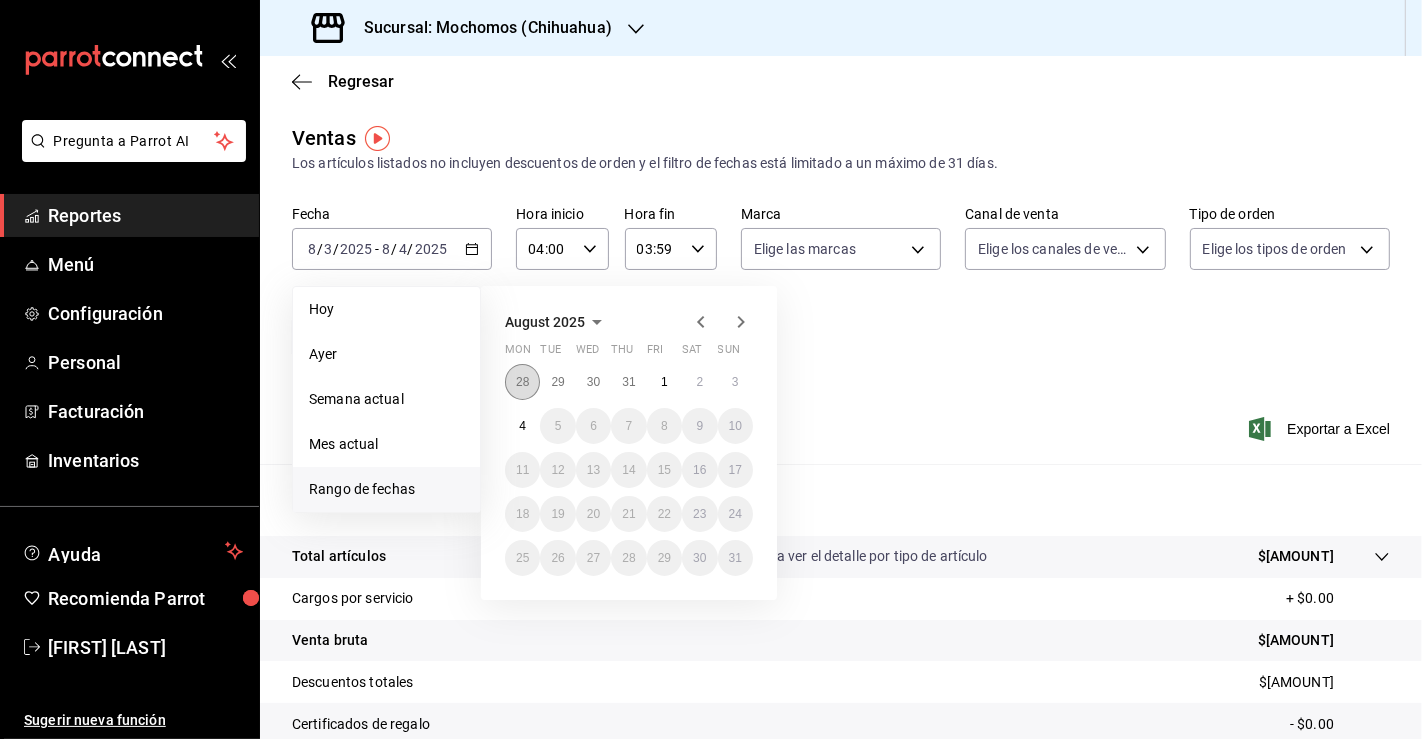 click on "28" at bounding box center [522, 382] 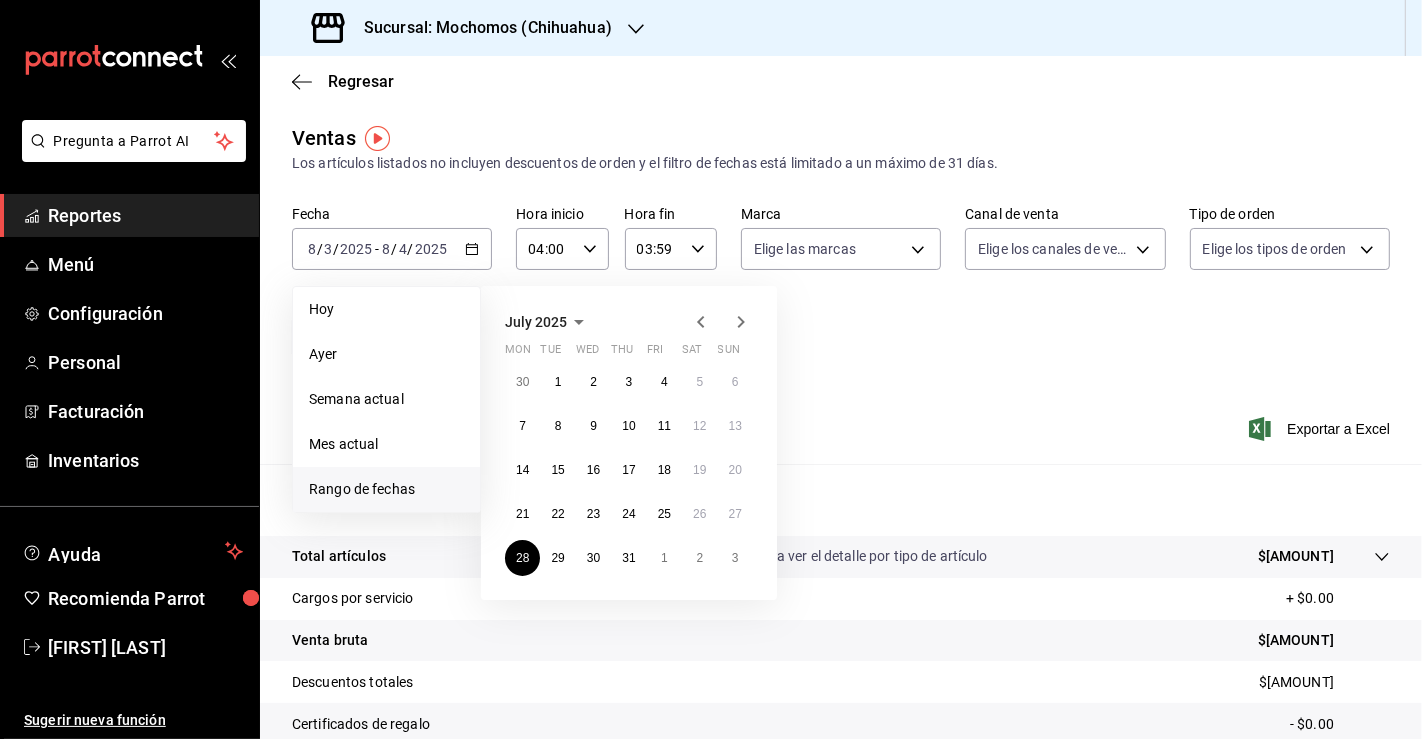 click on "Reportes" at bounding box center (145, 215) 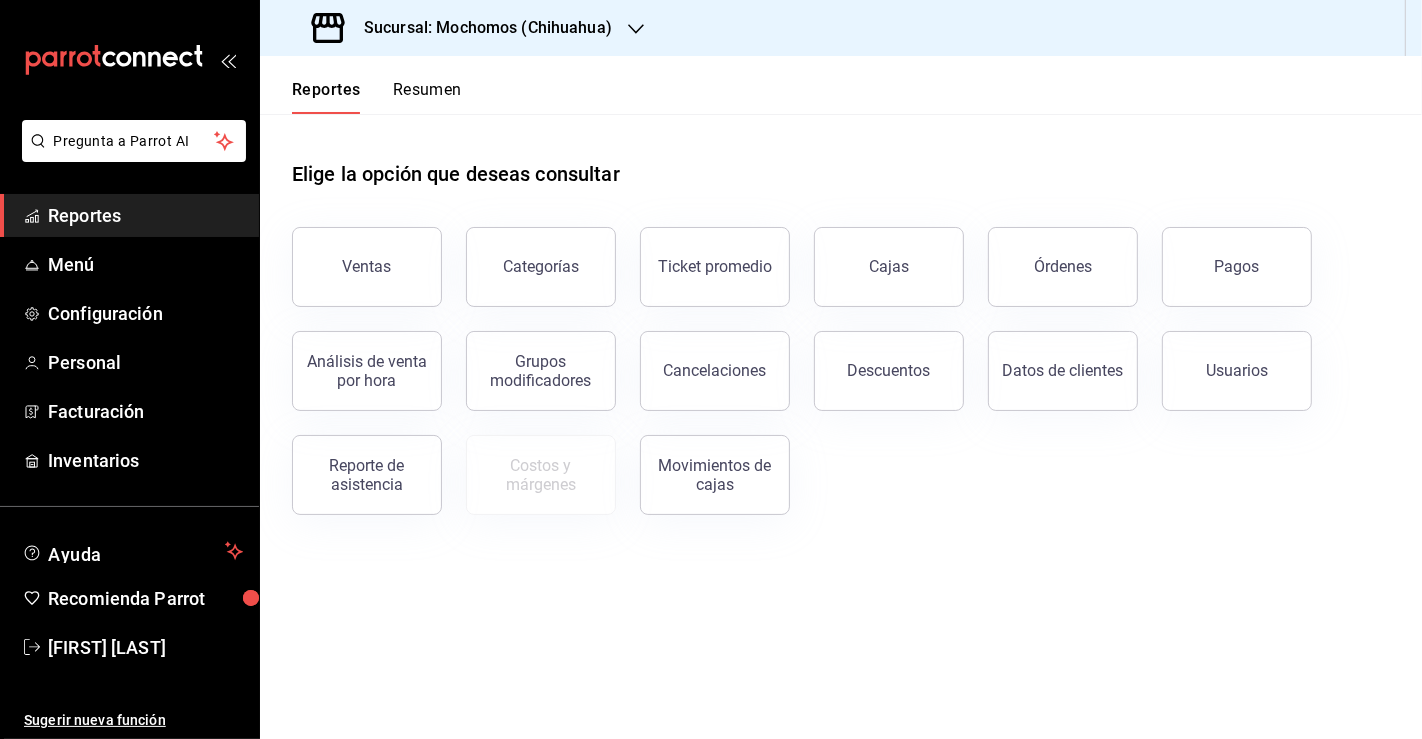 click on "Pagos" at bounding box center (1237, 267) 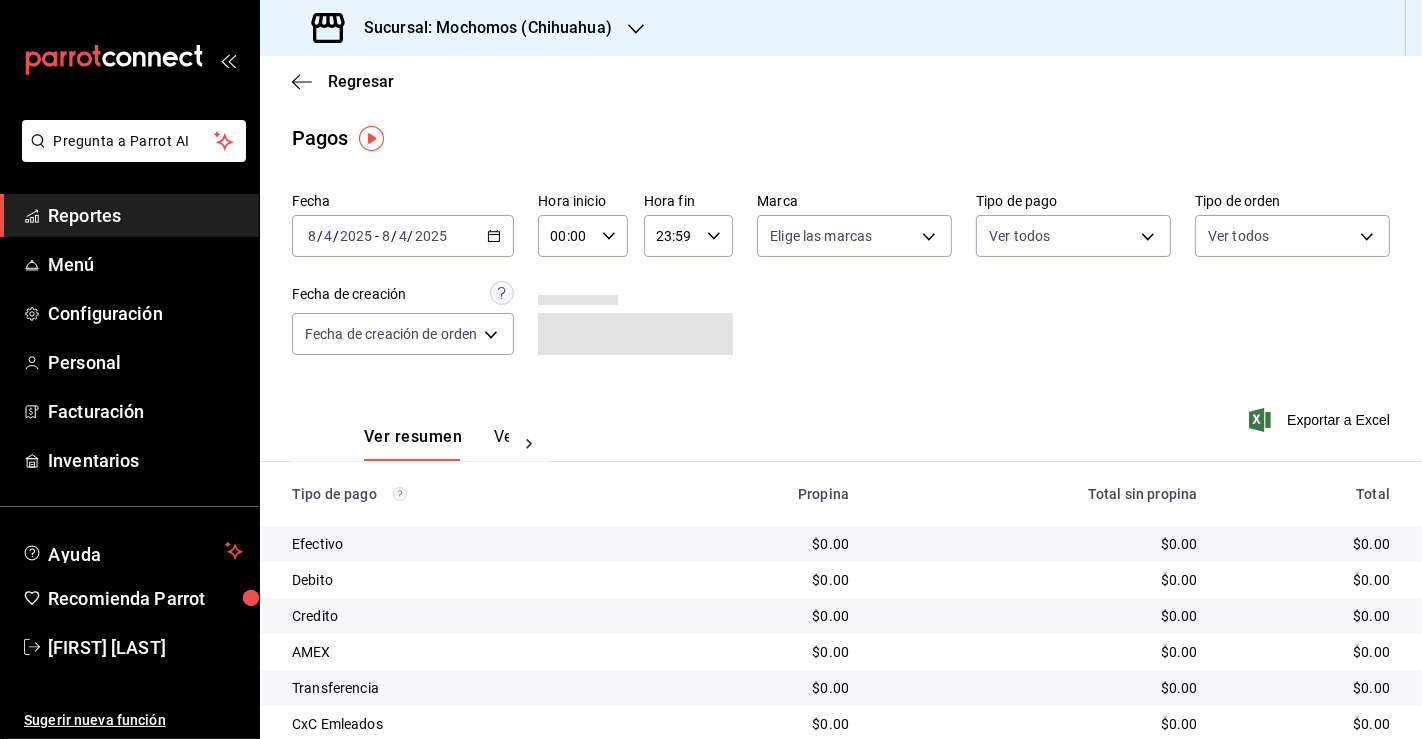 click 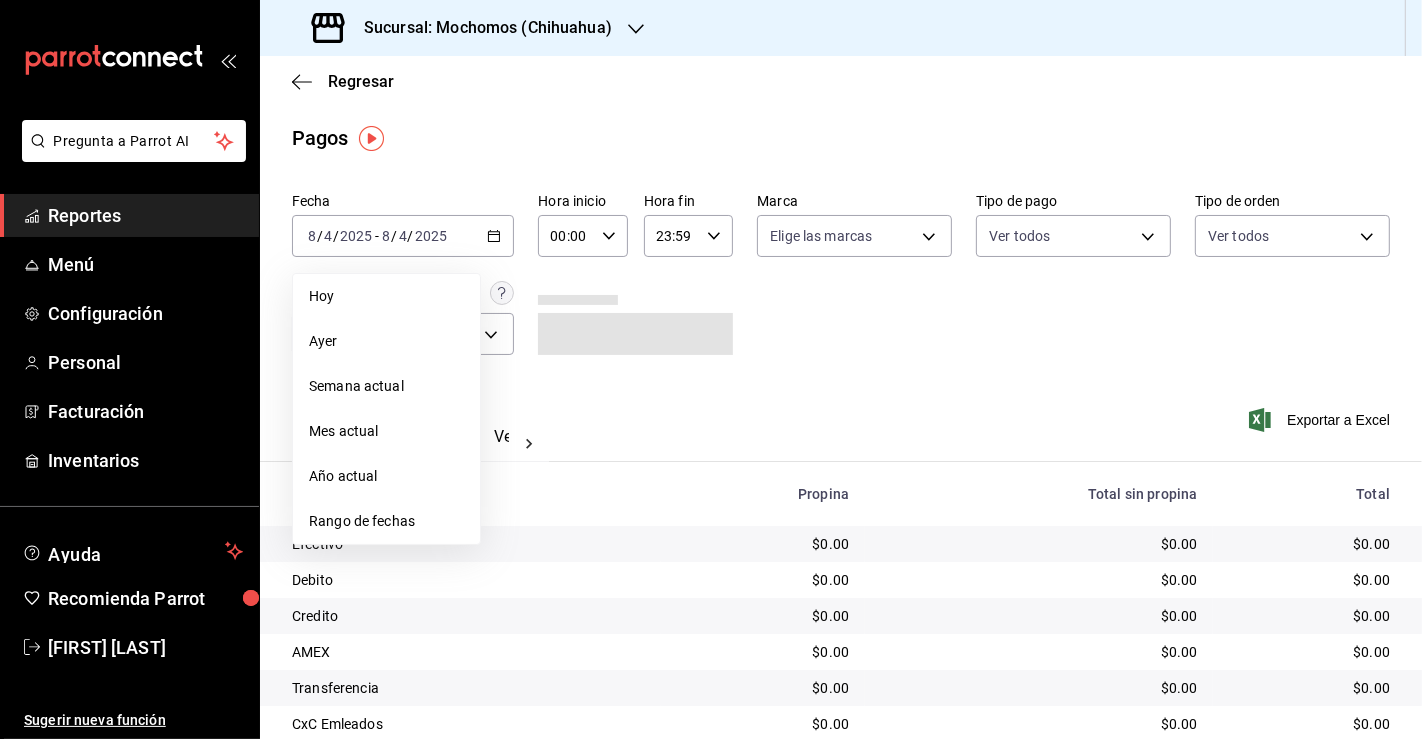 click on "Regresar Pagos Fecha [DATE] [MONTH] / [DAY] / [YEAR] - [DATE] [MONTH] / [DAY] / [YEAR] Hoy Ayer Semana actual Mes actual Año actual Rango de fechas Hora inicio 00:00 Hora inicio Hora fin 23:59 Hora fin Marca Elige las marcas Tipo de pago Ver todos Tipo de orden Ver todos Fecha de creación   Fecha de creación de orden ORDER Ver resumen Ver pagos Exportar a Excel Tipo de pago   Propina Total sin propina Total Efectivo $[AMOUNT] $[AMOUNT] $[AMOUNT] Debito $[AMOUNT] $[AMOUNT] $[AMOUNT] Credito $[AMOUNT] $[AMOUNT] $[AMOUNT] AMEX $[AMOUNT] $[AMOUNT] $[AMOUNT] Transferencia $[AMOUNT] $[AMOUNT] $[AMOUNT] CxC Emleados $[AMOUNT] $[AMOUNT] $[AMOUNT] CxC Clientes $[AMOUNT] $[AMOUNT] $[AMOUNT] Total $[AMOUNT] $[AMOUNT] $[AMOUNT]" at bounding box center (841, 451) 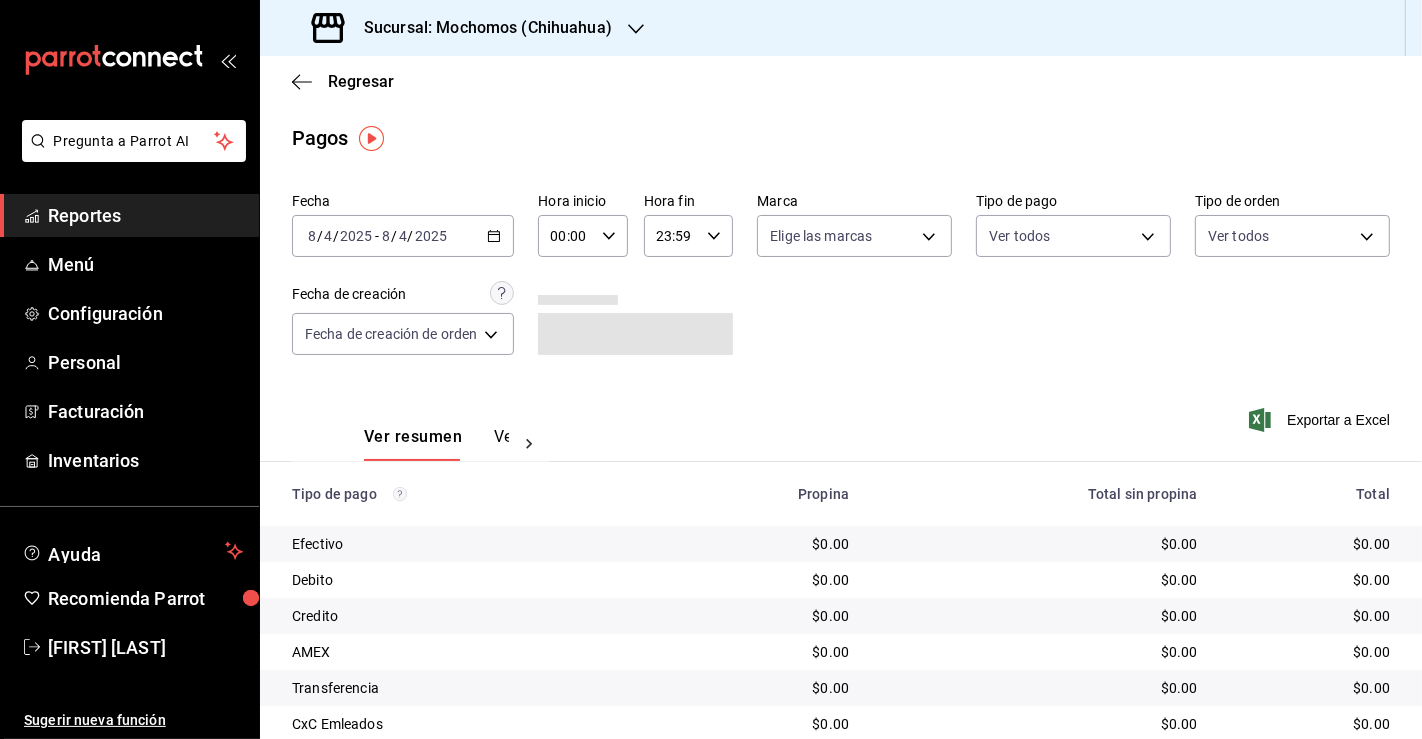 click 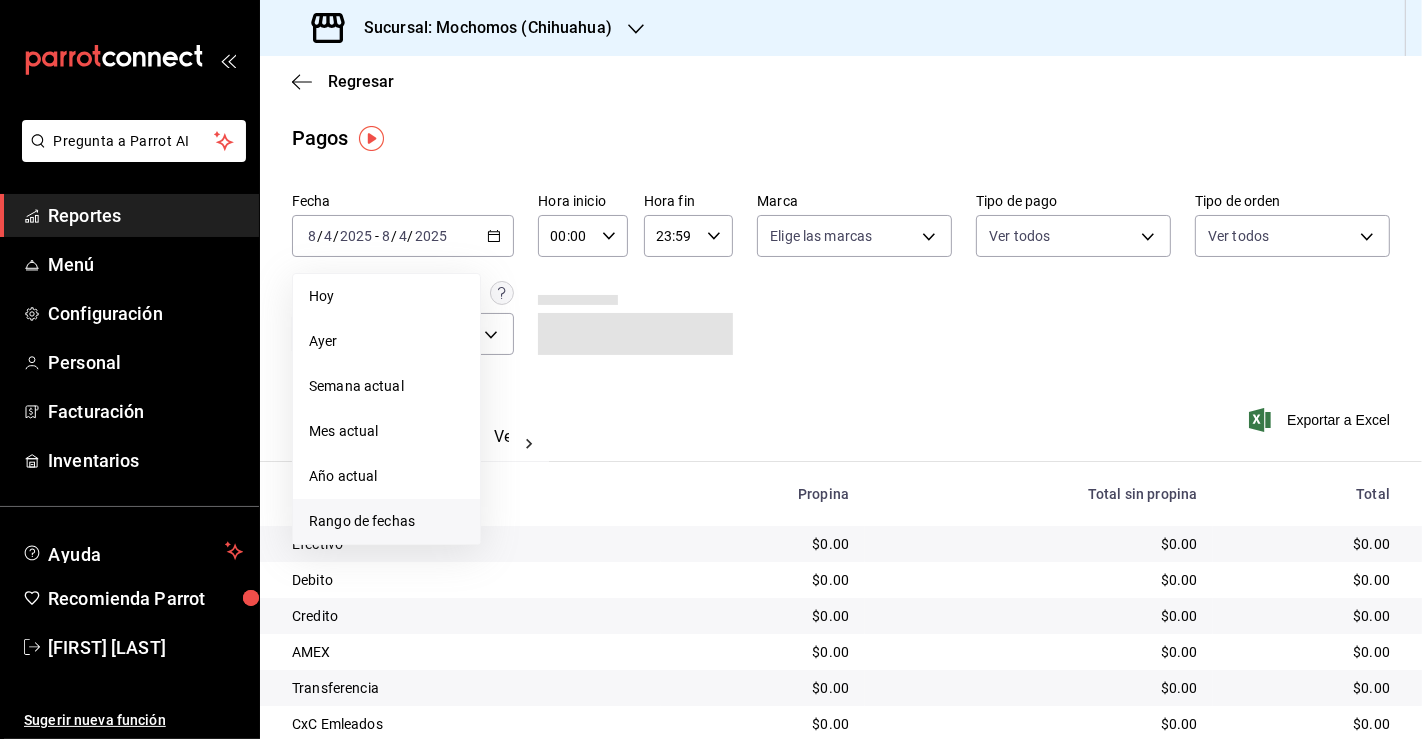 click on "Rango de fechas" at bounding box center (386, 521) 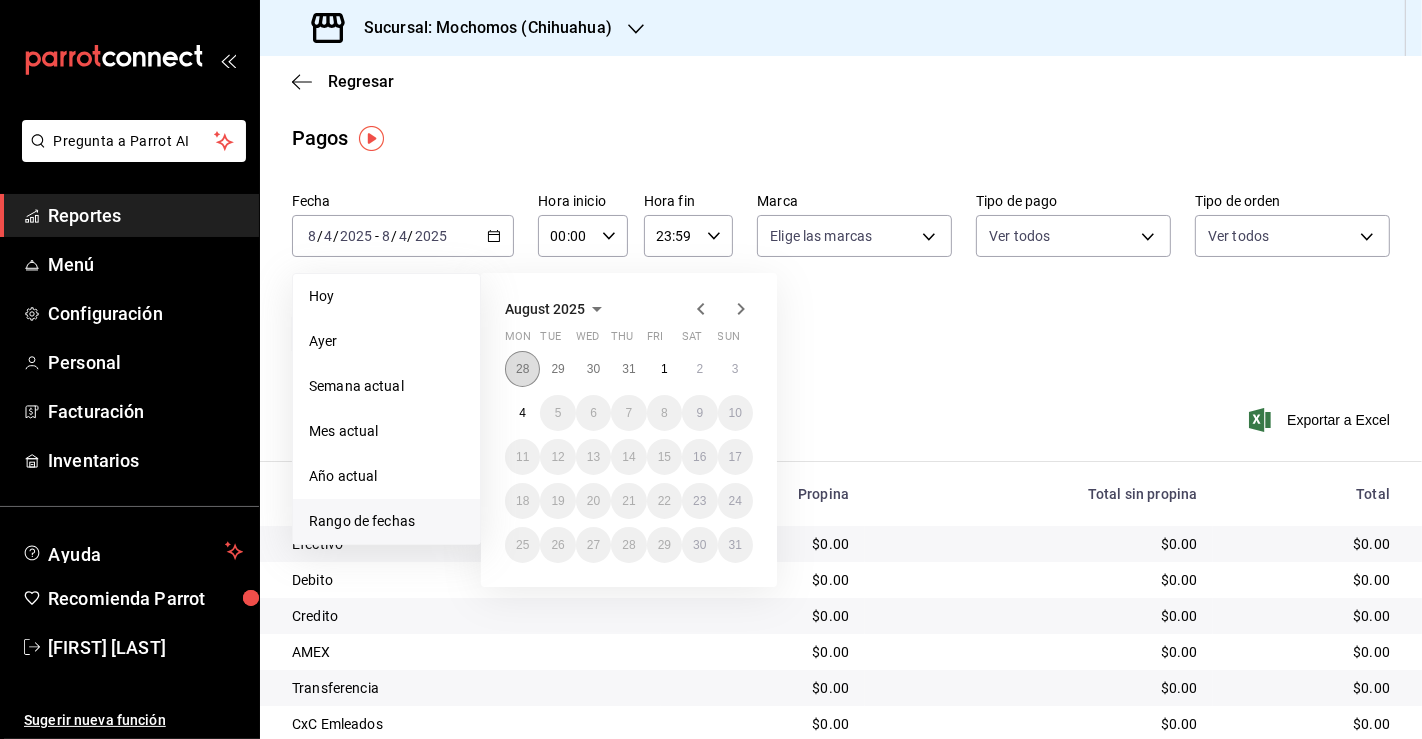 click on "28" at bounding box center (522, 369) 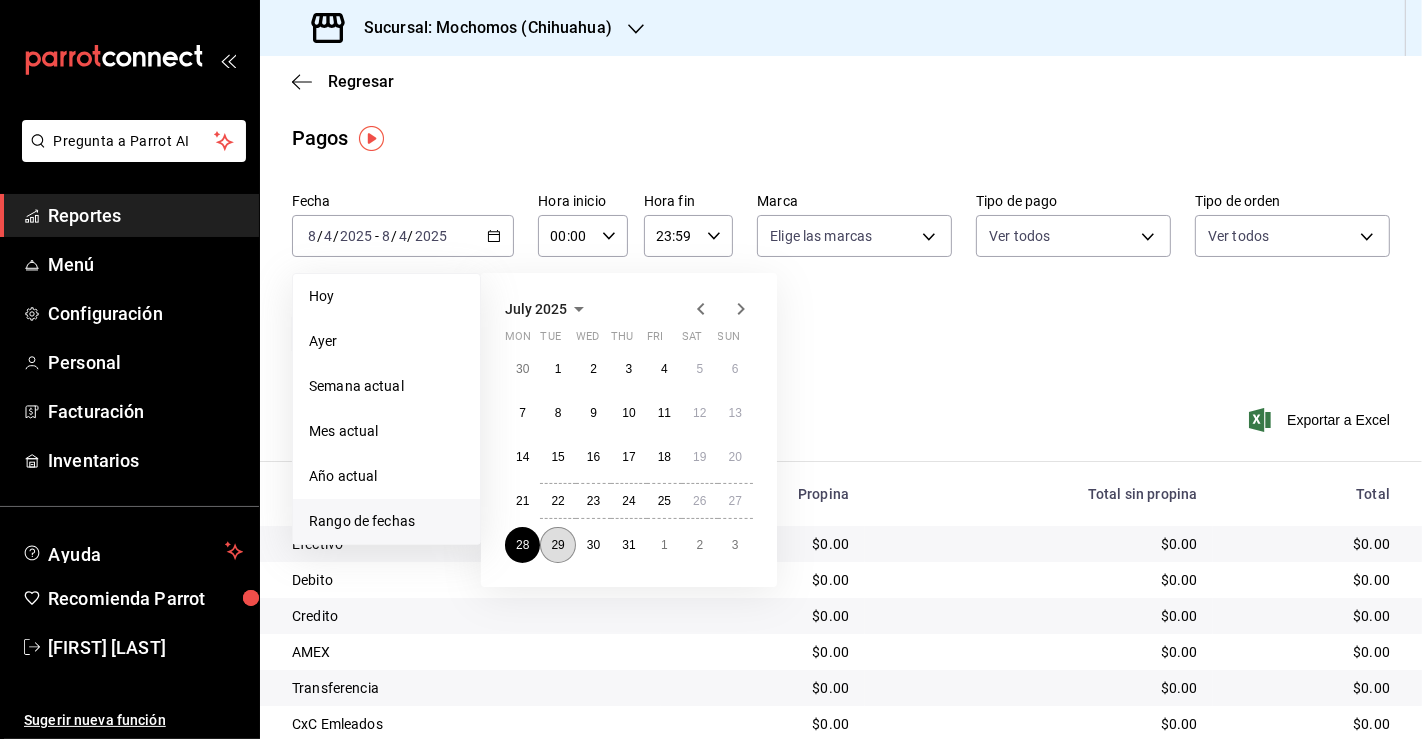 click on "29" at bounding box center [557, 545] 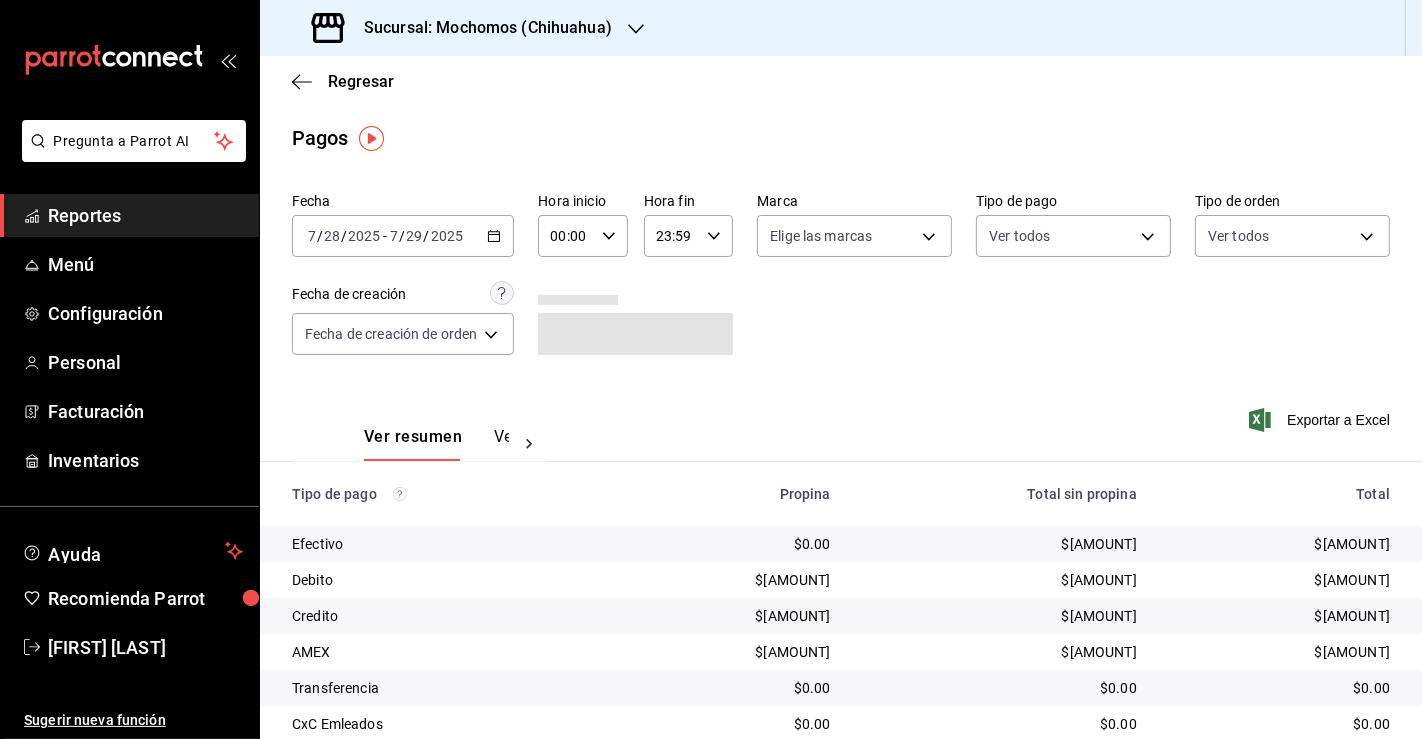 click on "00:00" at bounding box center (565, 236) 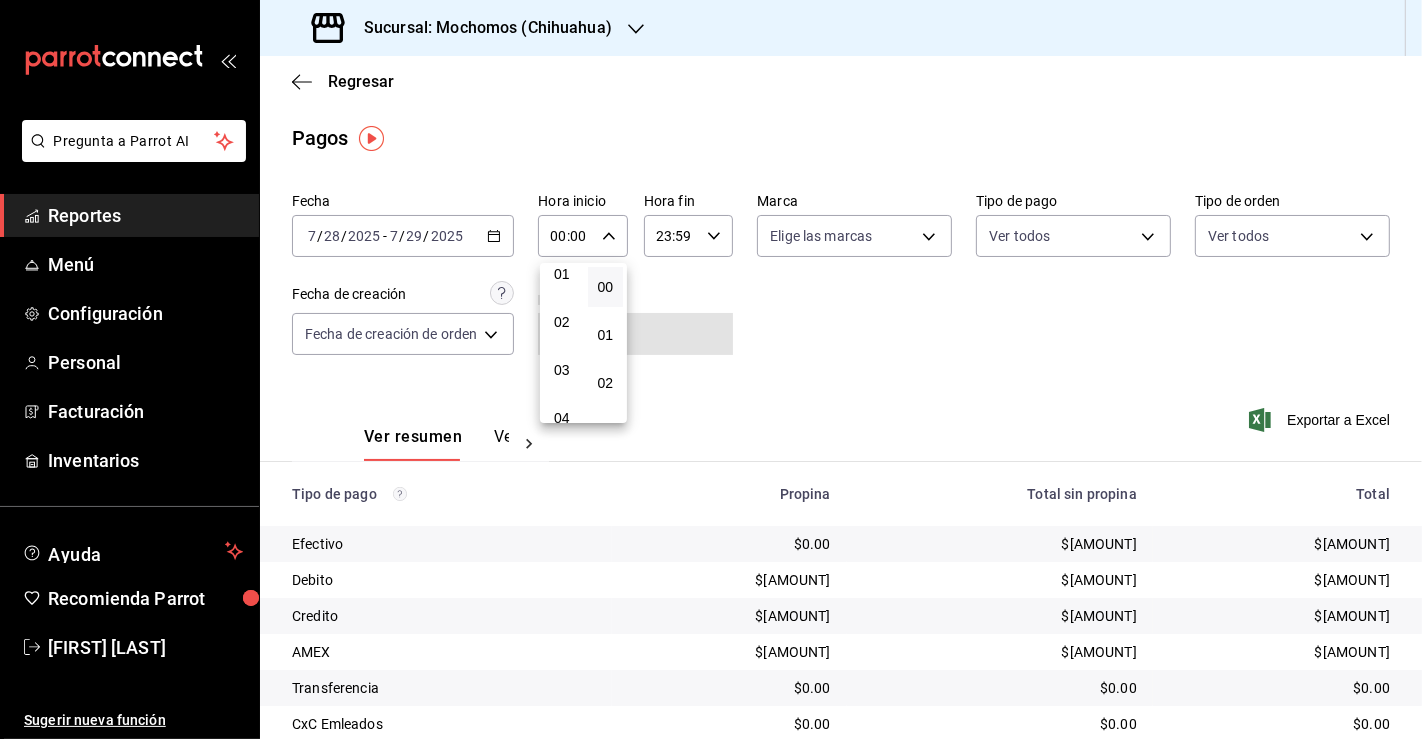 scroll, scrollTop: 111, scrollLeft: 0, axis: vertical 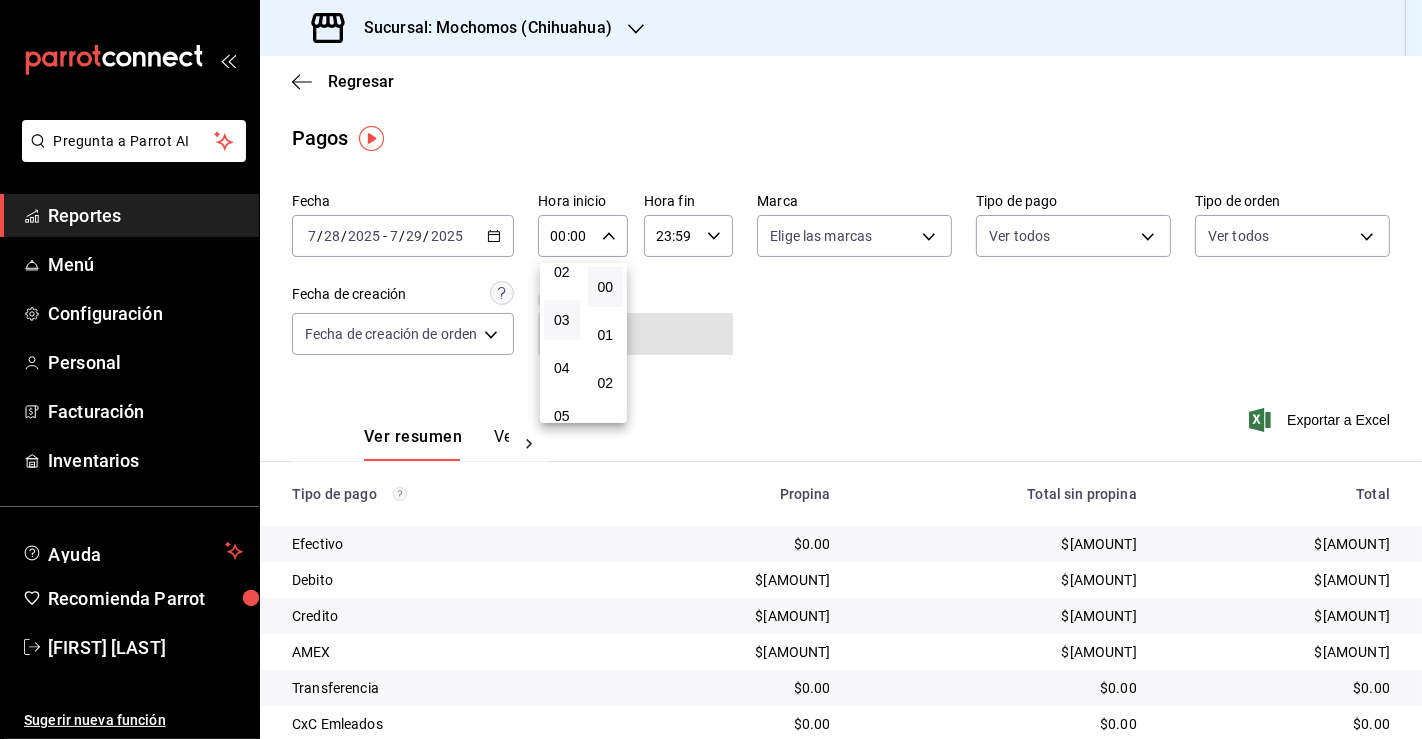 click on "03" at bounding box center [562, 320] 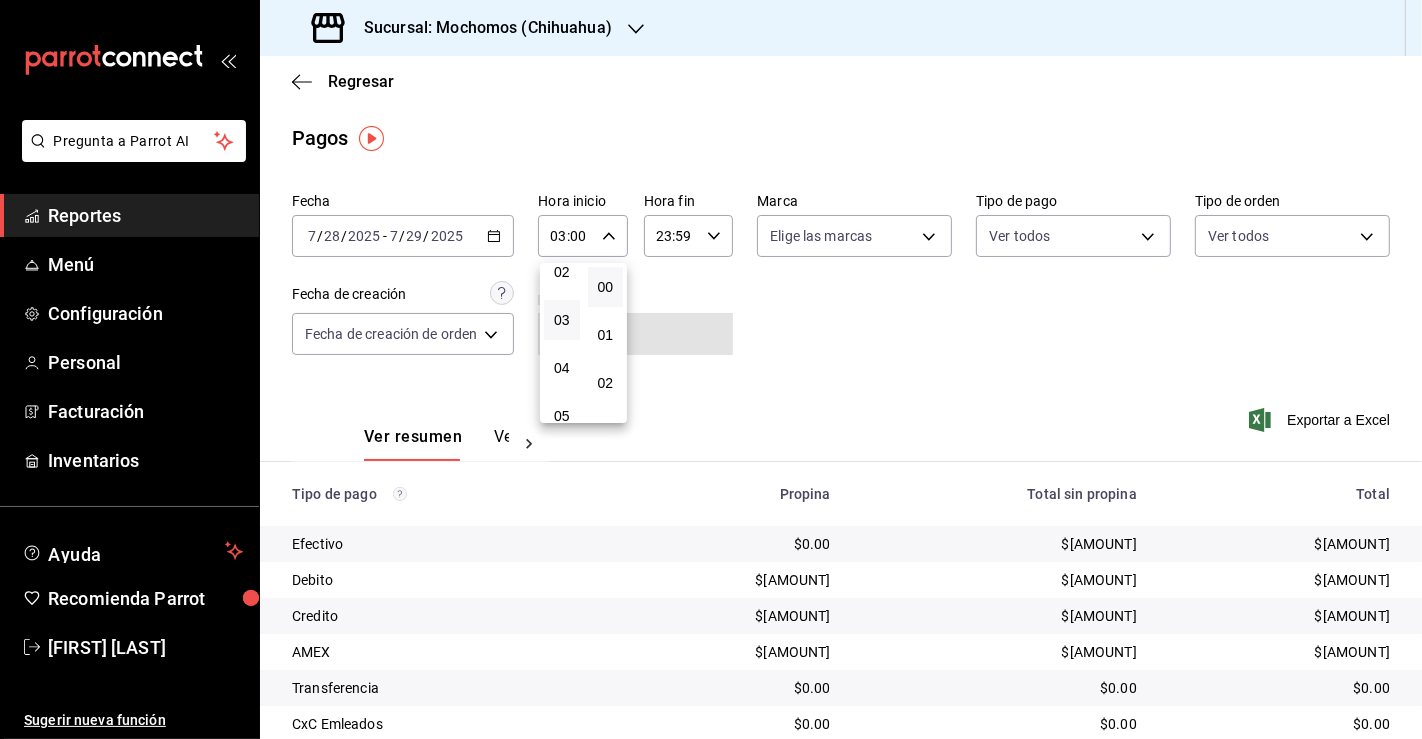 click at bounding box center (711, 369) 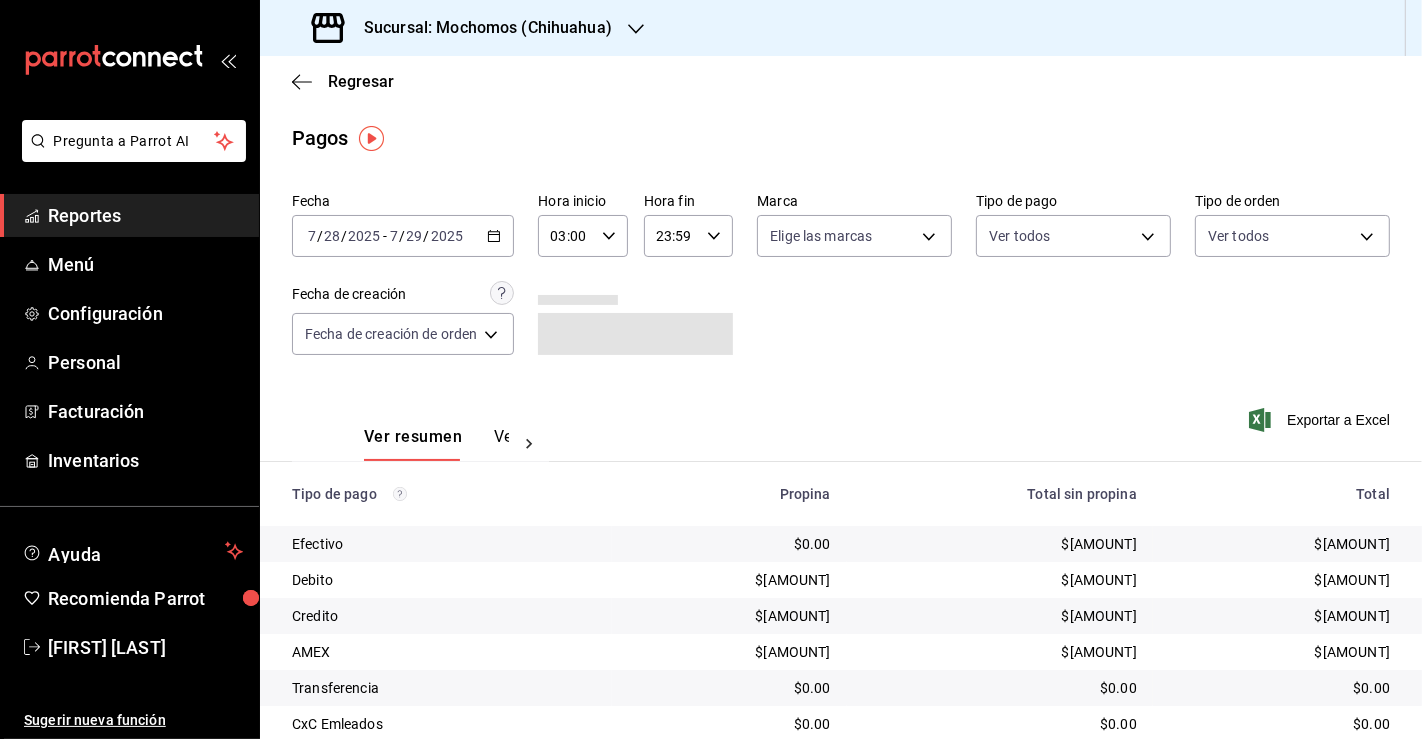 click on "03:00" at bounding box center [565, 236] 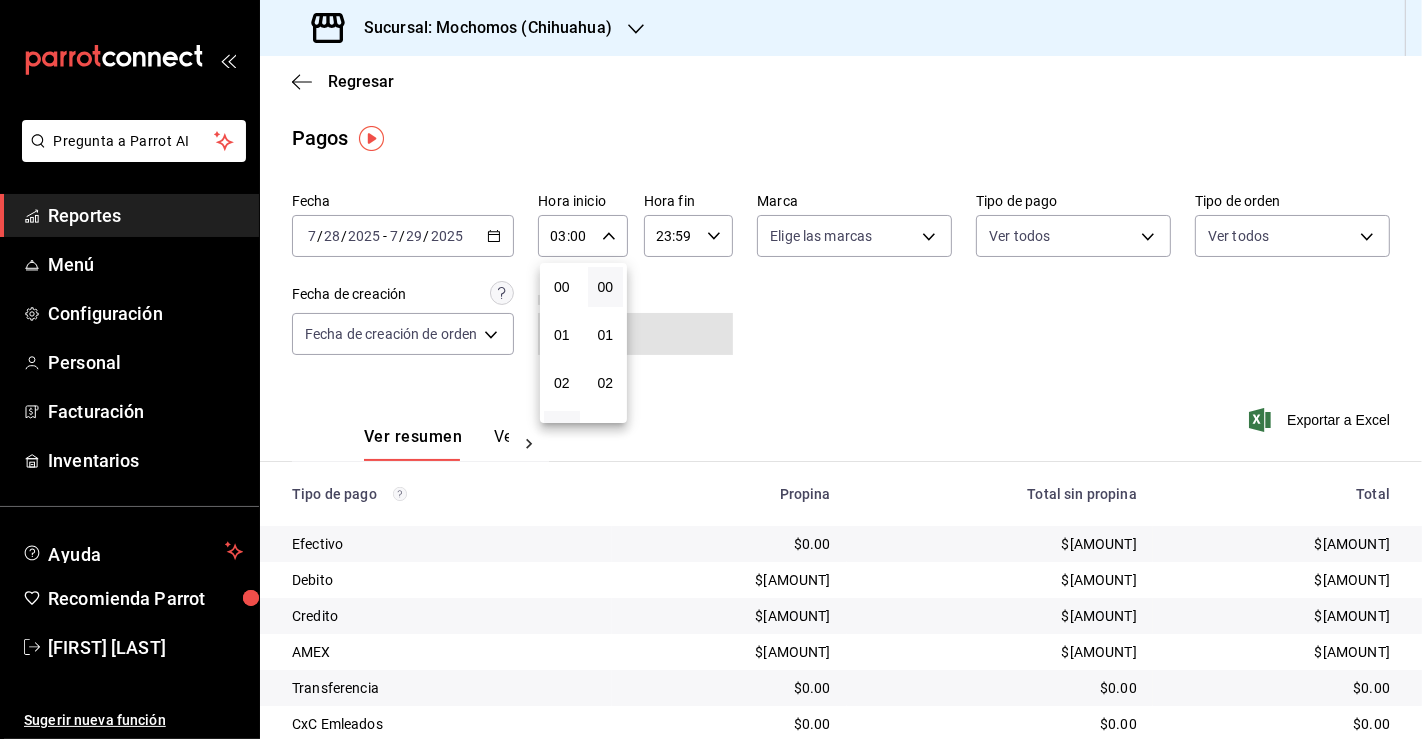 scroll, scrollTop: 144, scrollLeft: 0, axis: vertical 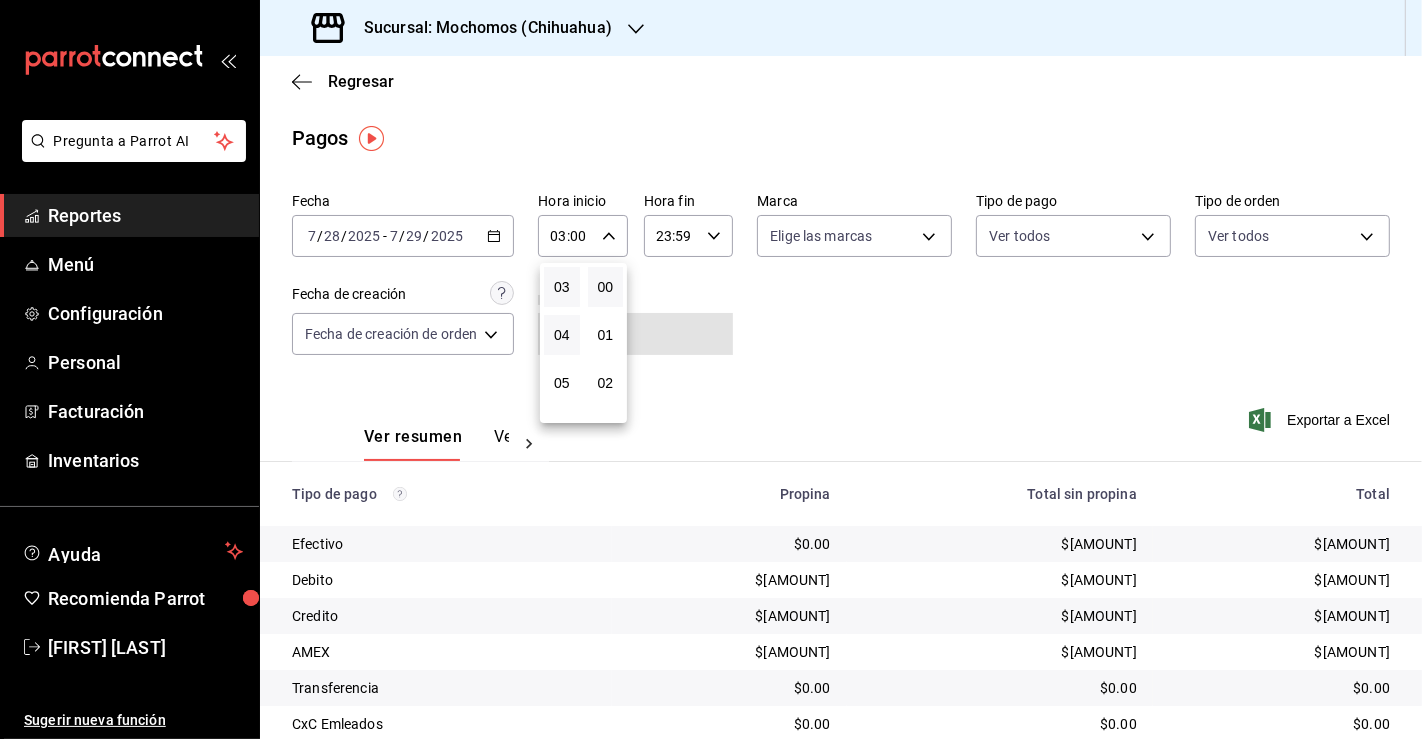 click on "04" at bounding box center (562, 335) 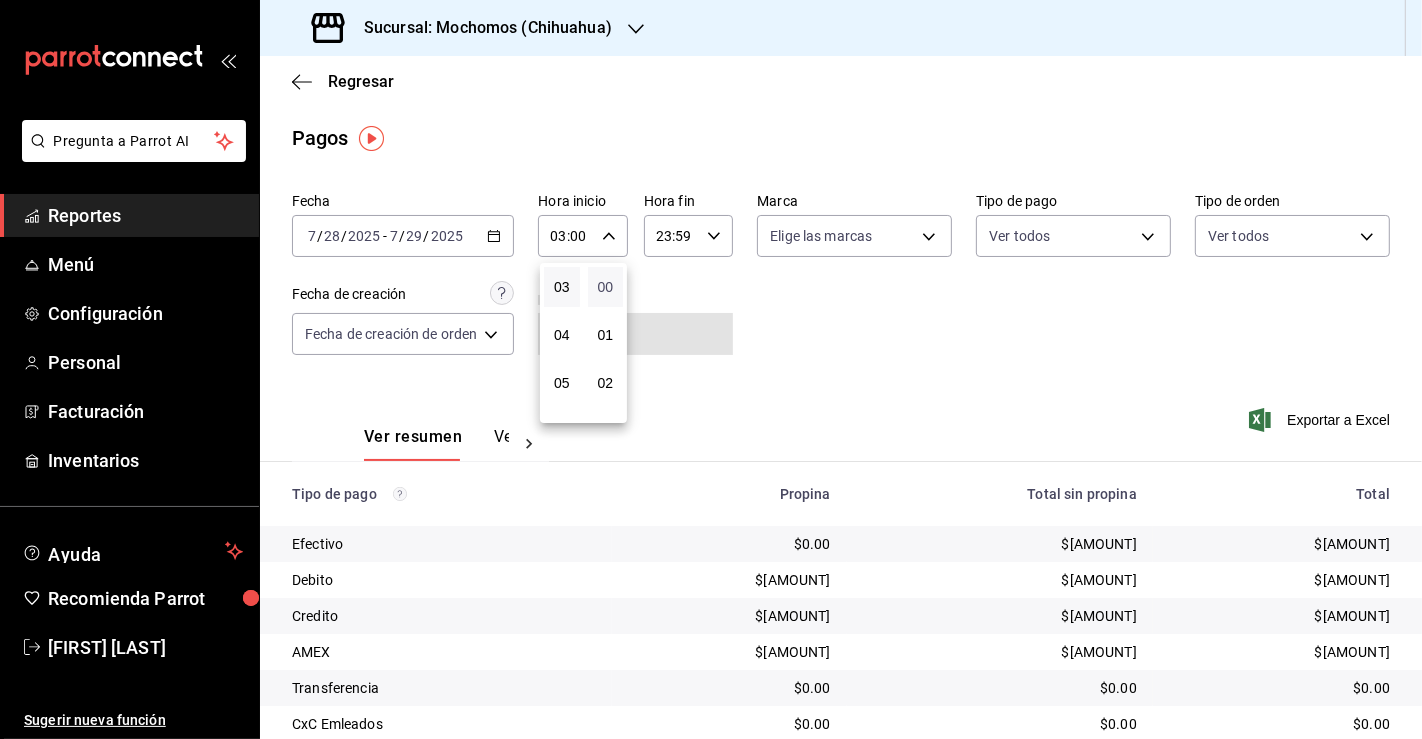 type on "04:00" 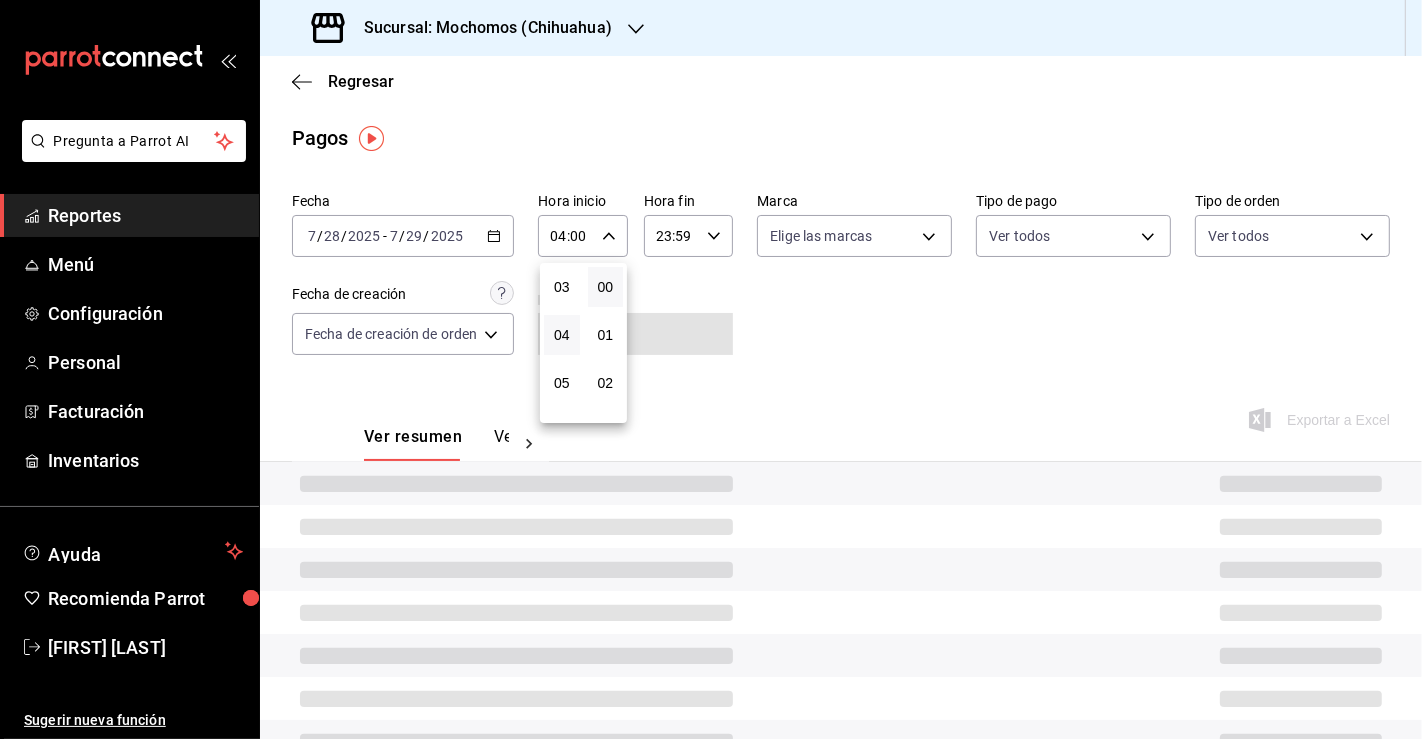 click at bounding box center (711, 369) 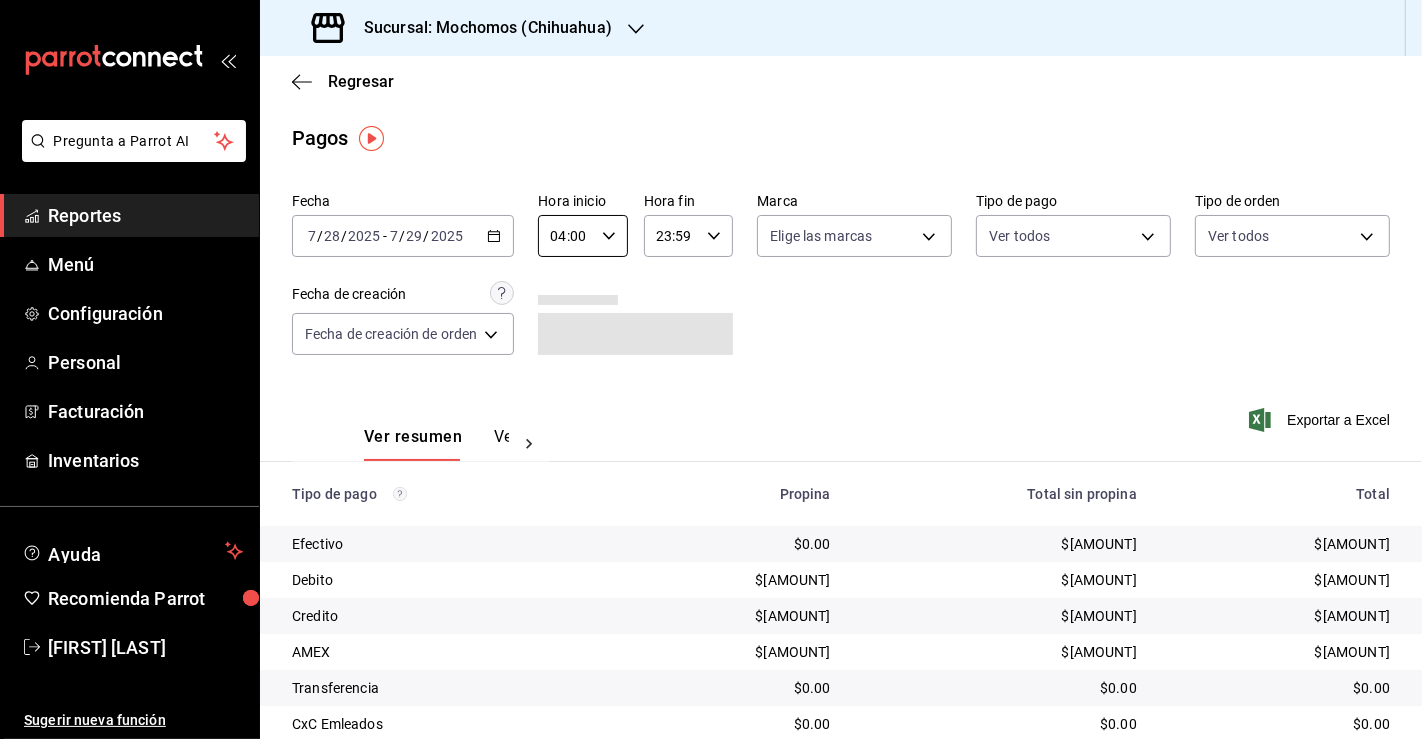 click on "23:59" at bounding box center (671, 236) 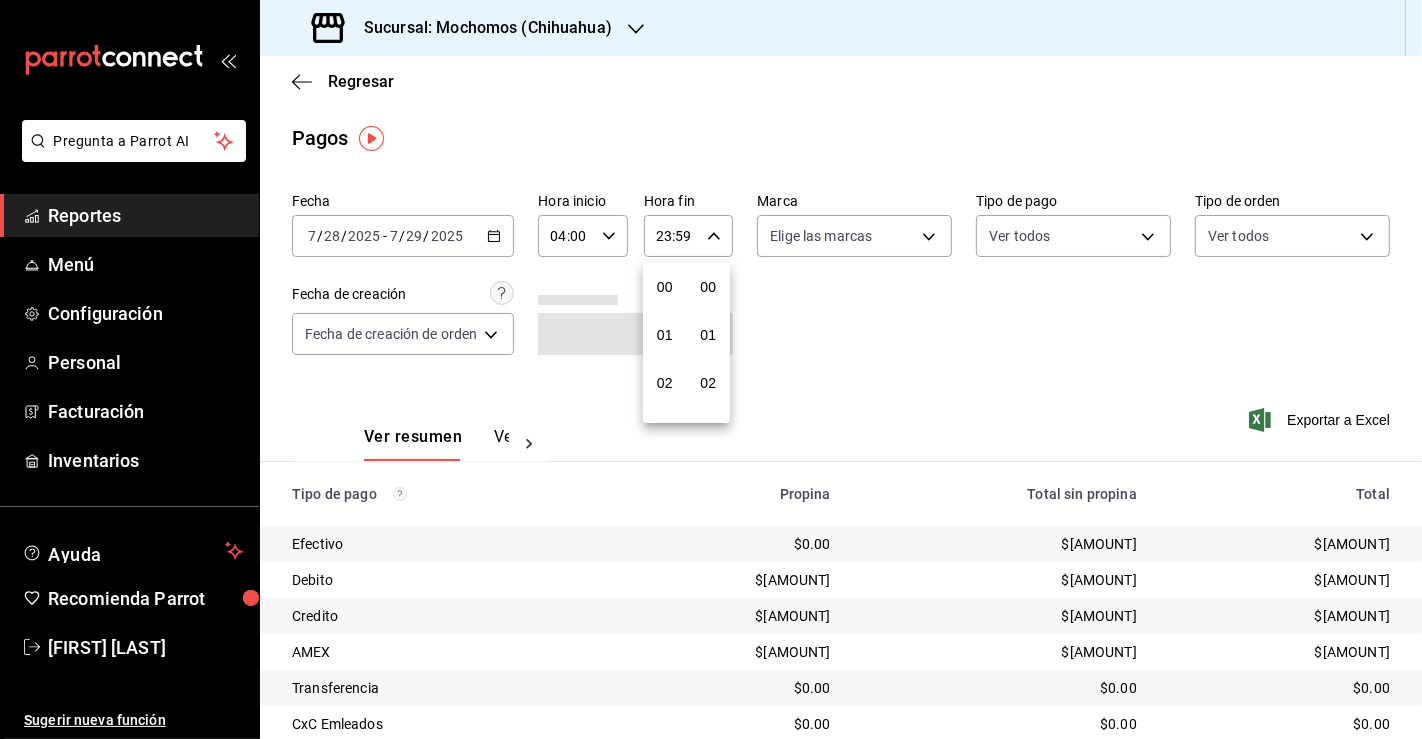 scroll, scrollTop: 998, scrollLeft: 0, axis: vertical 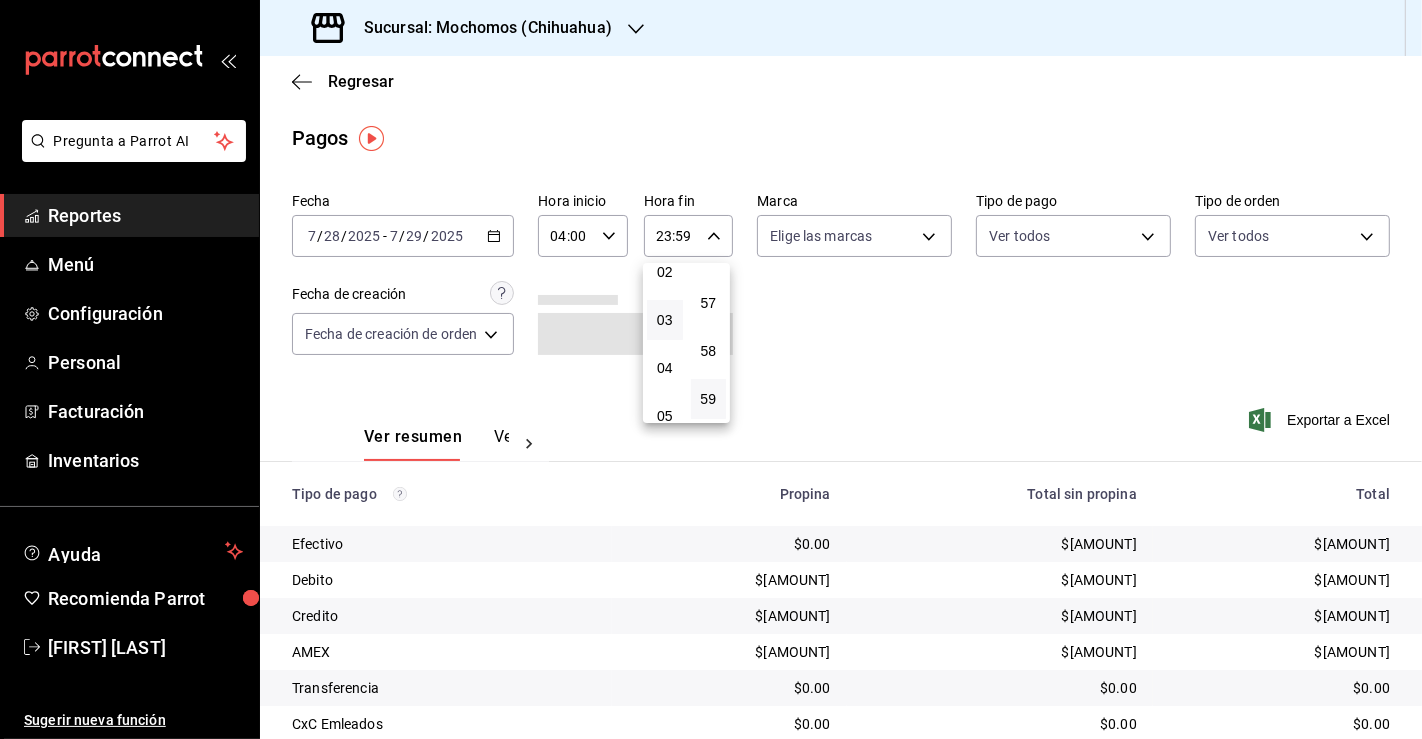 click on "03" at bounding box center [665, 320] 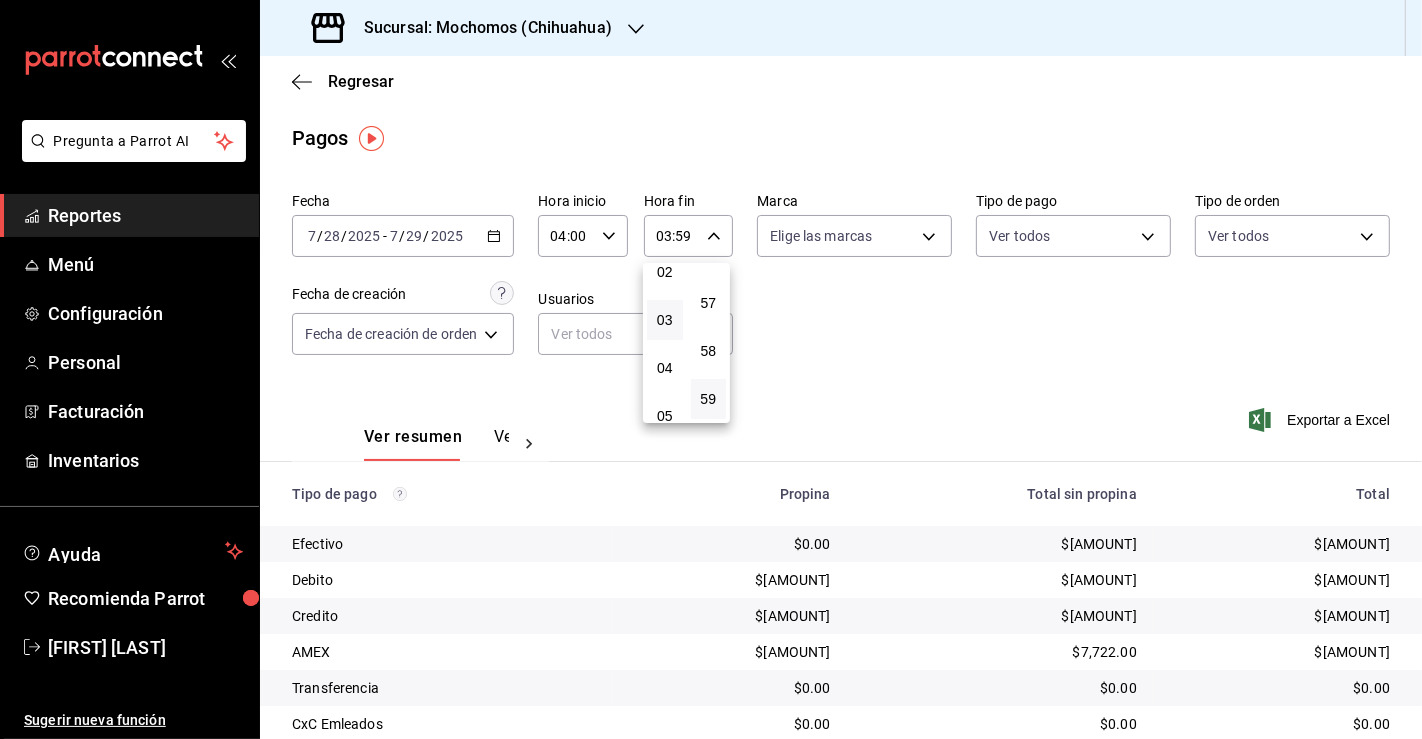 click at bounding box center [711, 369] 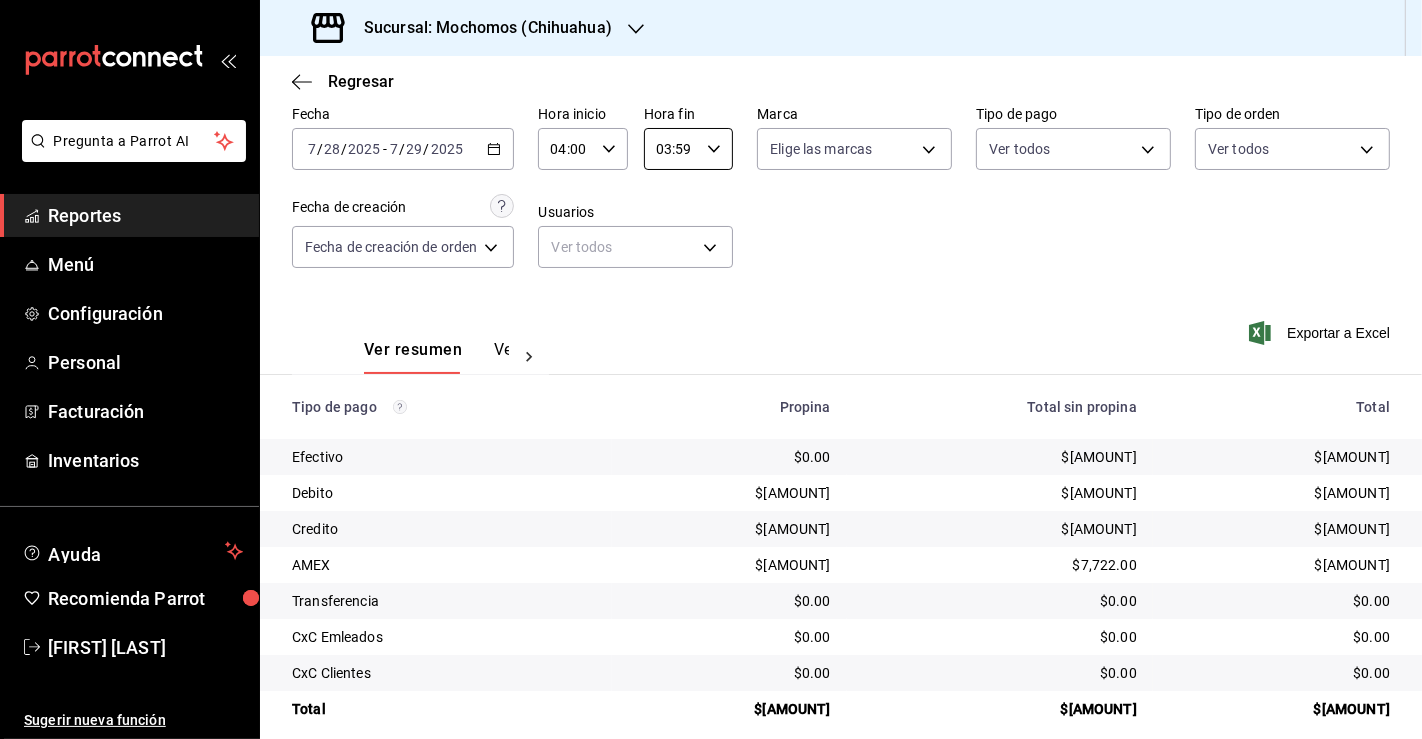 scroll, scrollTop: 108, scrollLeft: 0, axis: vertical 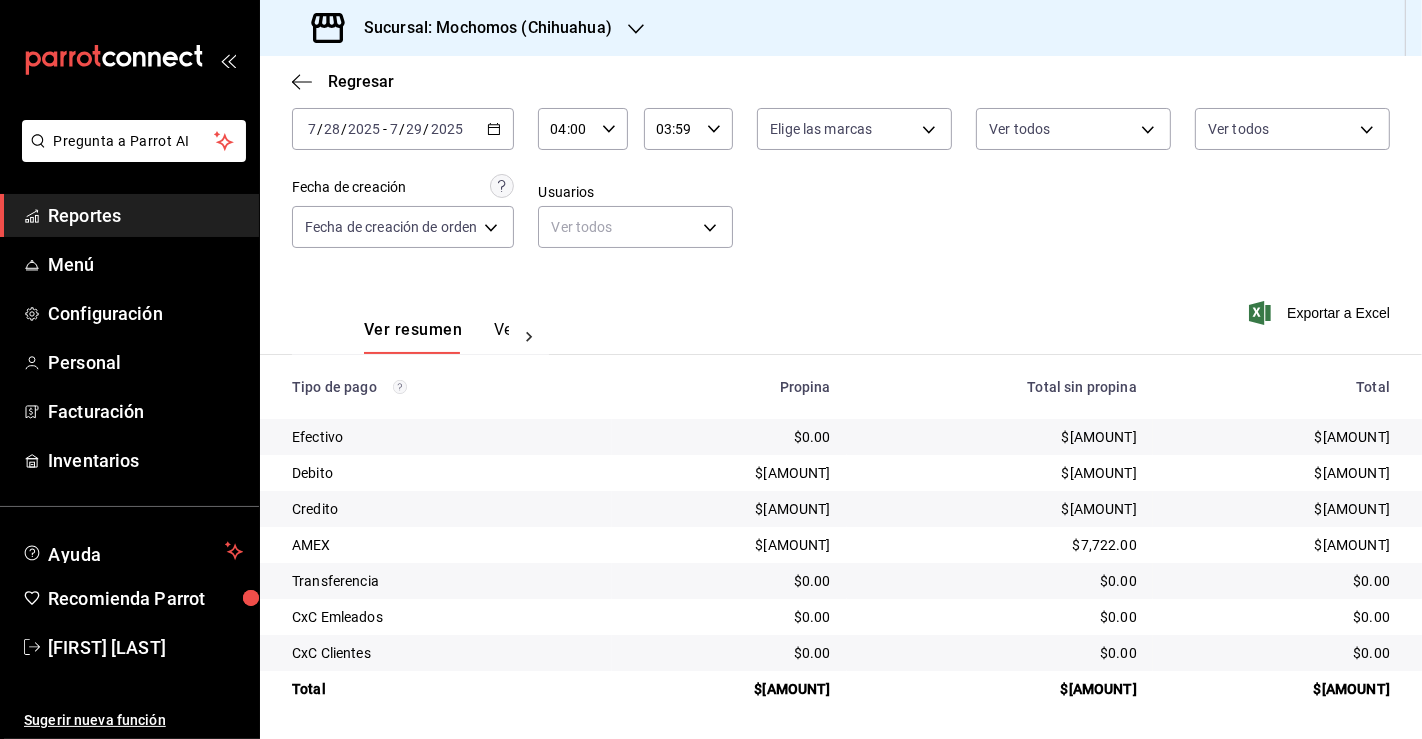 click on "$[AMOUNT]" at bounding box center [1000, 437] 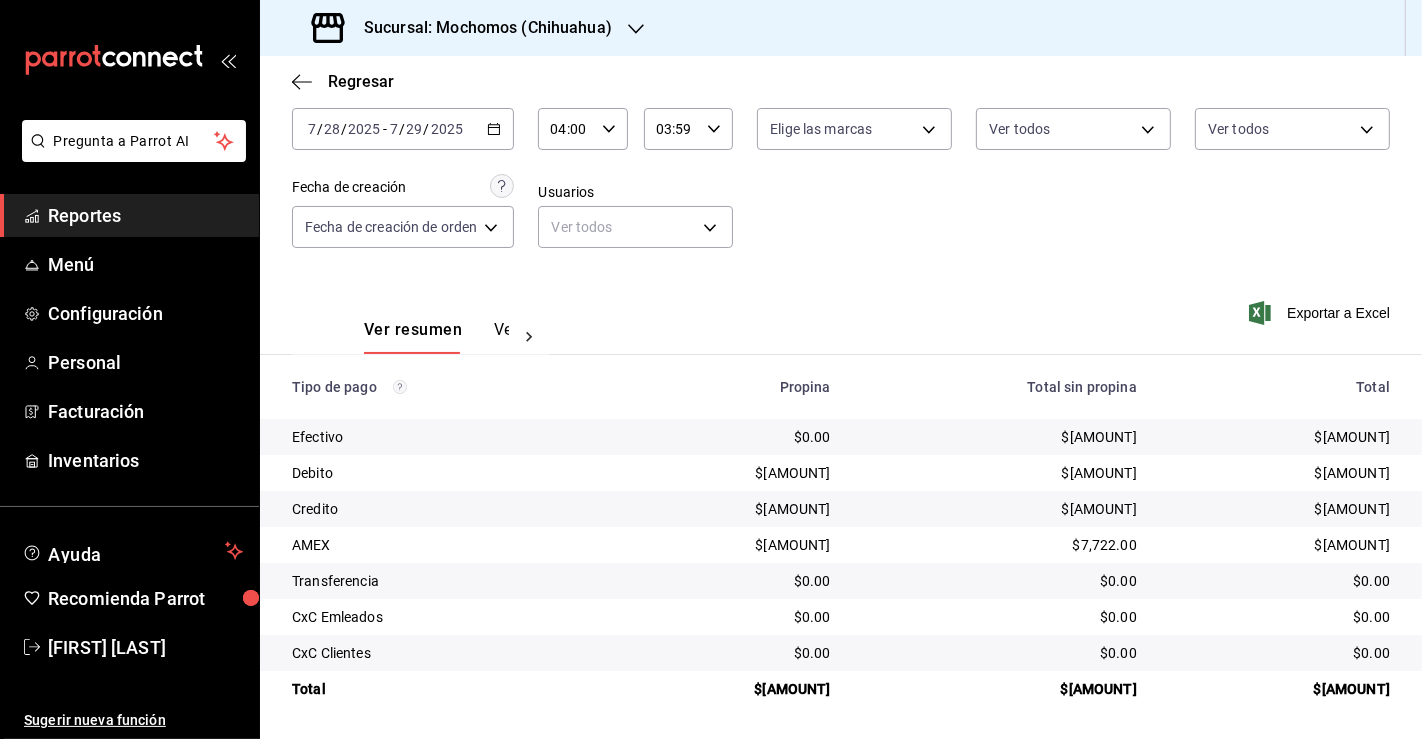 click on "$[AMOUNT]" at bounding box center [729, 689] 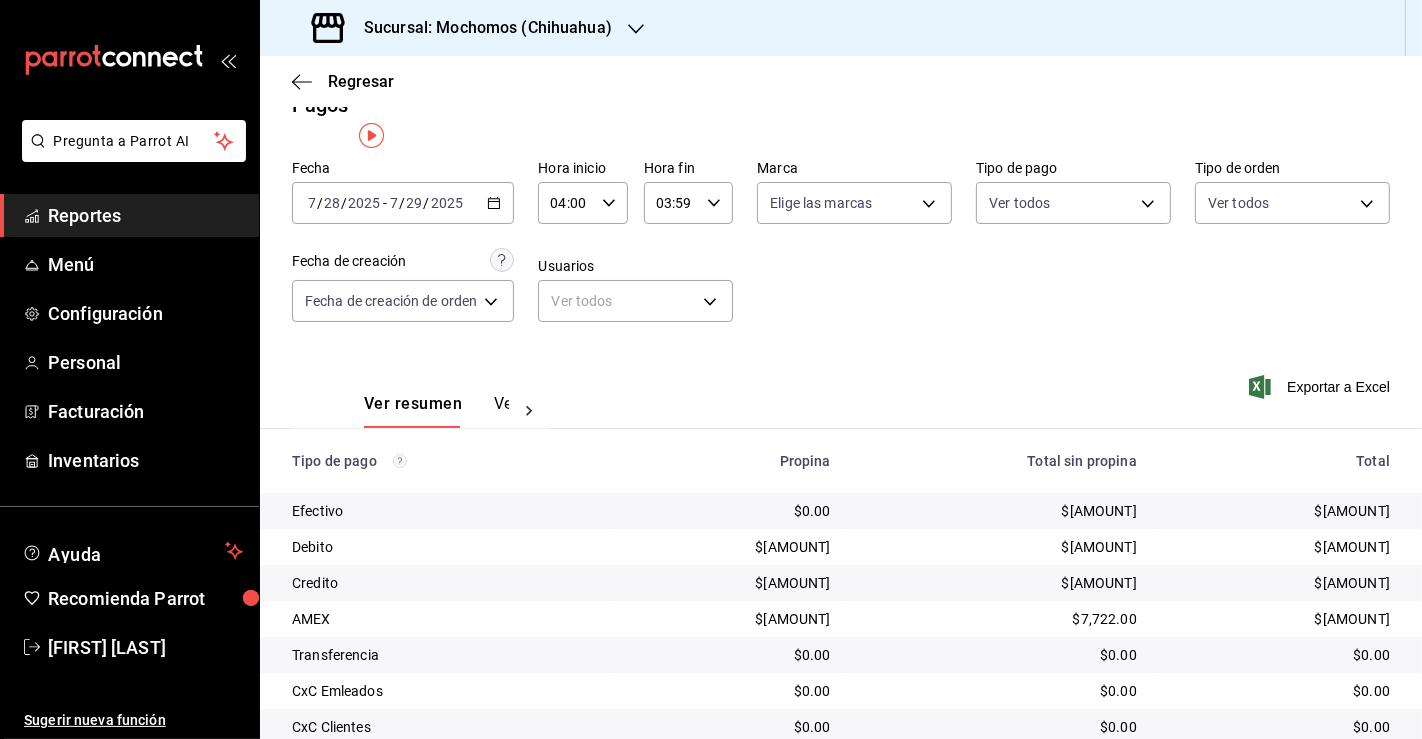scroll, scrollTop: 0, scrollLeft: 0, axis: both 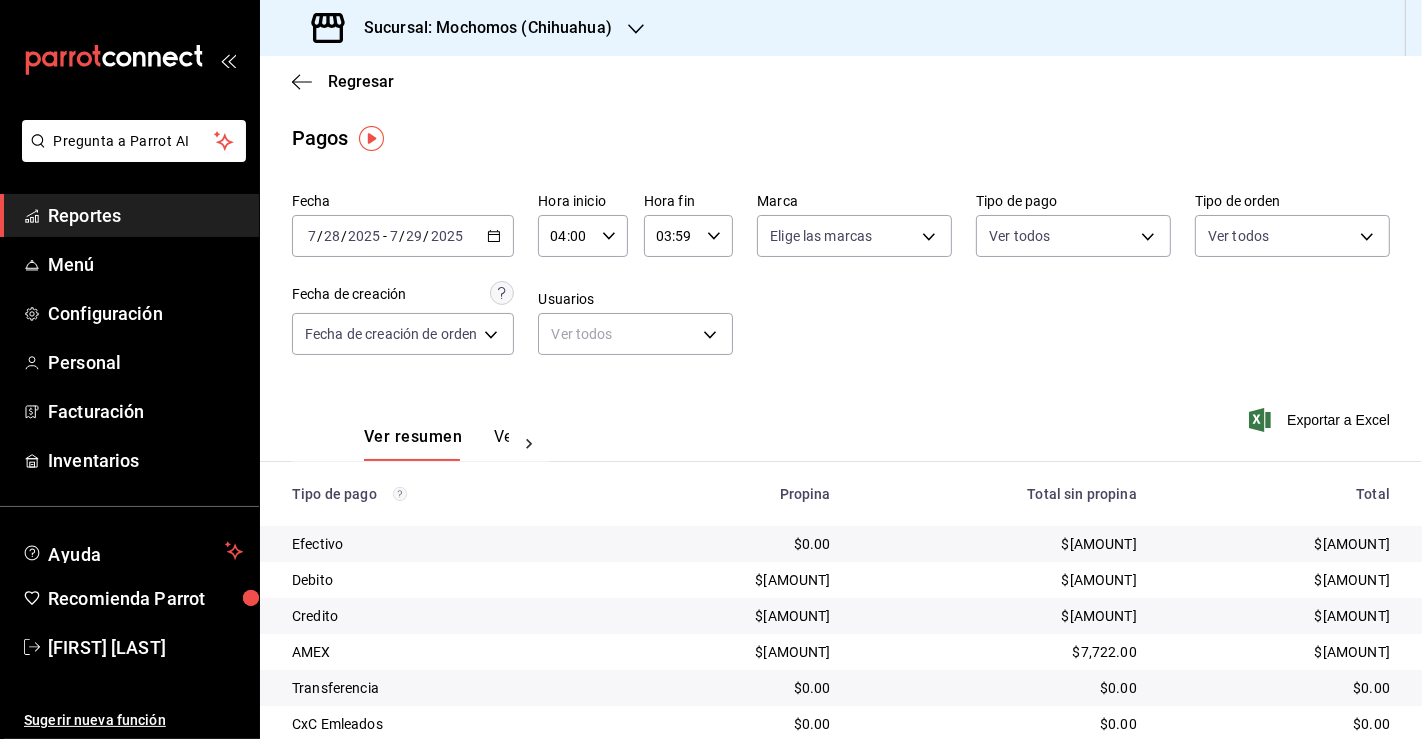 click 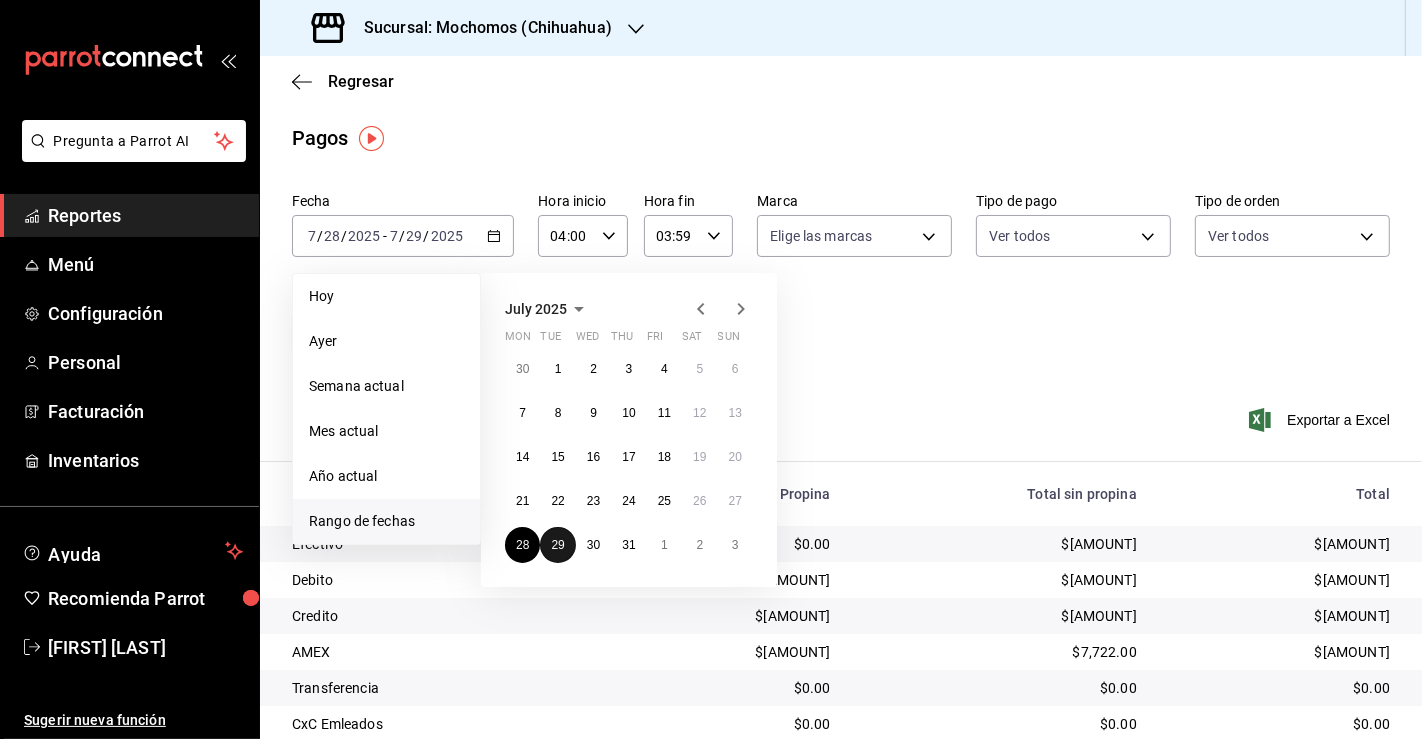 click on "29" at bounding box center (557, 545) 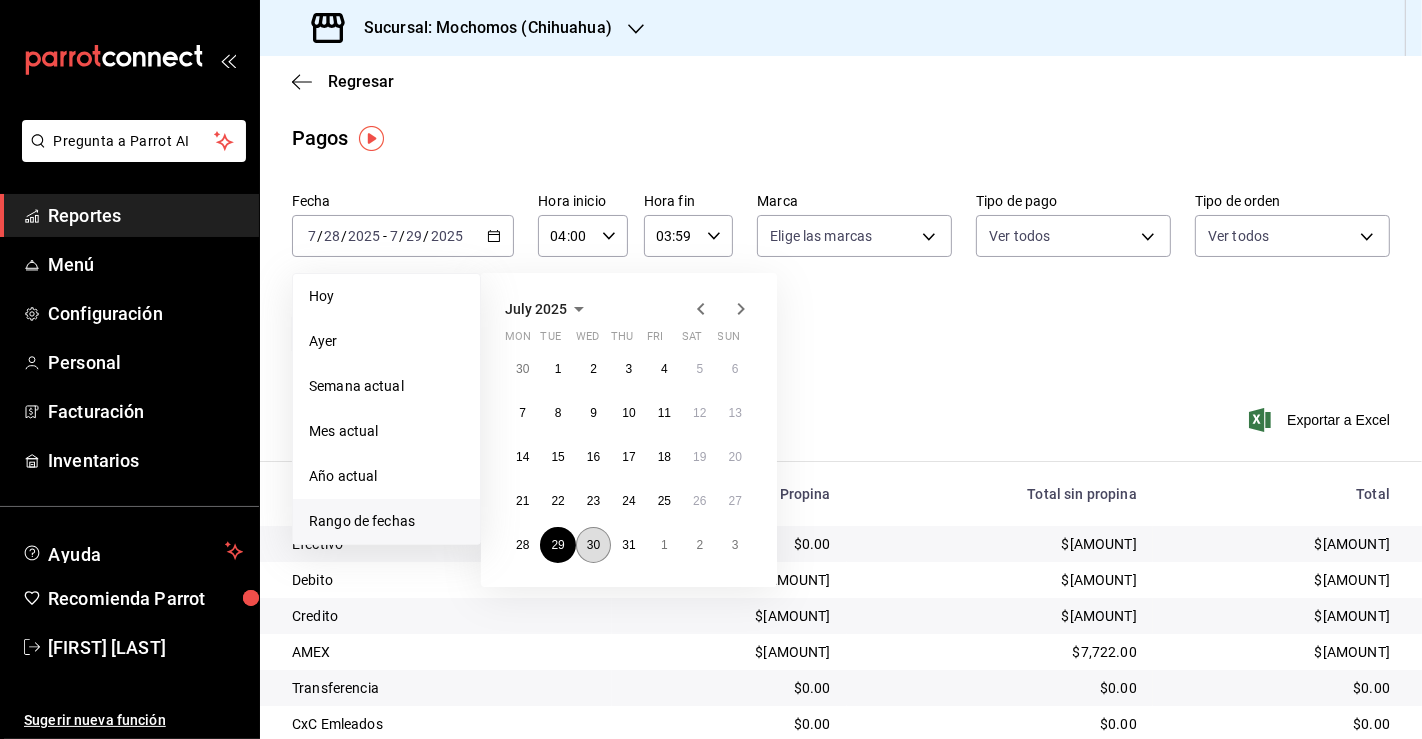 click on "30" at bounding box center (593, 545) 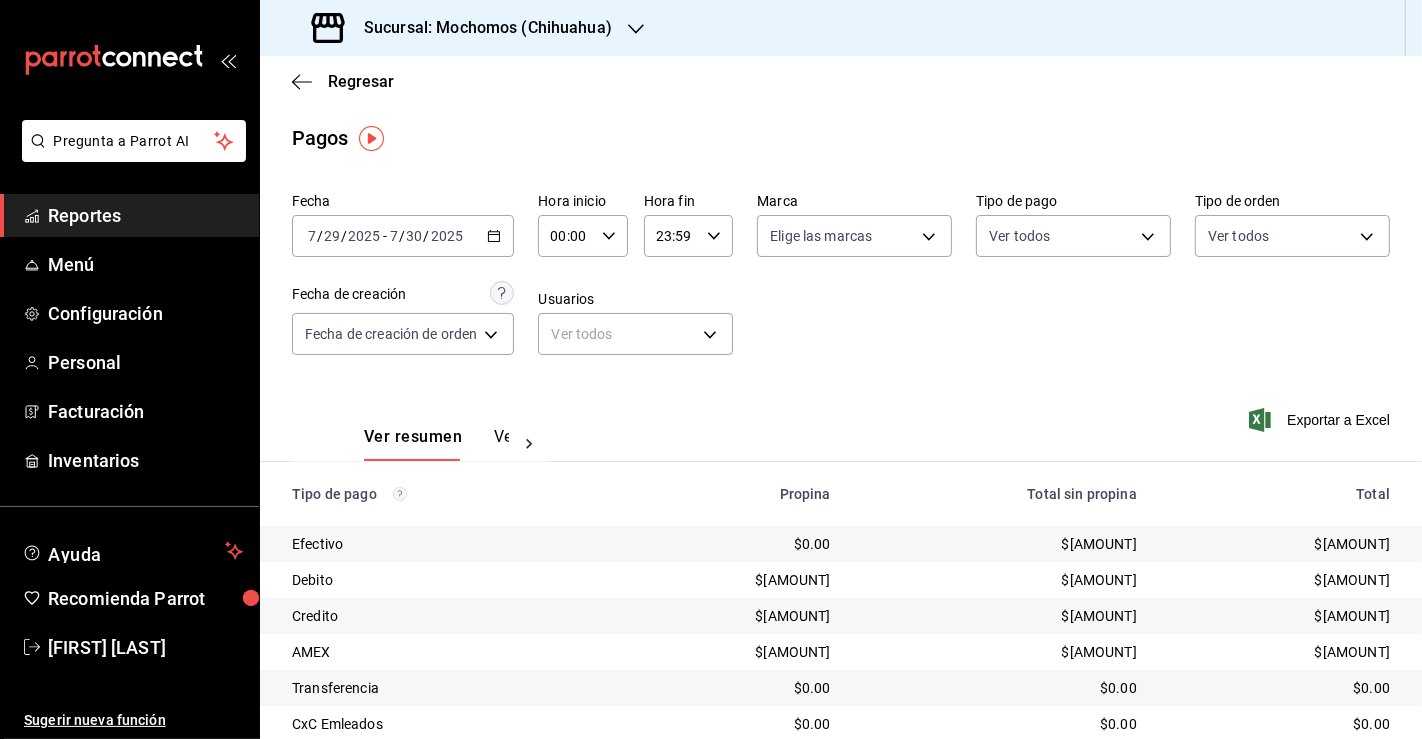 click on "[DATE] [MONTH] / [DAY] / [YEAR] - [DATE] [MONTH] / [DAY] / [YEAR]" at bounding box center [403, 236] 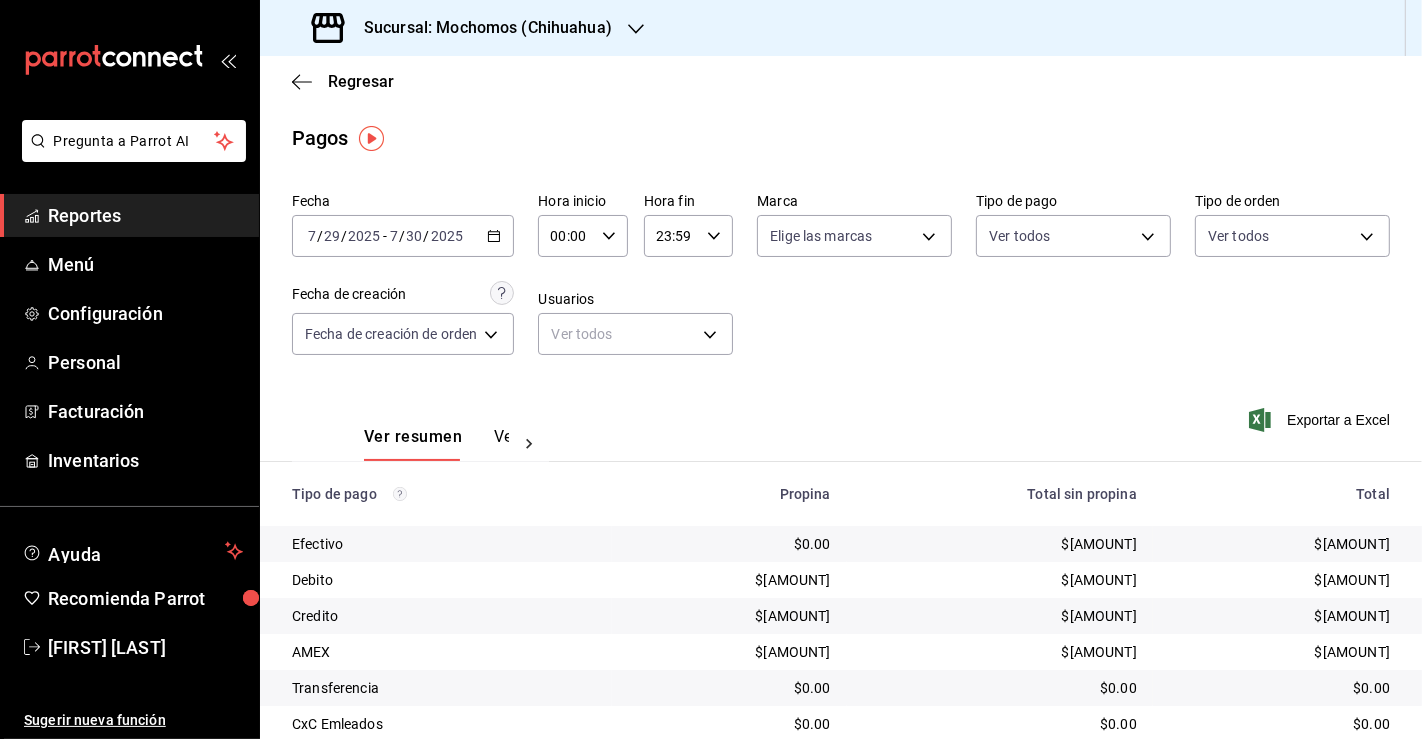 click on "00:00" at bounding box center [565, 236] 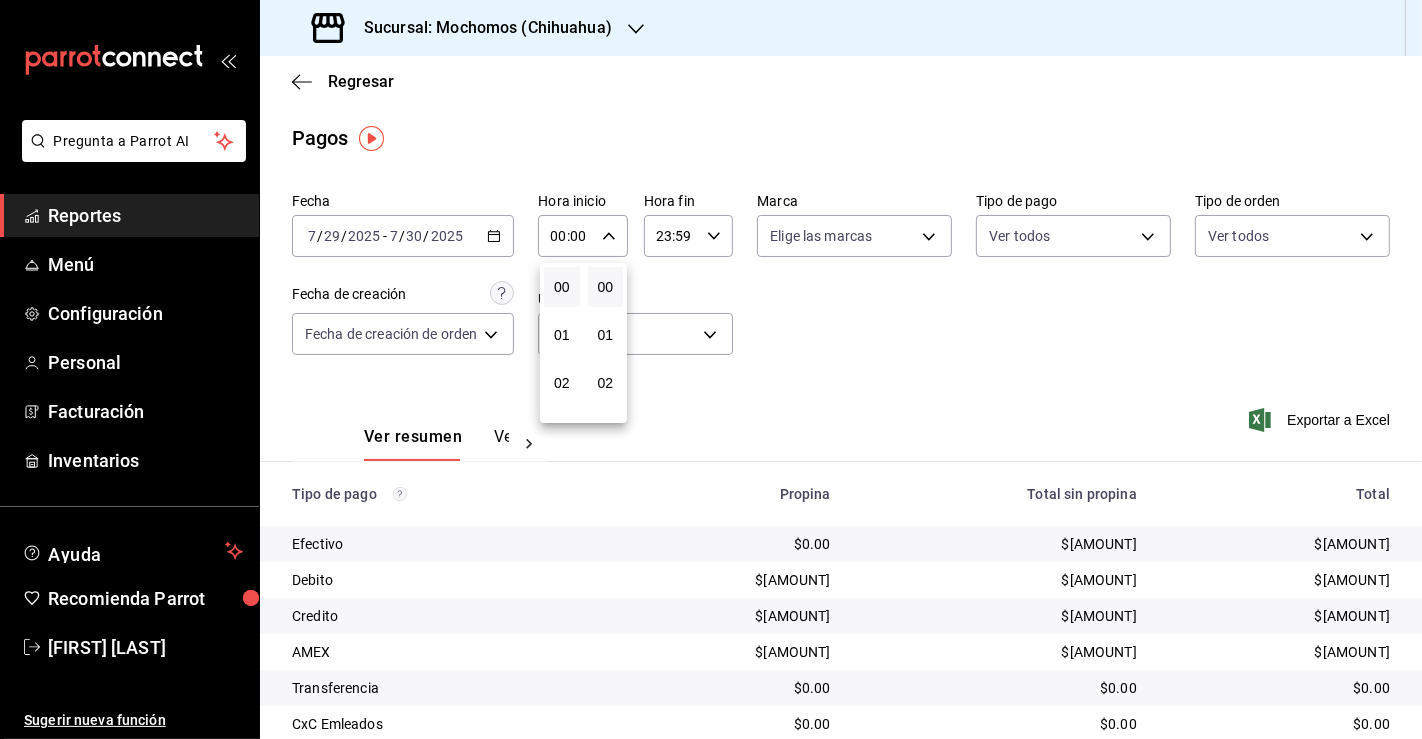 scroll, scrollTop: 222, scrollLeft: 0, axis: vertical 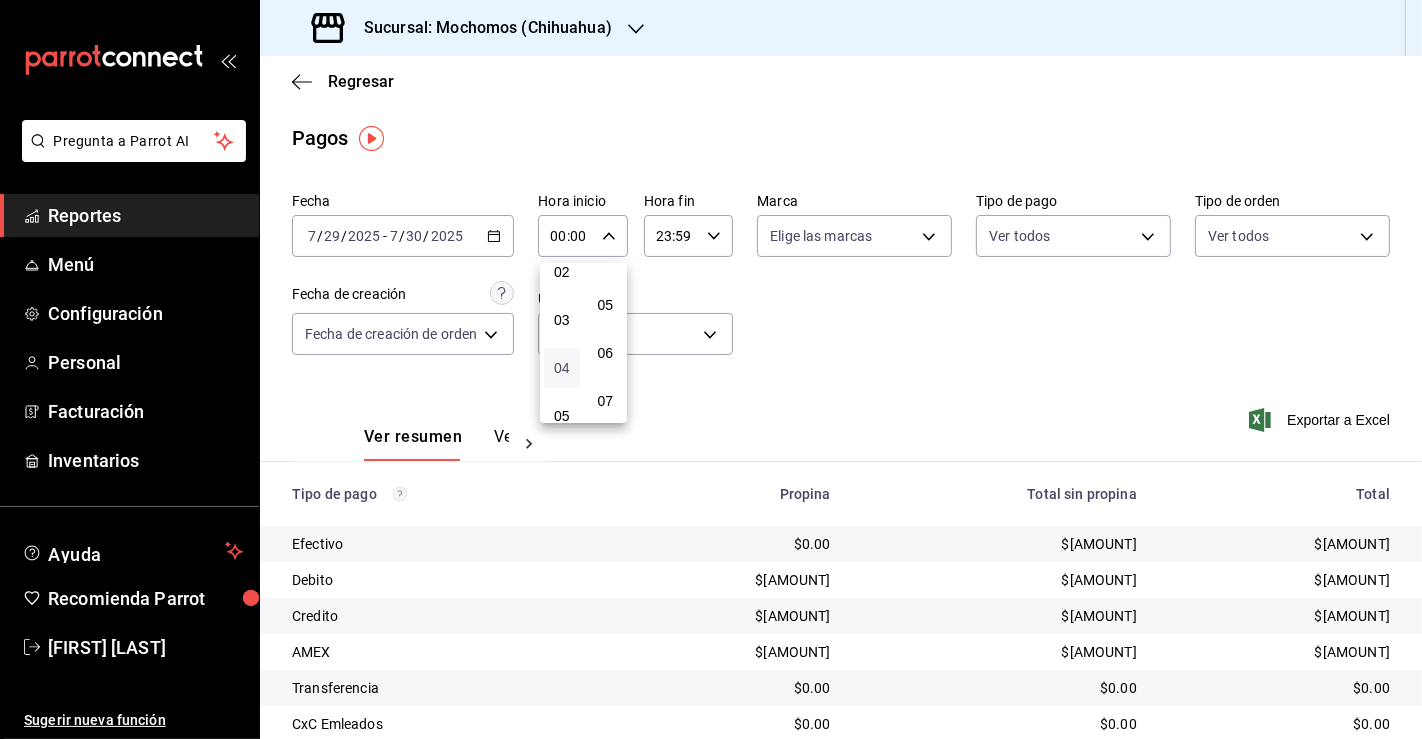 click on "04" at bounding box center (562, 368) 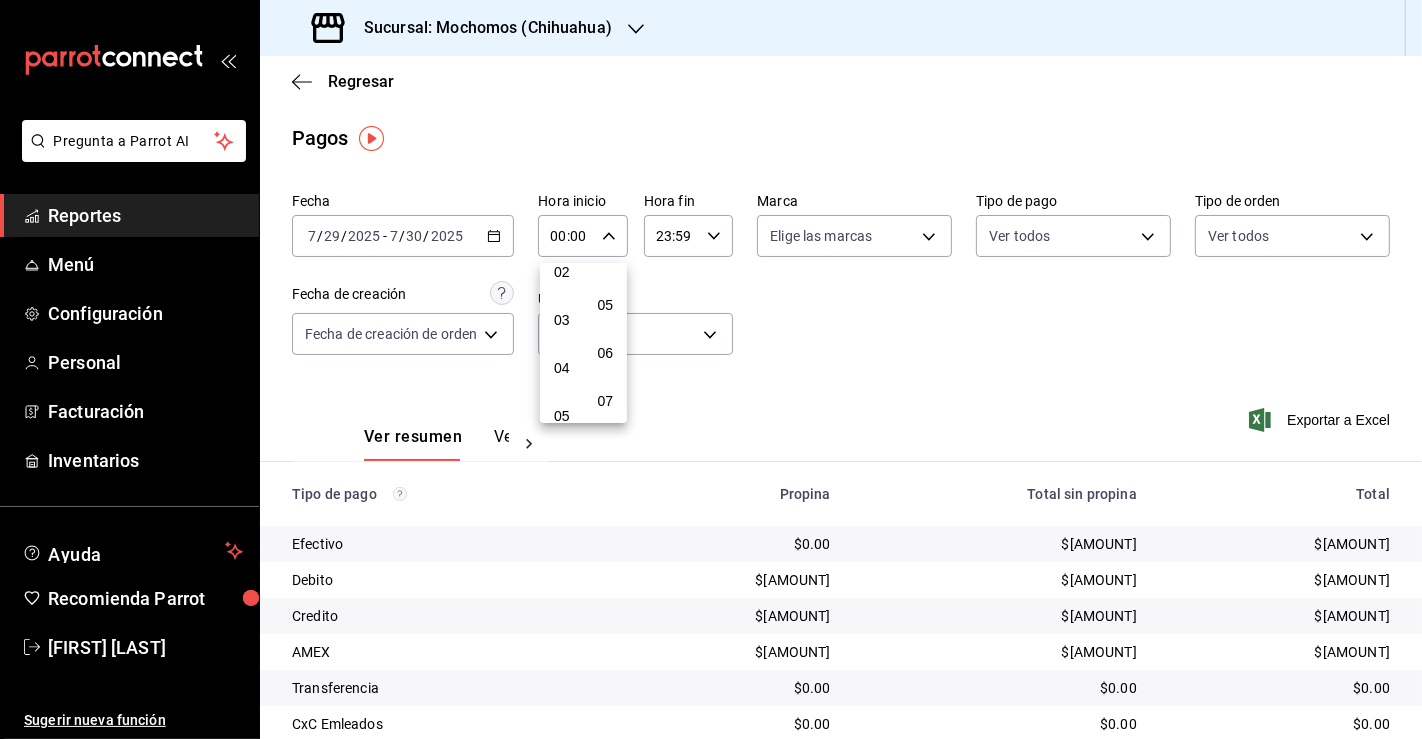 type on "04:00" 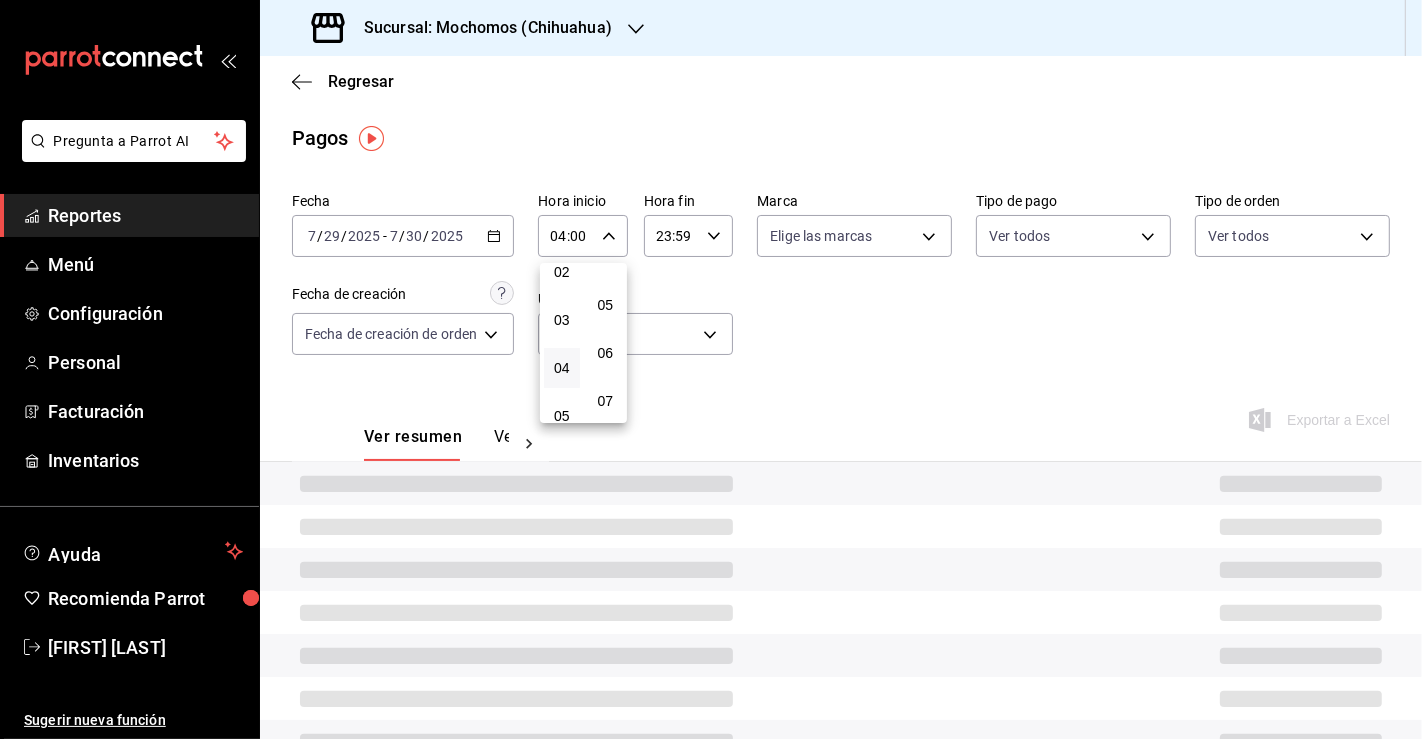 click at bounding box center (711, 369) 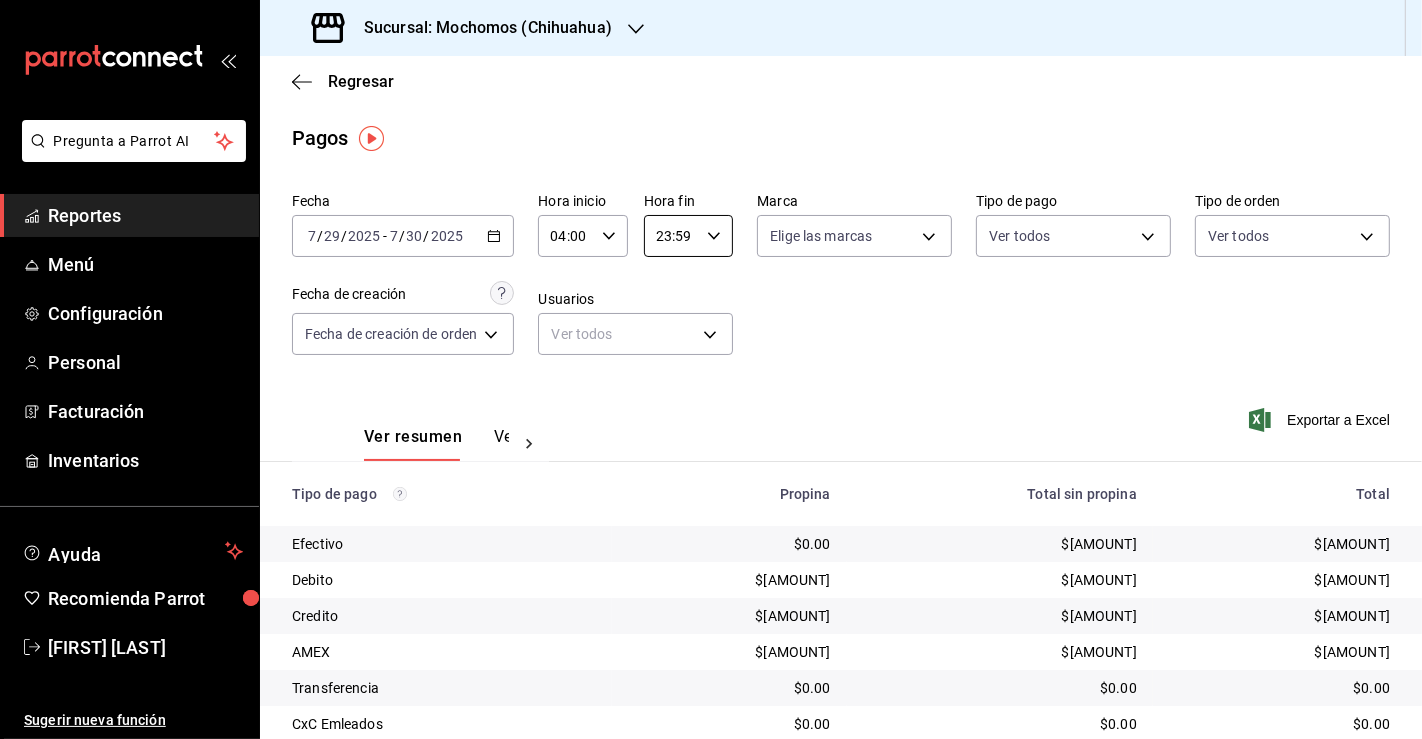 click on "23:59" at bounding box center [671, 236] 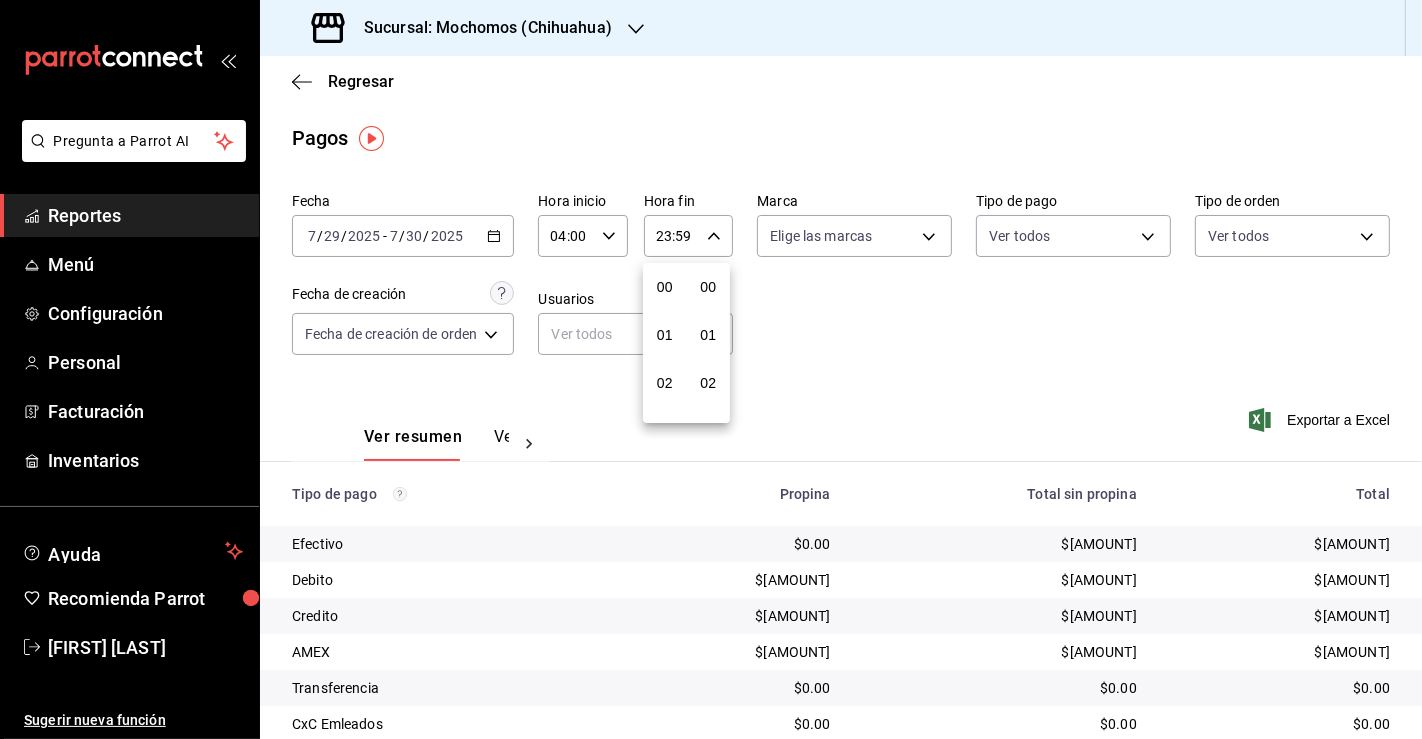 scroll, scrollTop: 998, scrollLeft: 0, axis: vertical 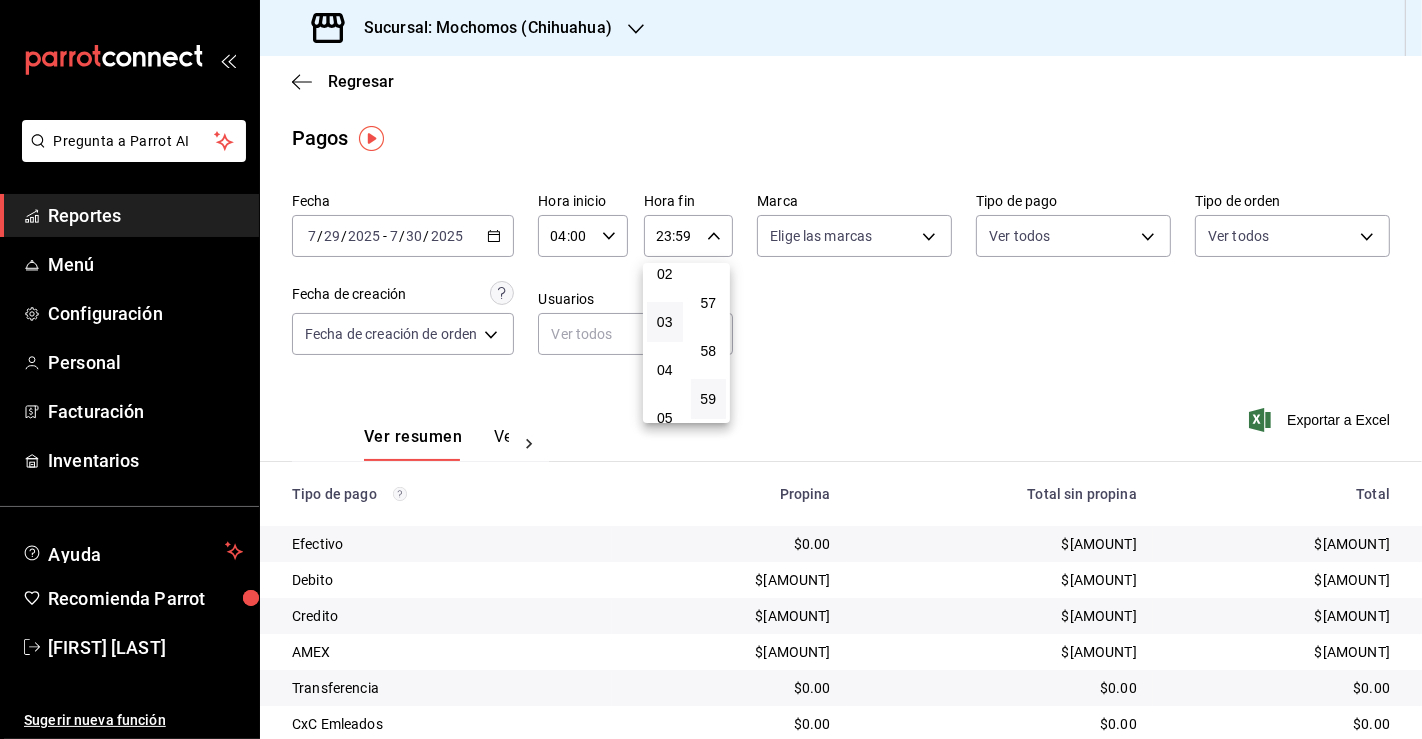 click on "03" at bounding box center (665, 322) 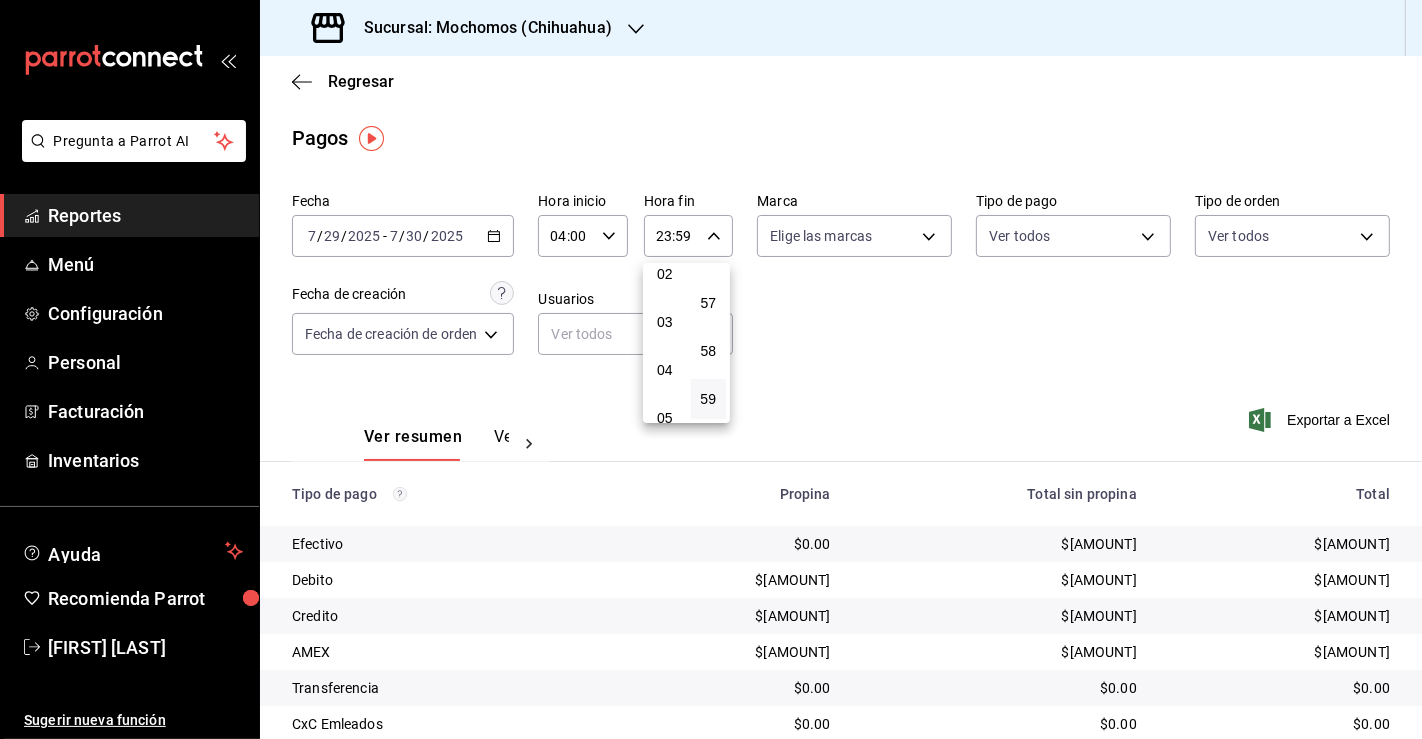 type on "03:59" 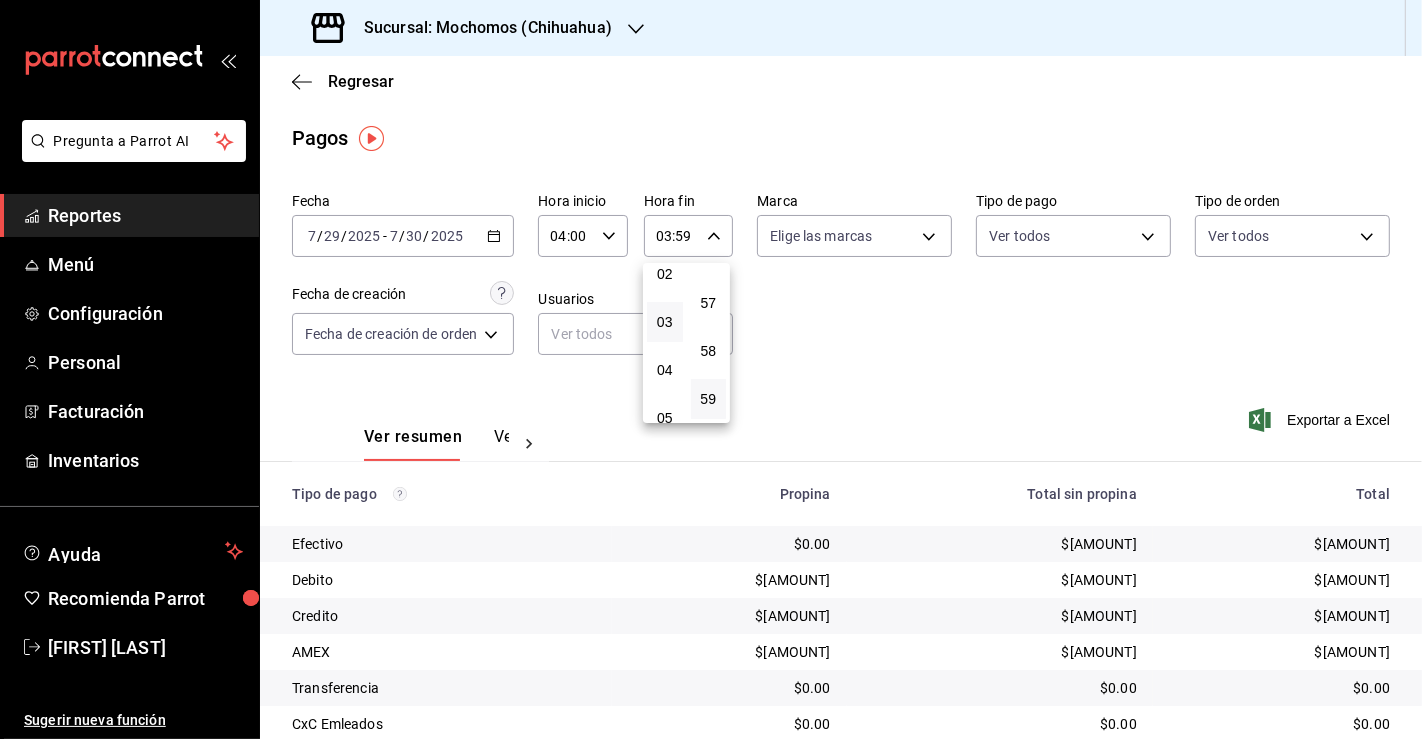 click at bounding box center (711, 369) 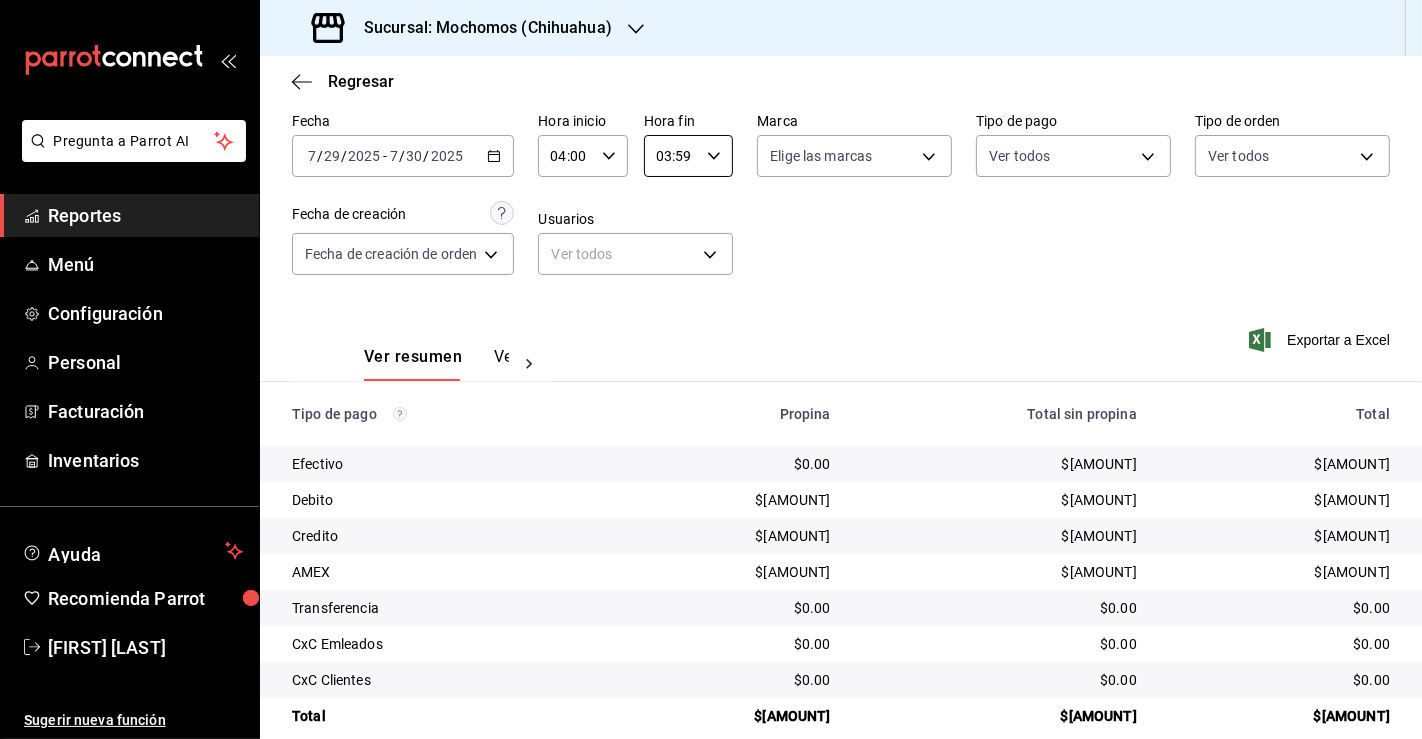 scroll, scrollTop: 108, scrollLeft: 0, axis: vertical 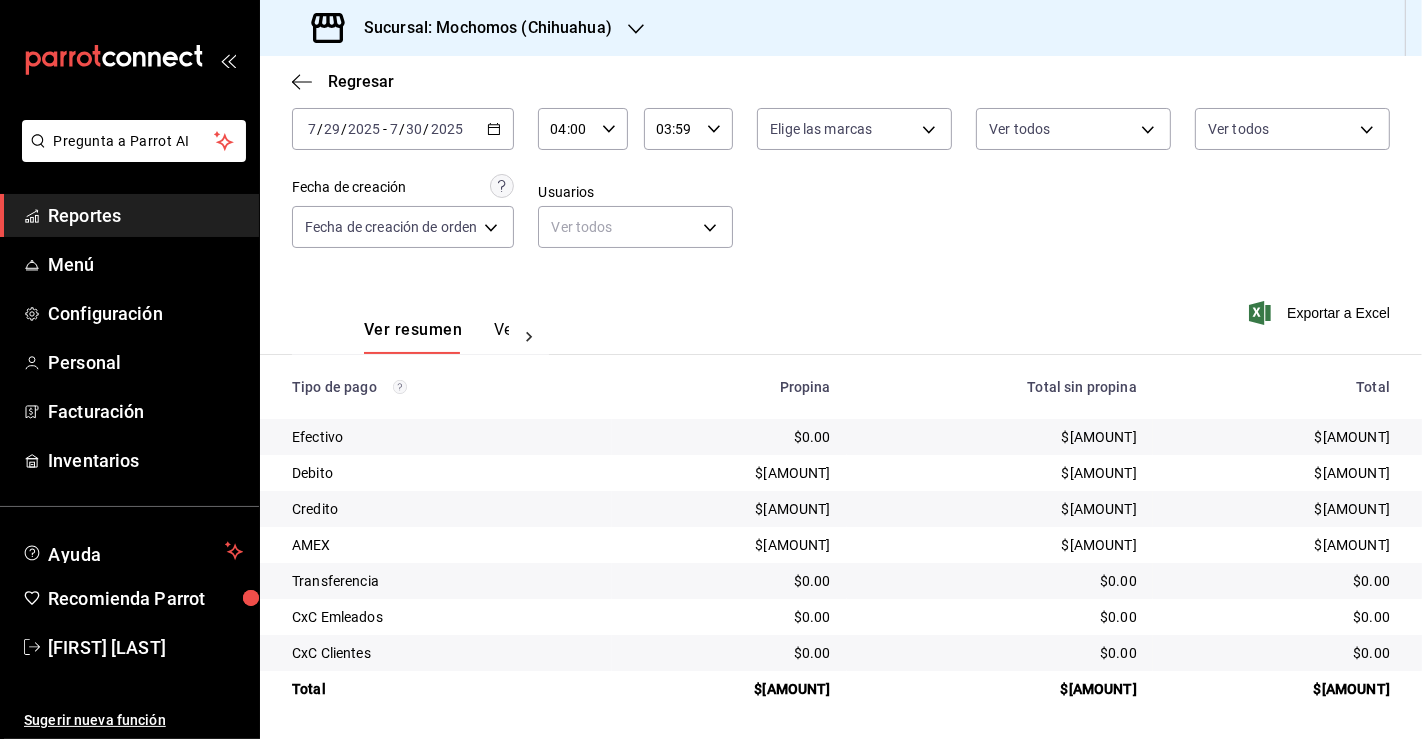 click on "$[AMOUNT]" at bounding box center [1000, 437] 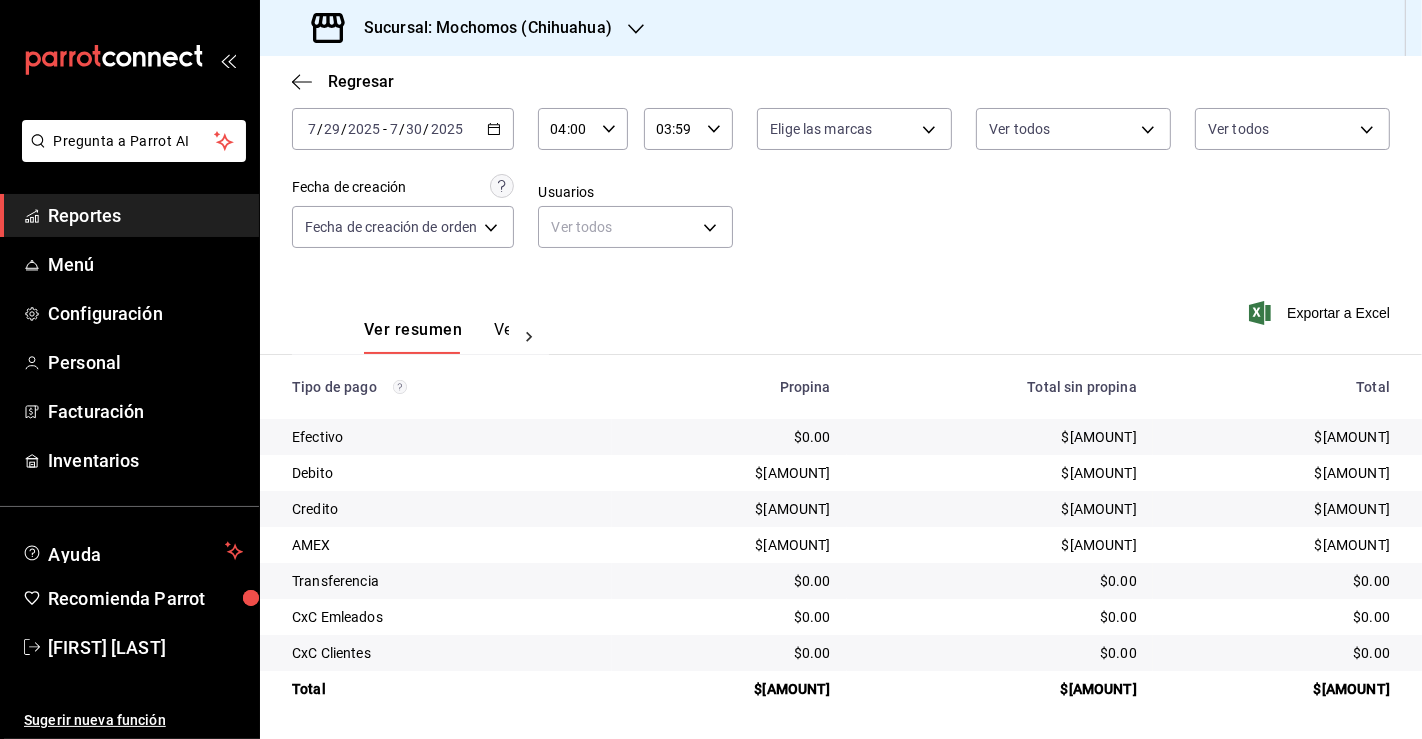 click on "$[AMOUNT]" at bounding box center (729, 689) 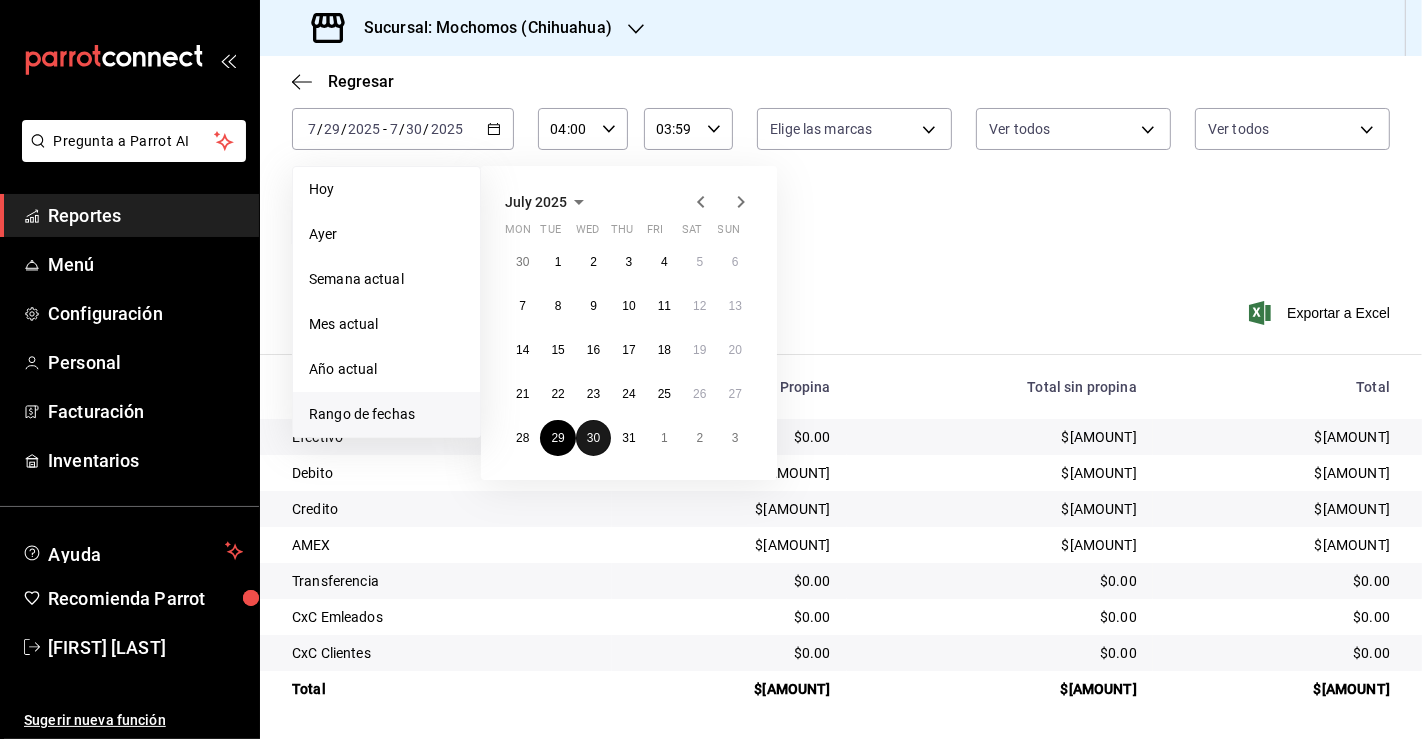 click on "30" at bounding box center (593, 438) 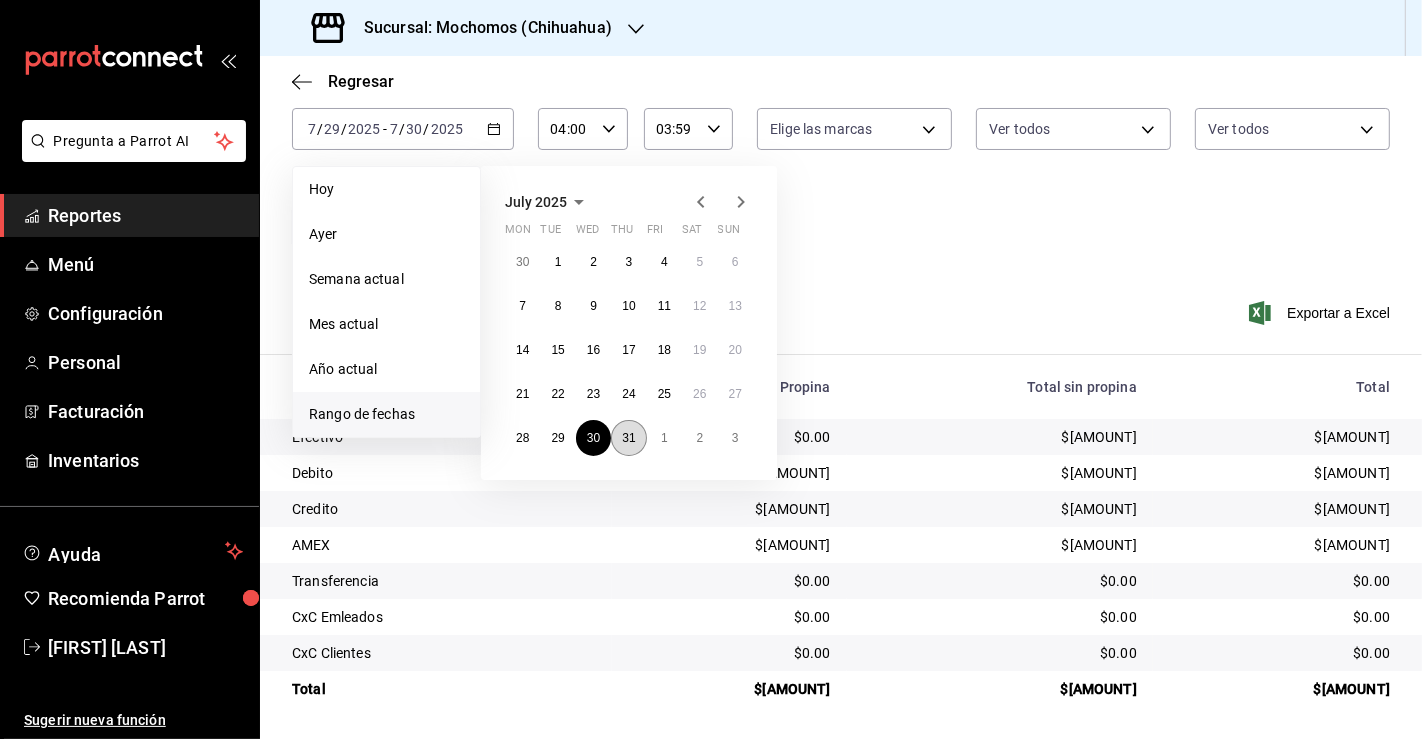 click on "31" at bounding box center [628, 438] 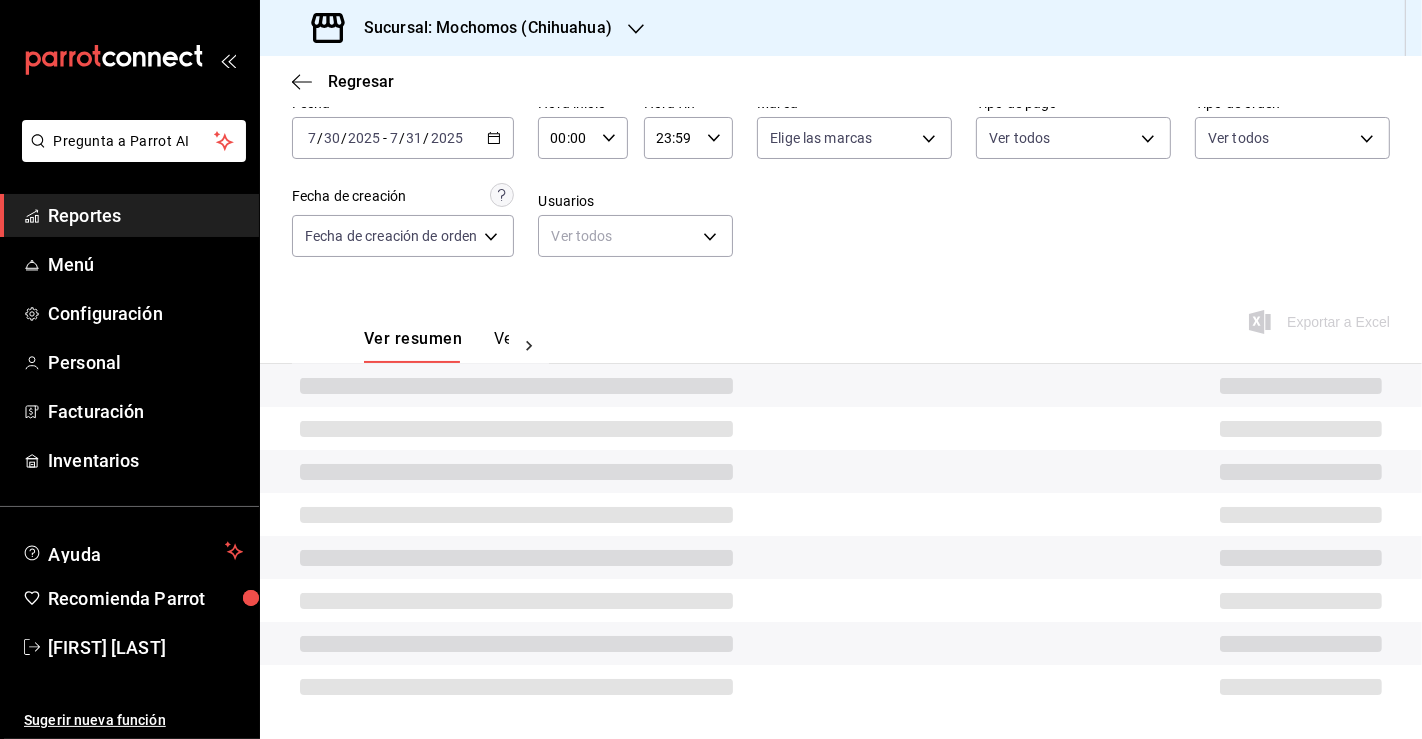 scroll, scrollTop: 108, scrollLeft: 0, axis: vertical 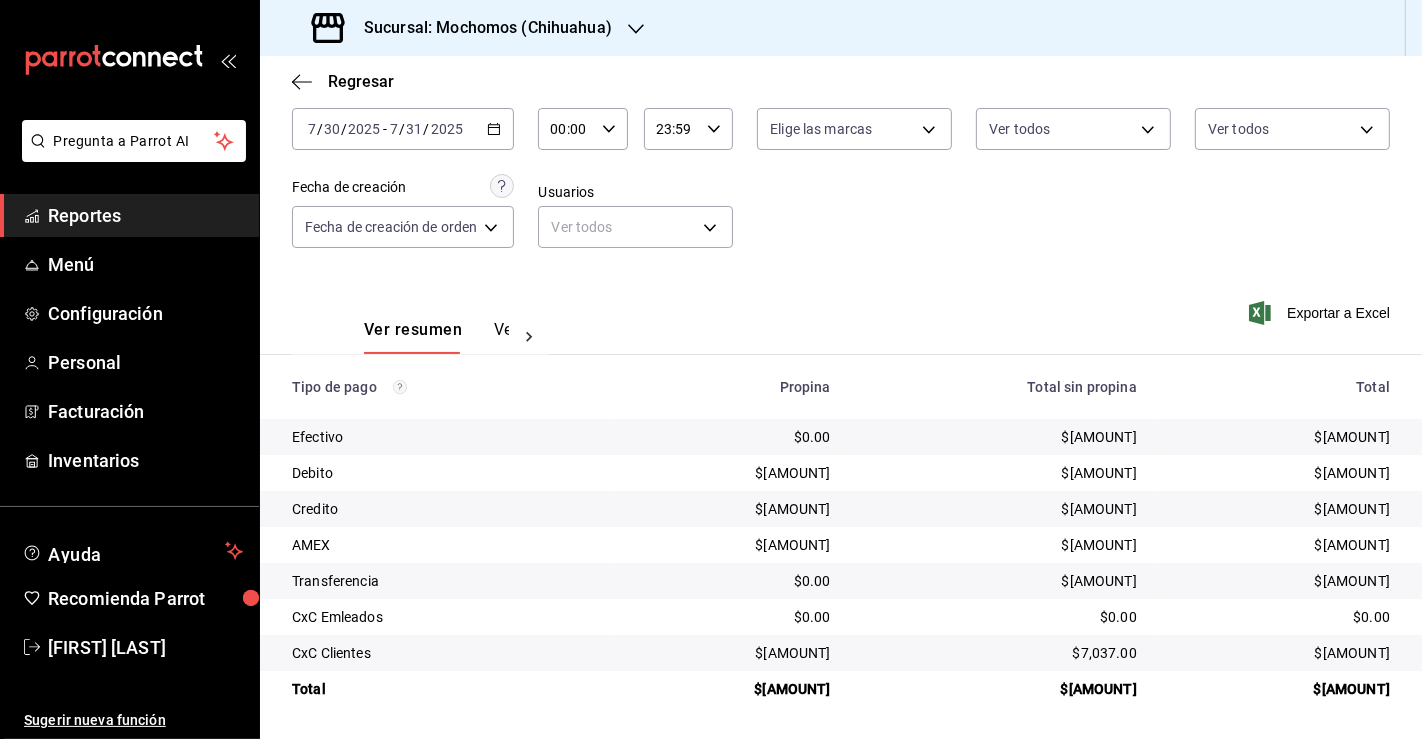 click on "00:00" at bounding box center (565, 129) 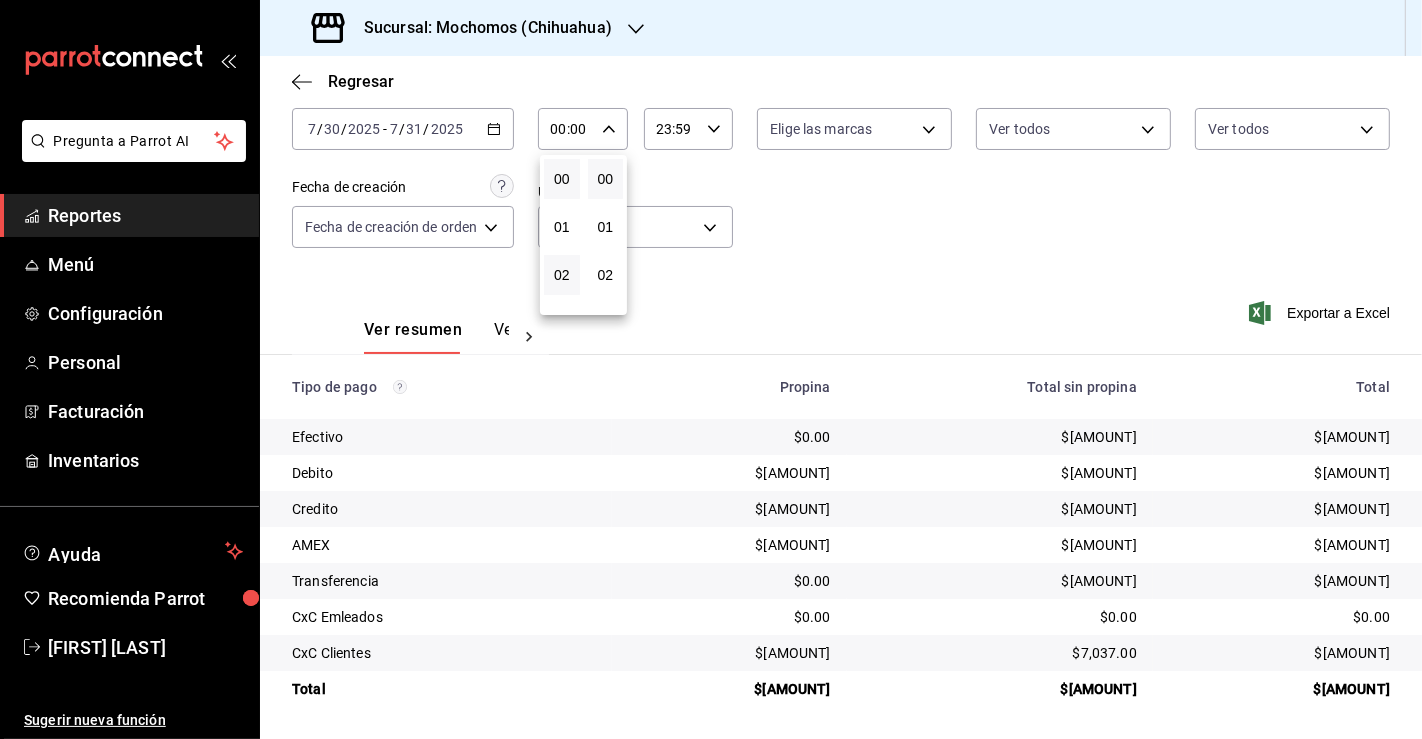 scroll, scrollTop: 111, scrollLeft: 0, axis: vertical 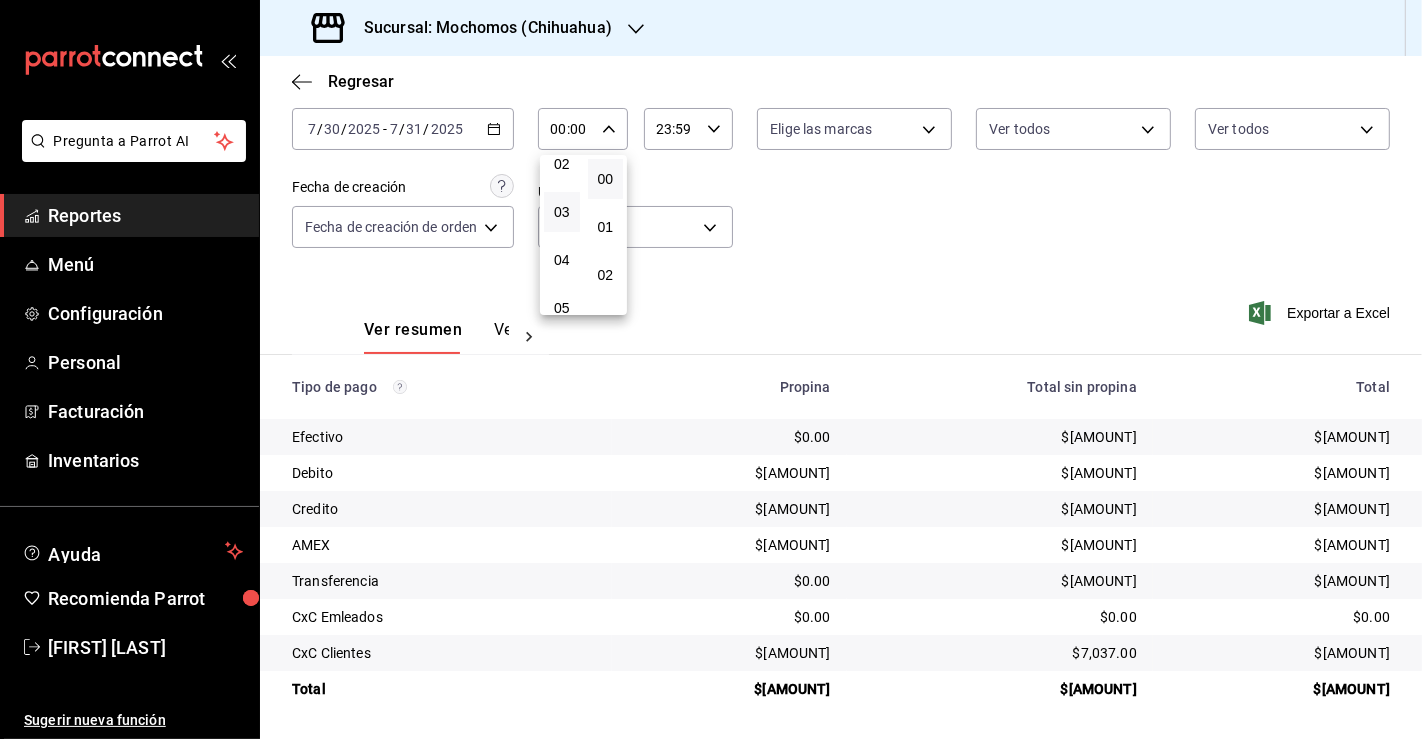 click on "03" at bounding box center (562, 212) 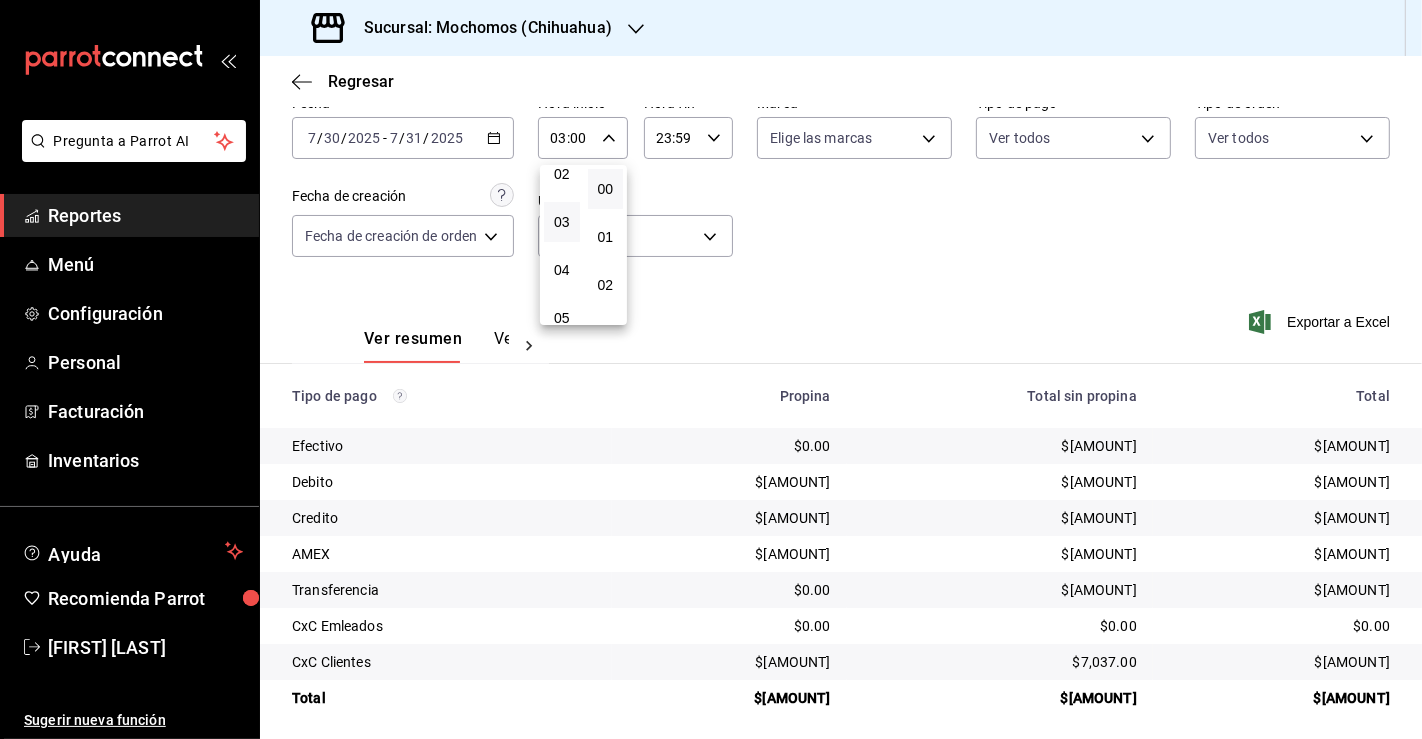 scroll, scrollTop: 108, scrollLeft: 0, axis: vertical 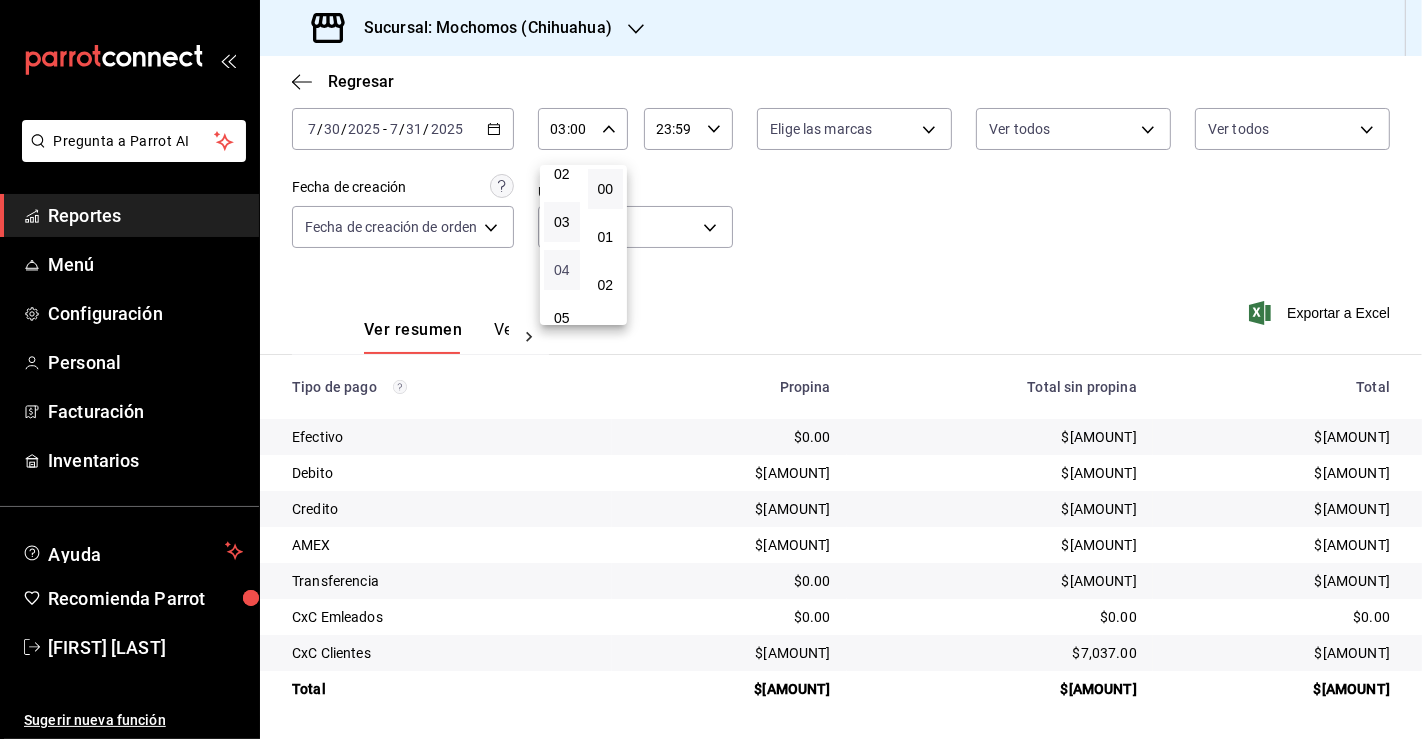 click on "04" at bounding box center (562, 270) 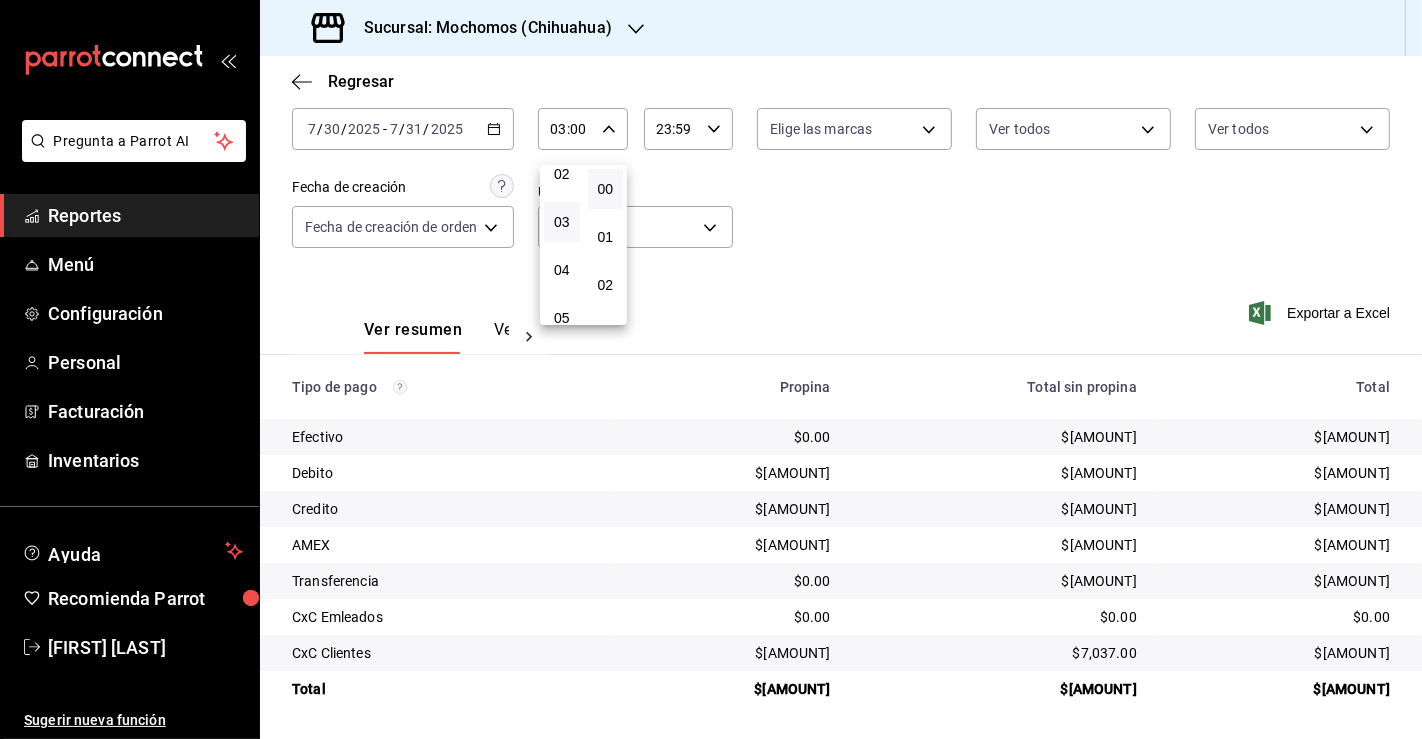 type on "04:00" 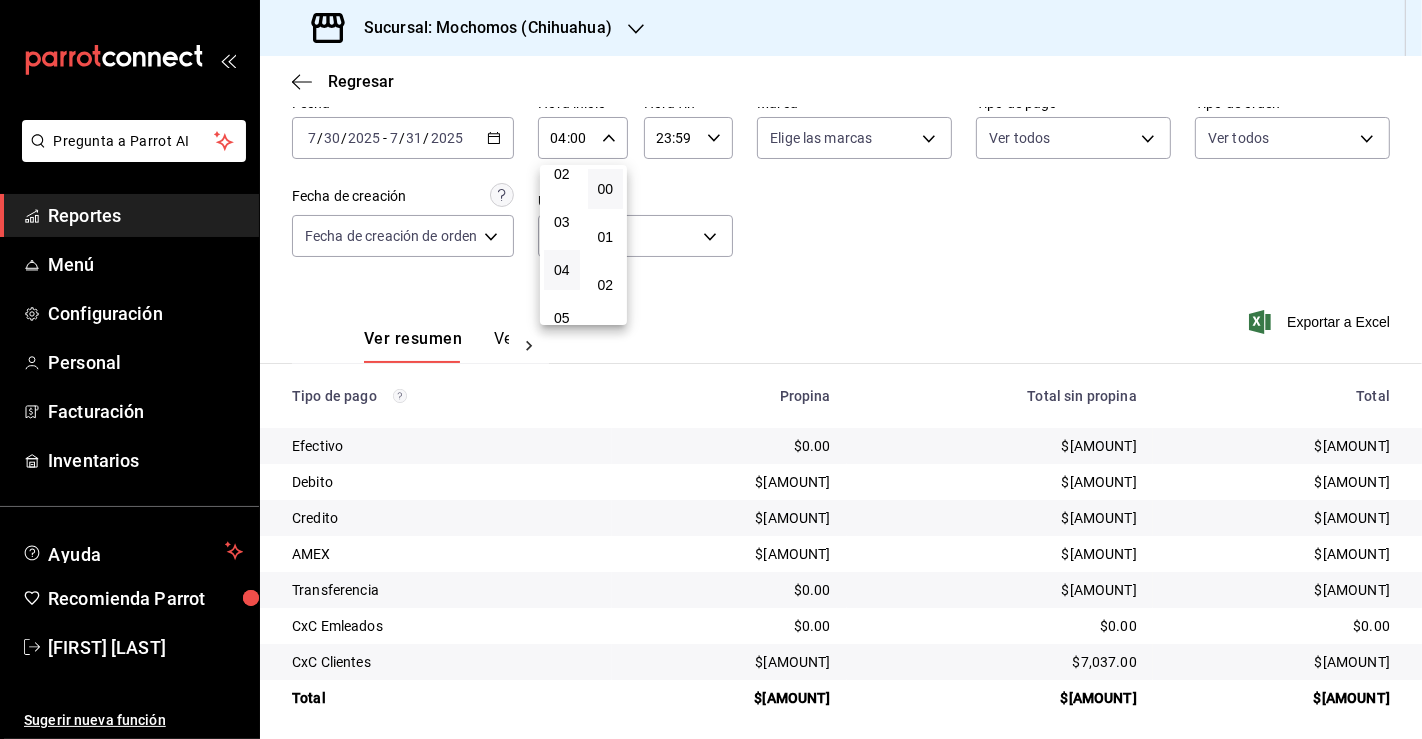 scroll, scrollTop: 108, scrollLeft: 0, axis: vertical 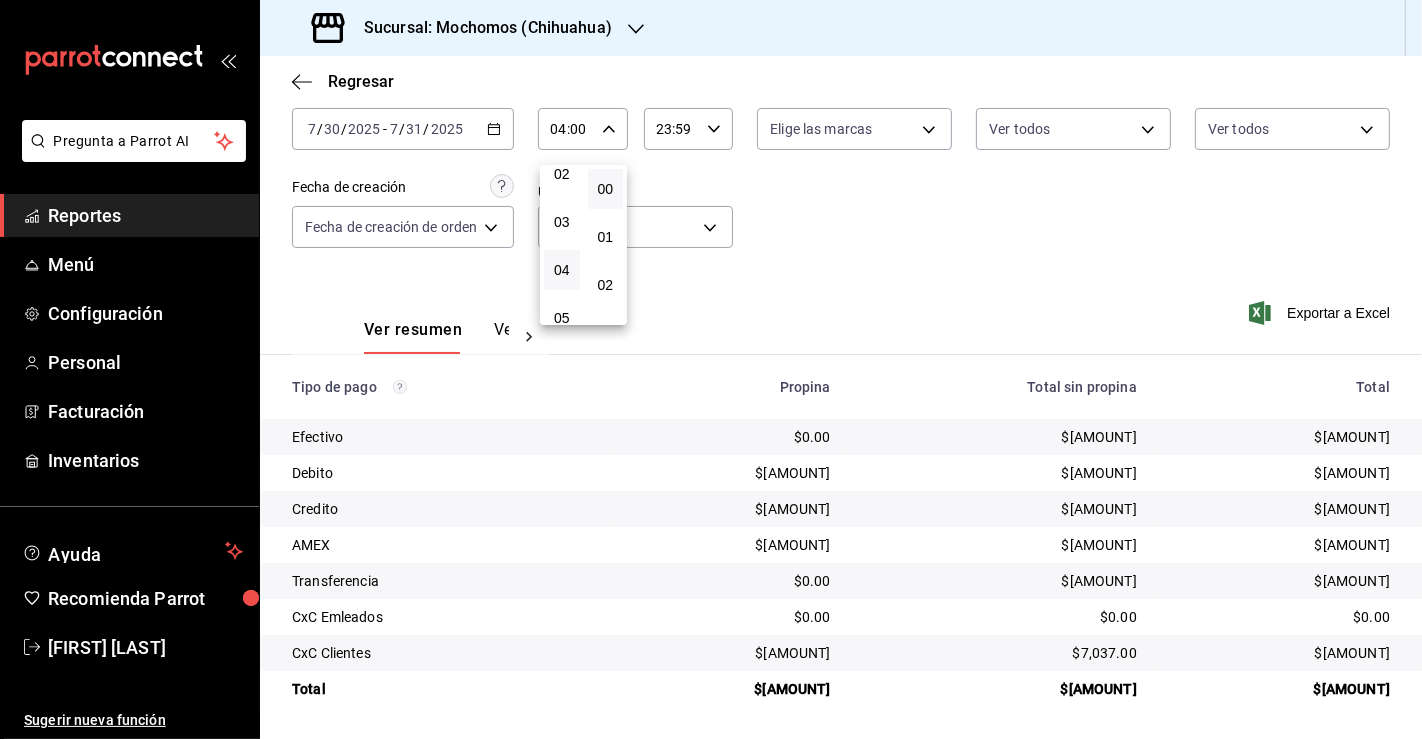 click at bounding box center (711, 369) 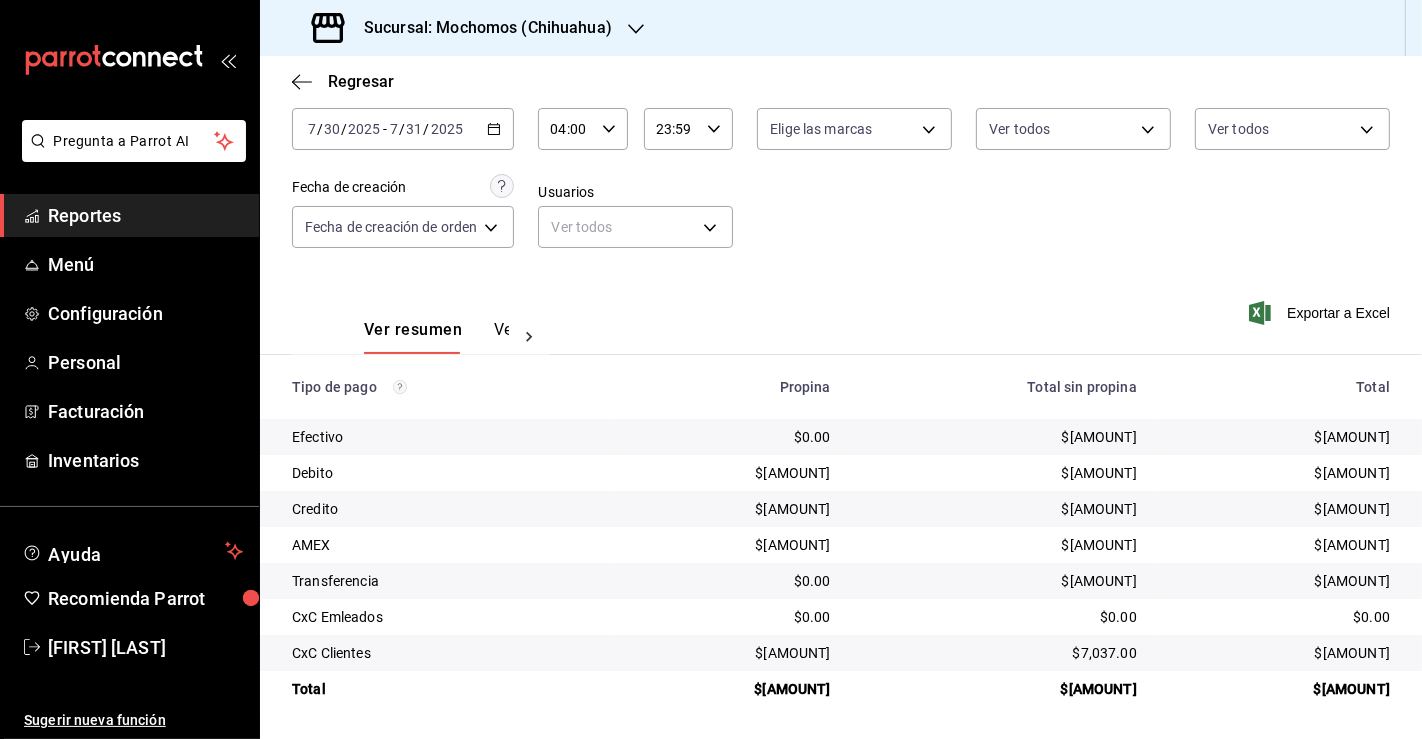 click on "23:59" at bounding box center (671, 129) 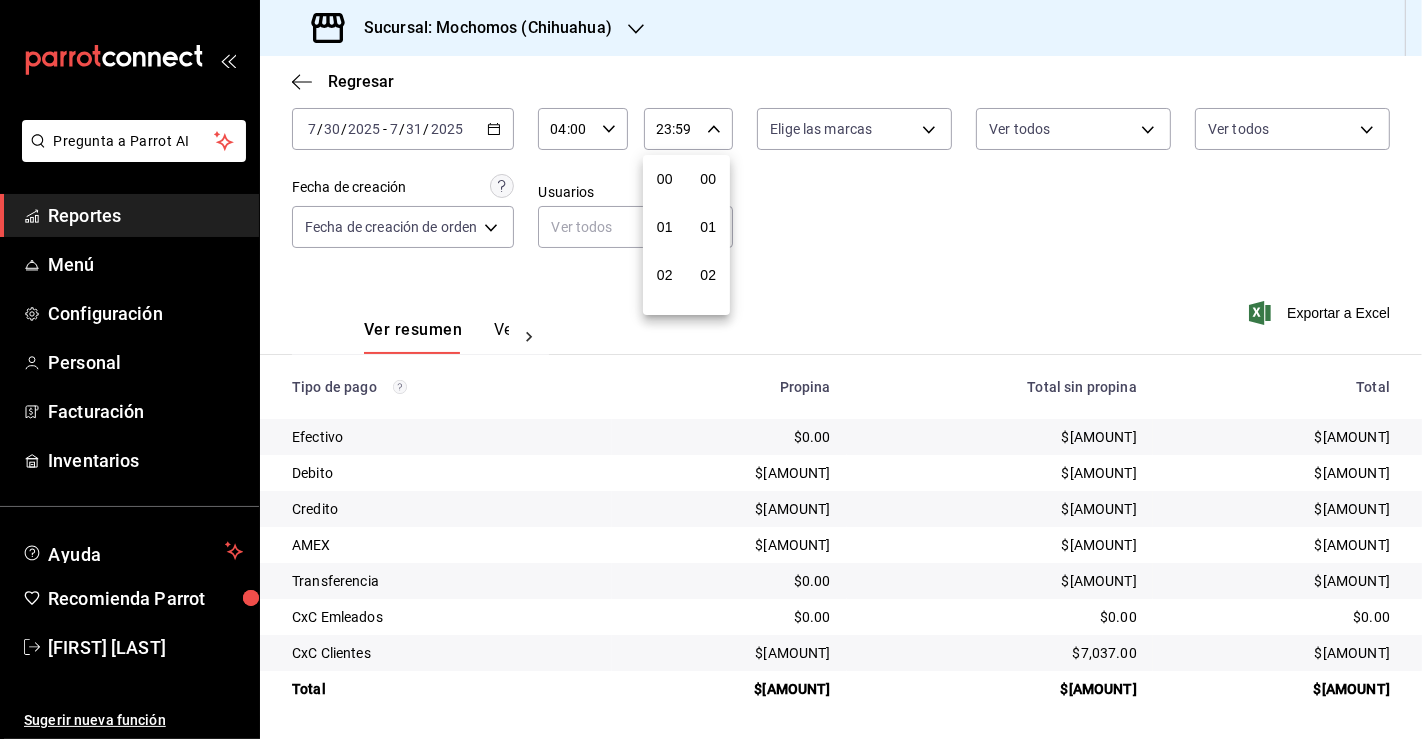 scroll, scrollTop: 998, scrollLeft: 0, axis: vertical 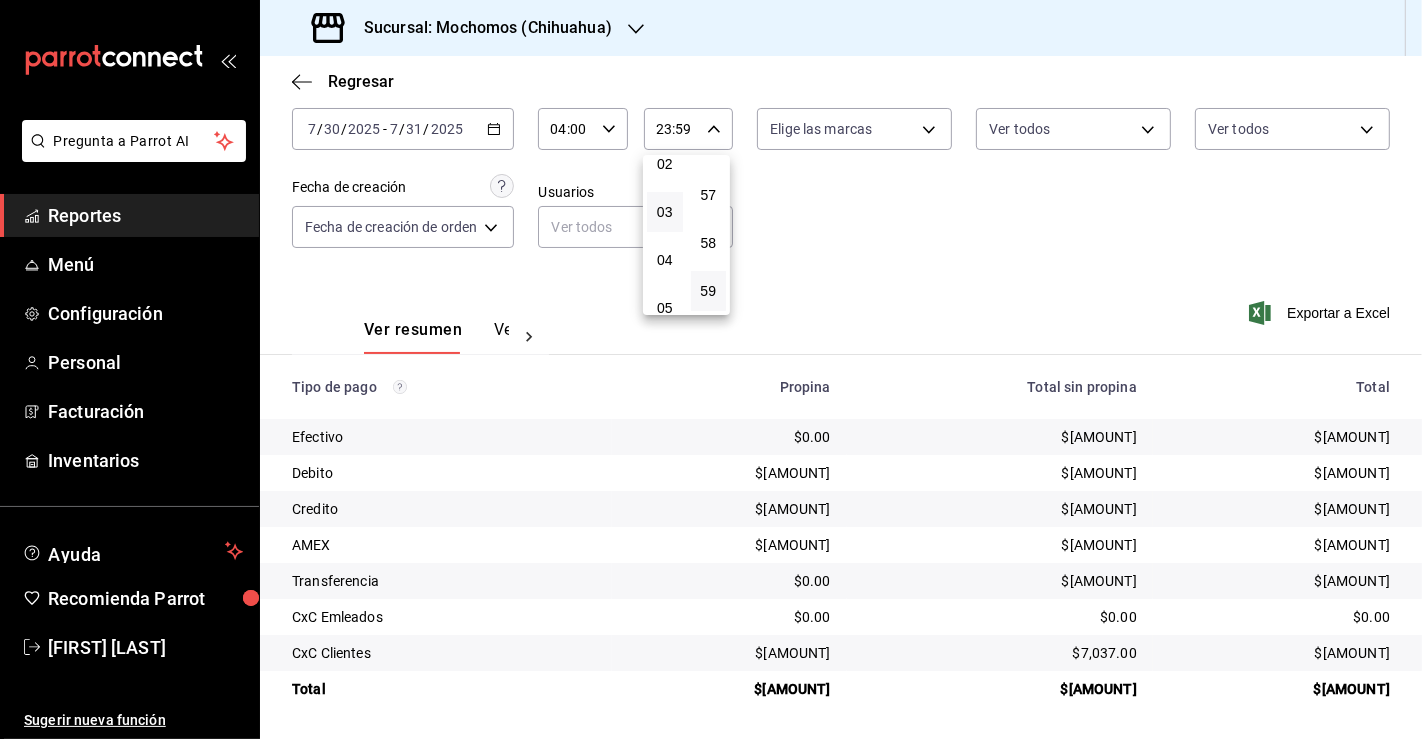 click on "03" at bounding box center (665, 212) 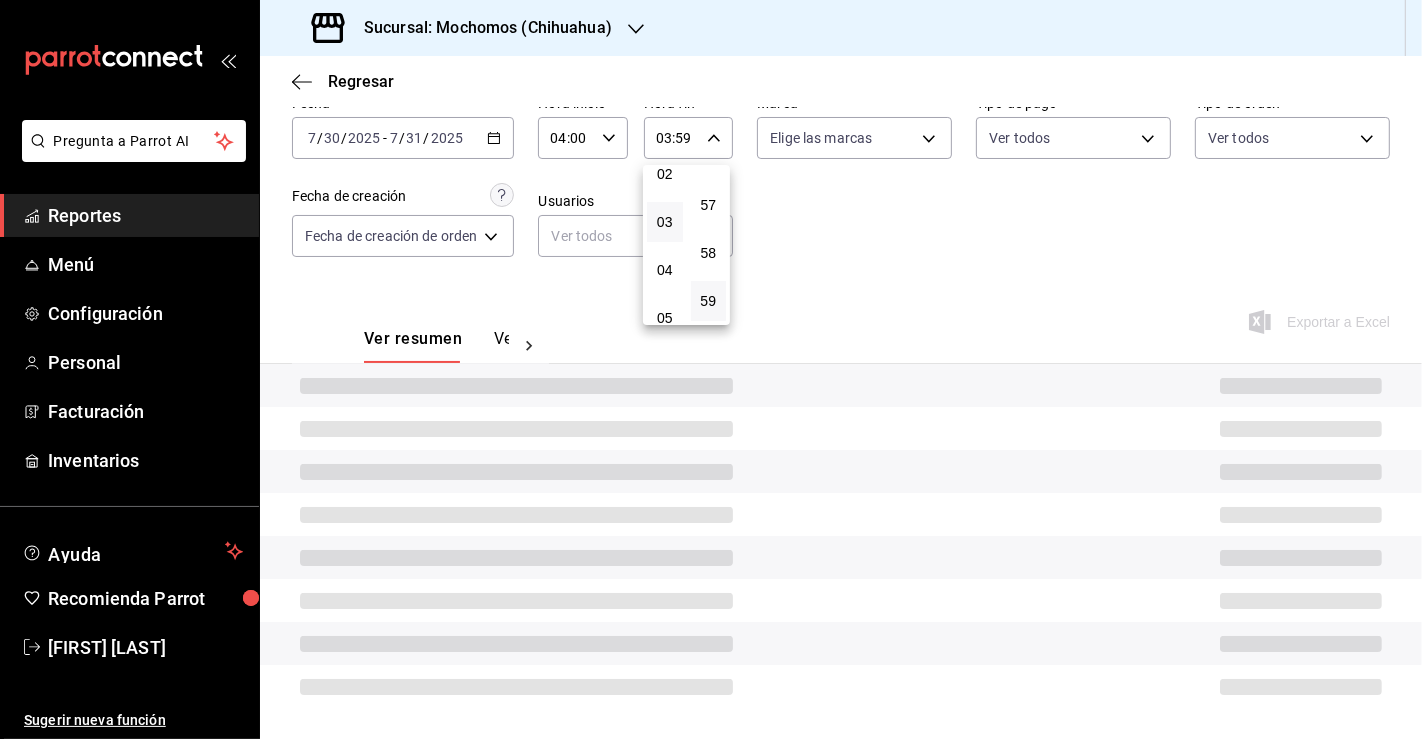 scroll, scrollTop: 108, scrollLeft: 0, axis: vertical 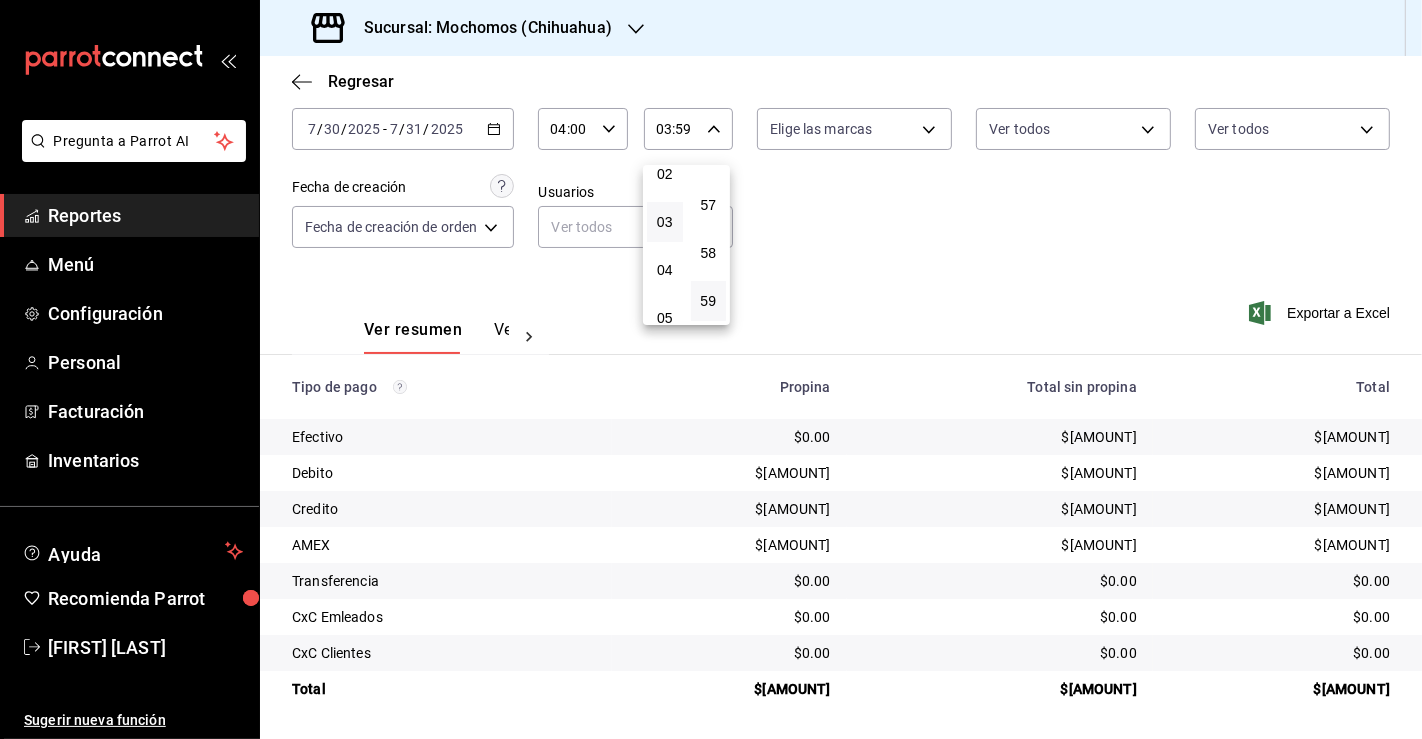 click at bounding box center (711, 369) 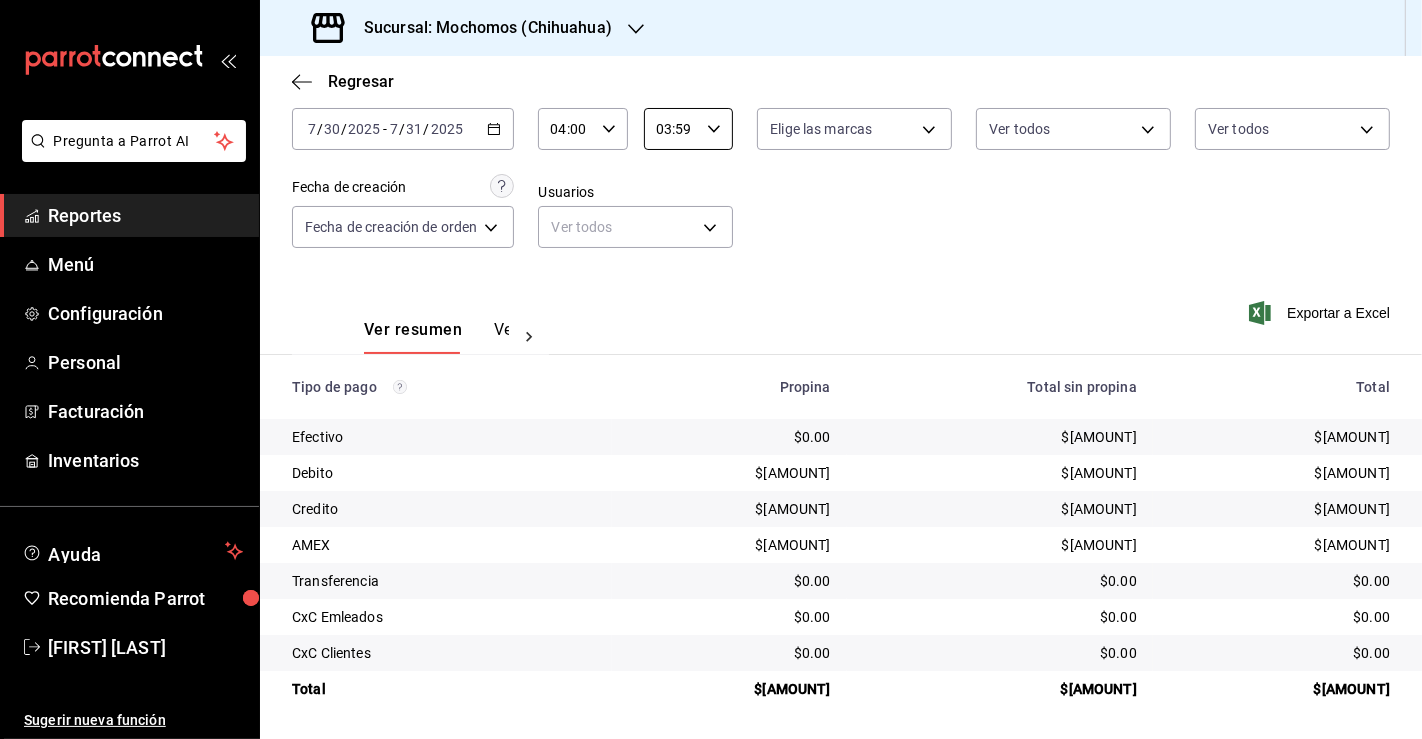 click on "$[AMOUNT]" at bounding box center [1000, 437] 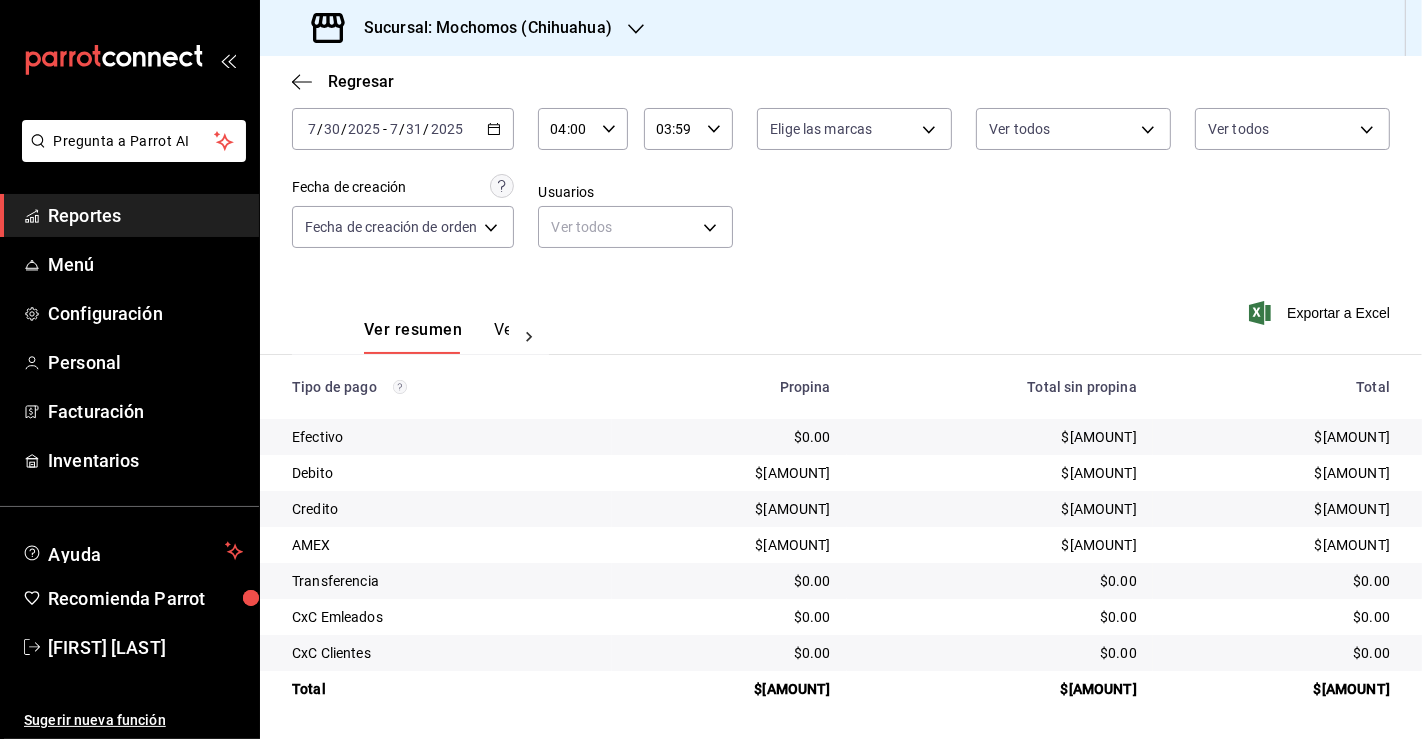 click on "$[AMOUNT]" at bounding box center [1000, 437] 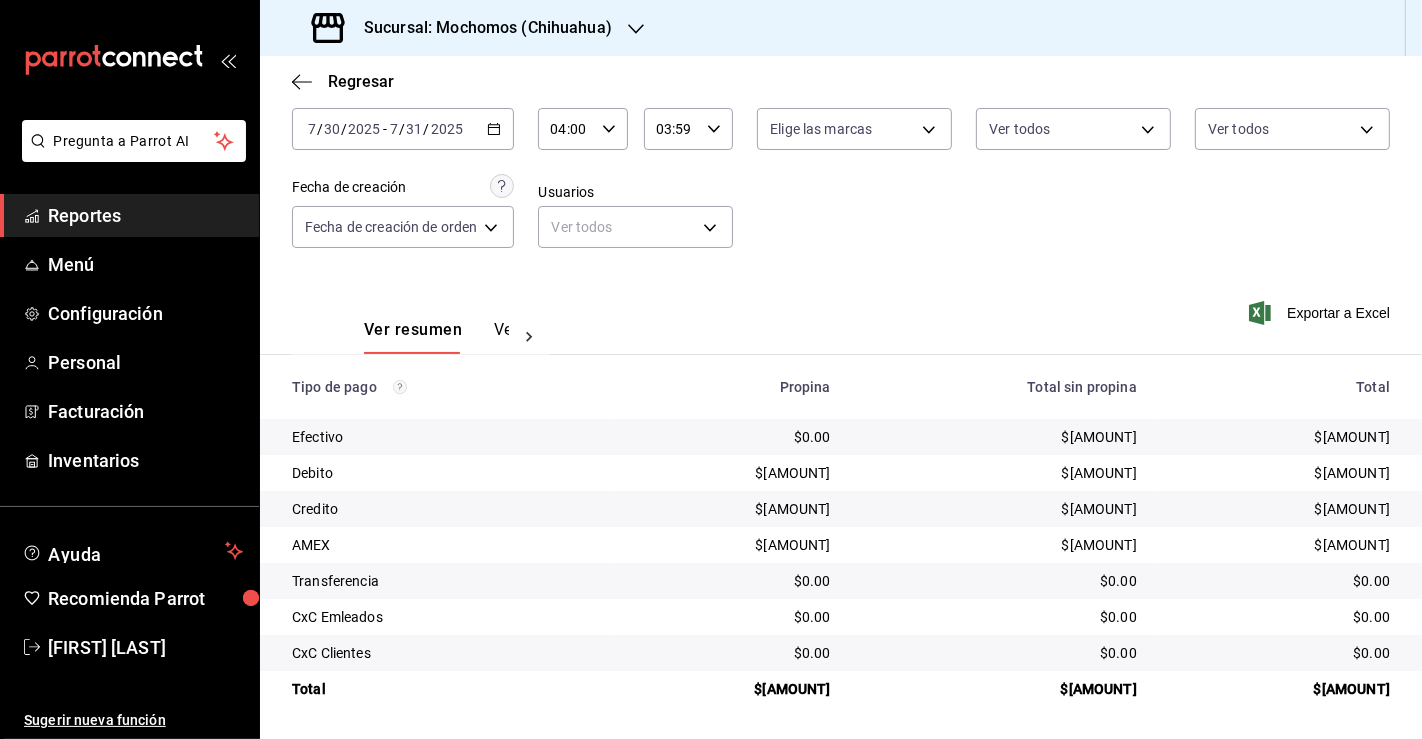 click on "$[AMOUNT]" at bounding box center (729, 689) 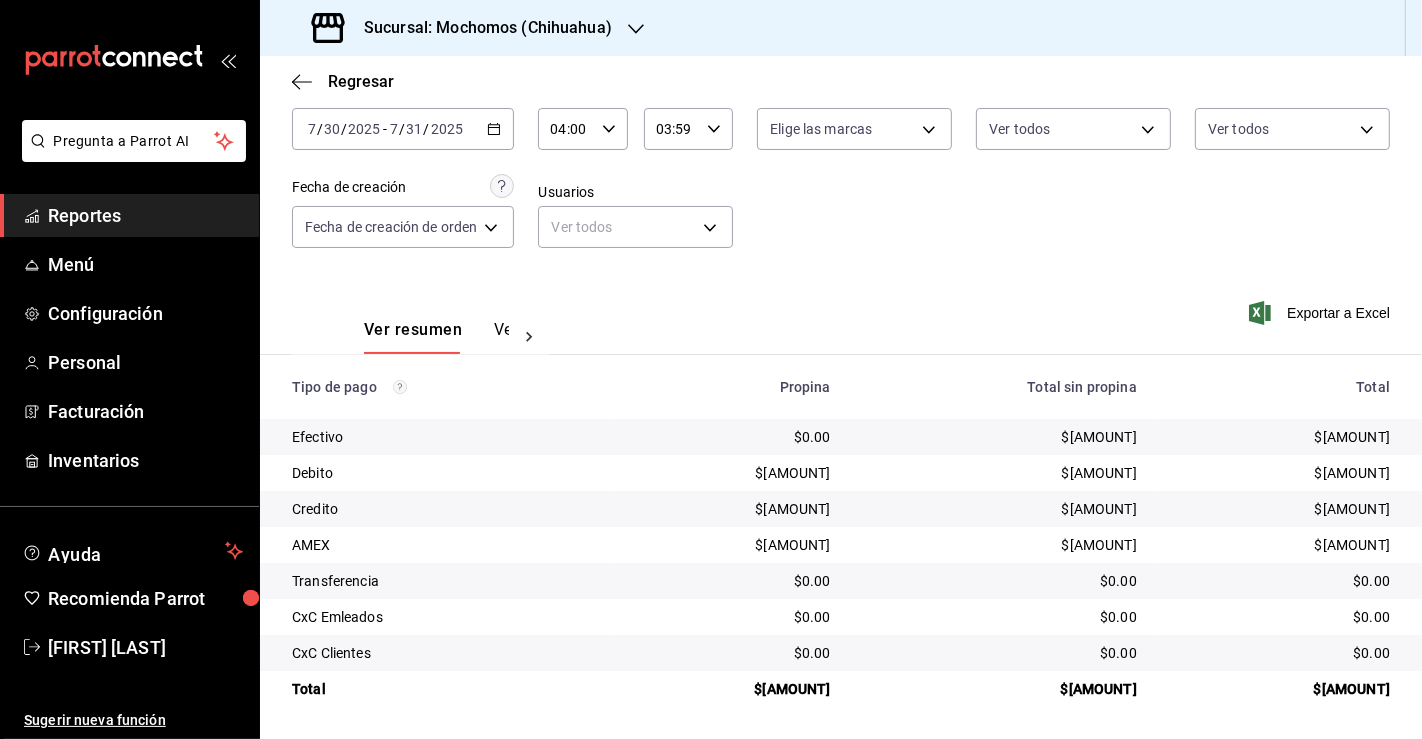 click on "[DATE] [MONTH] / [DAY] / [YEAR] - [DATE] [MONTH] / [DAY] / [YEAR]" at bounding box center [403, 129] 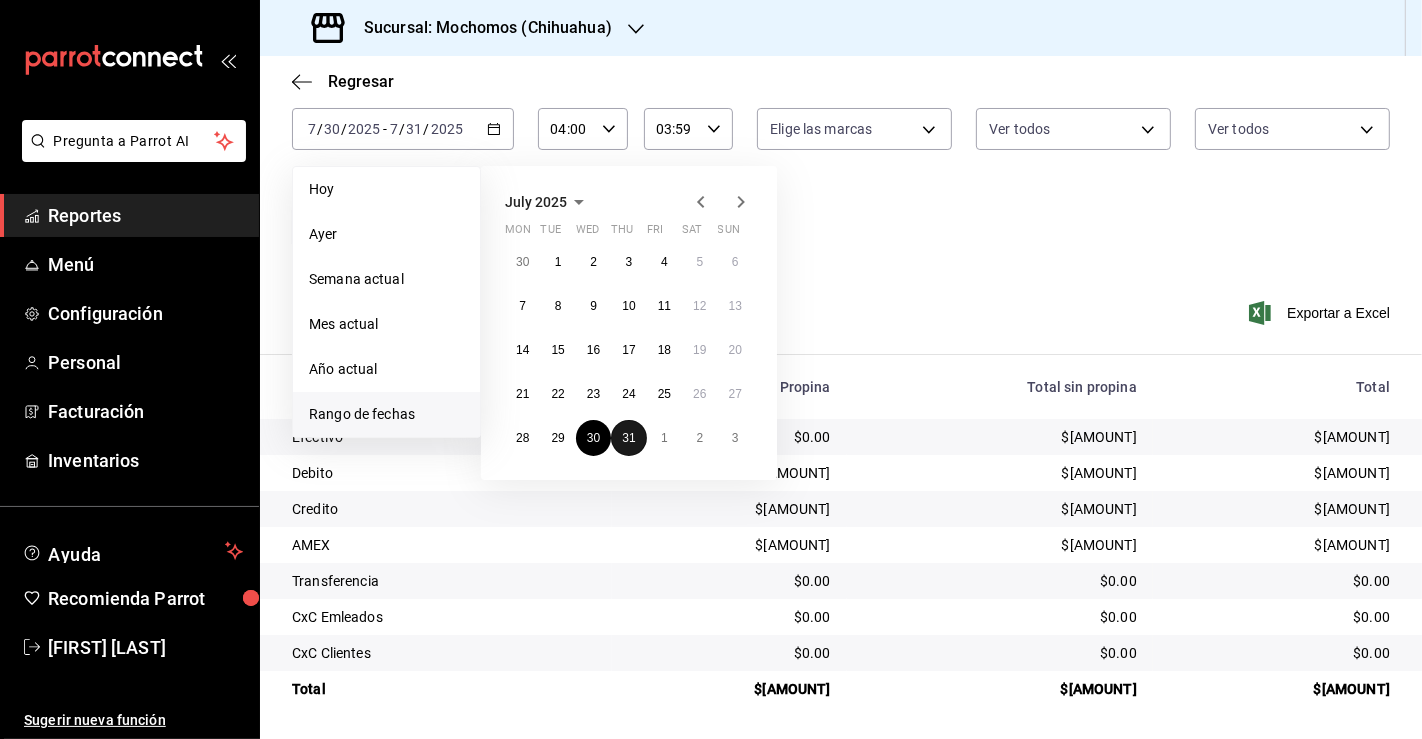 click on "31" at bounding box center (628, 438) 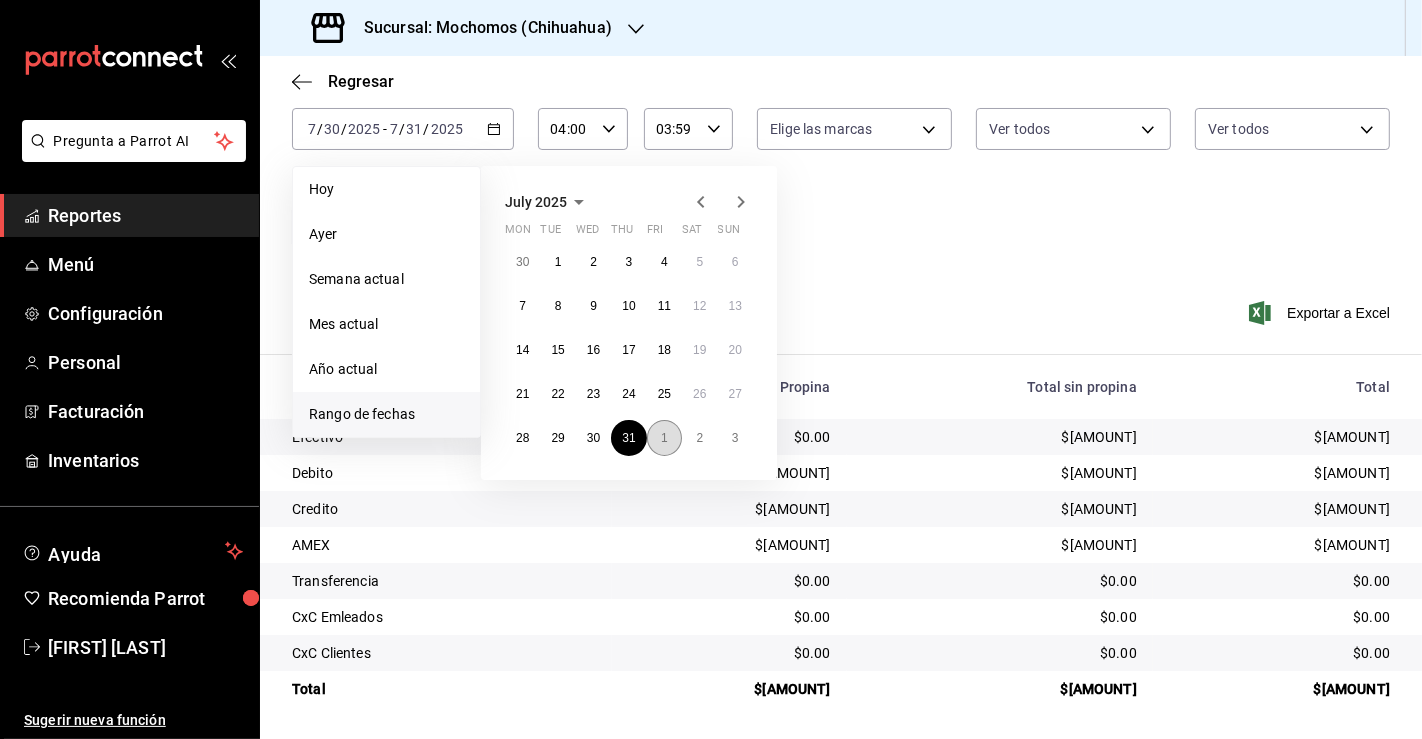 click on "1" at bounding box center (664, 438) 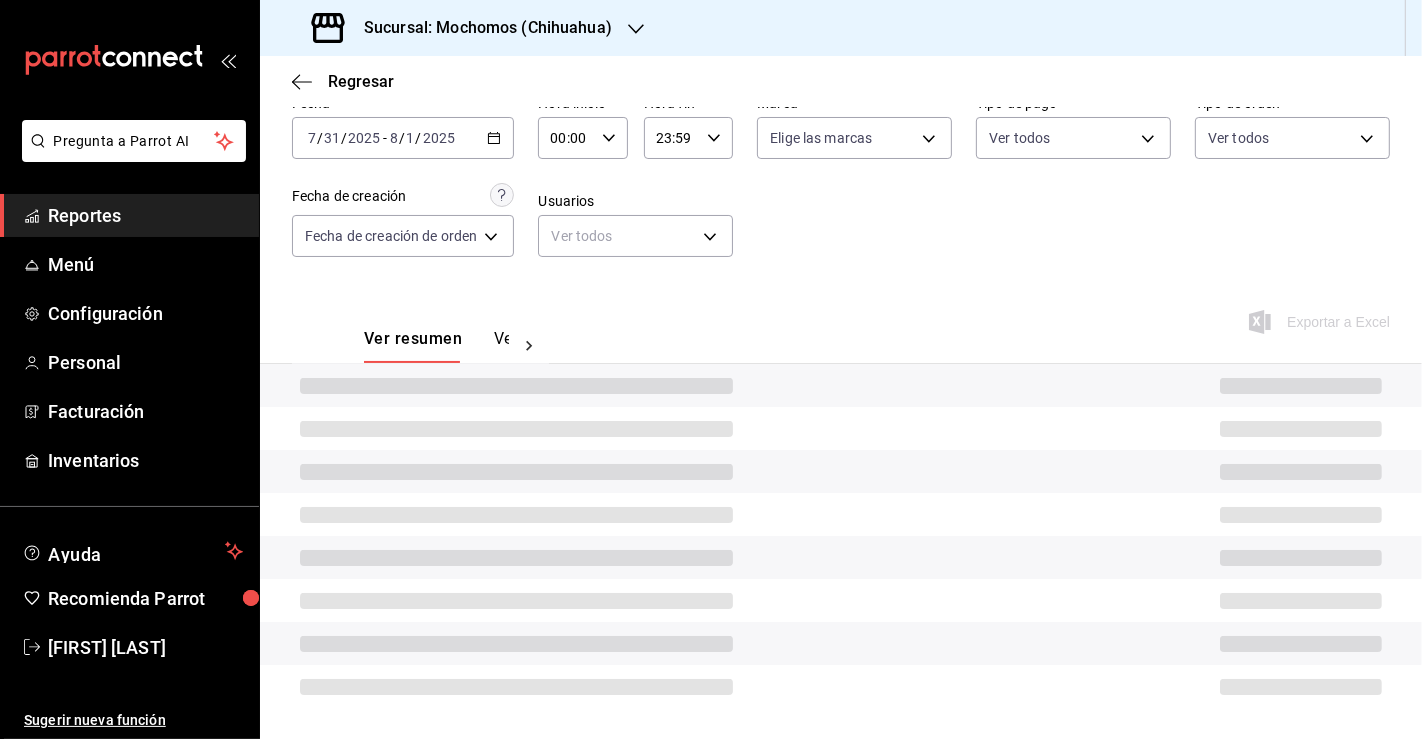 scroll, scrollTop: 108, scrollLeft: 0, axis: vertical 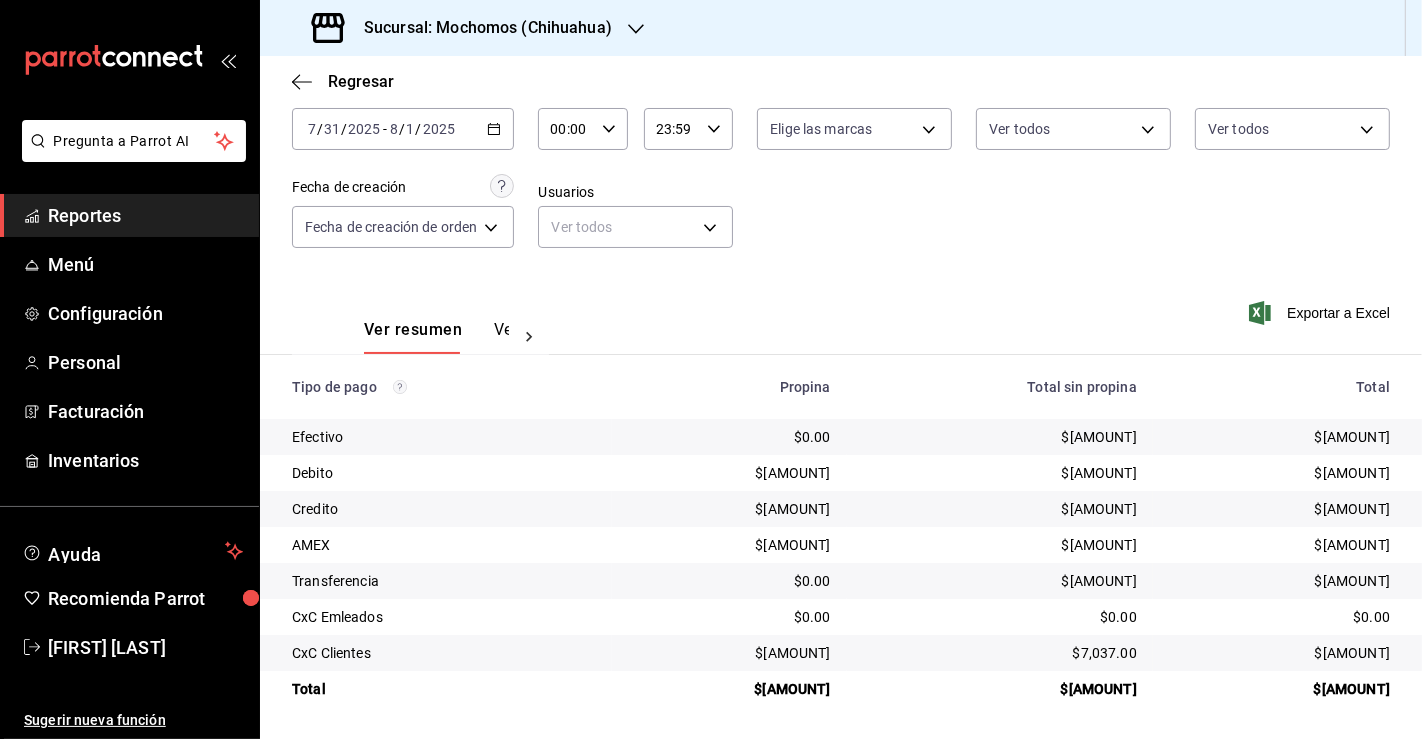 click on "00:00" at bounding box center (565, 129) 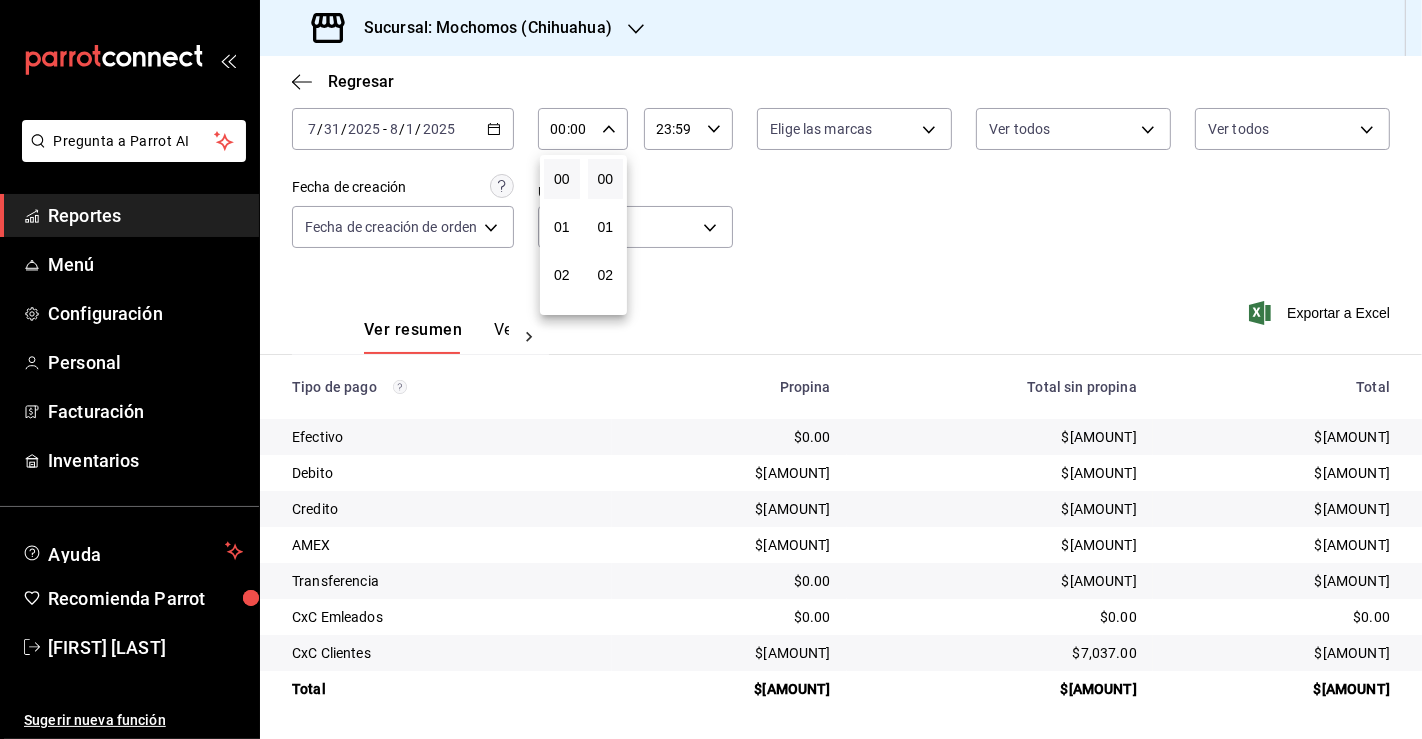scroll, scrollTop: 111, scrollLeft: 0, axis: vertical 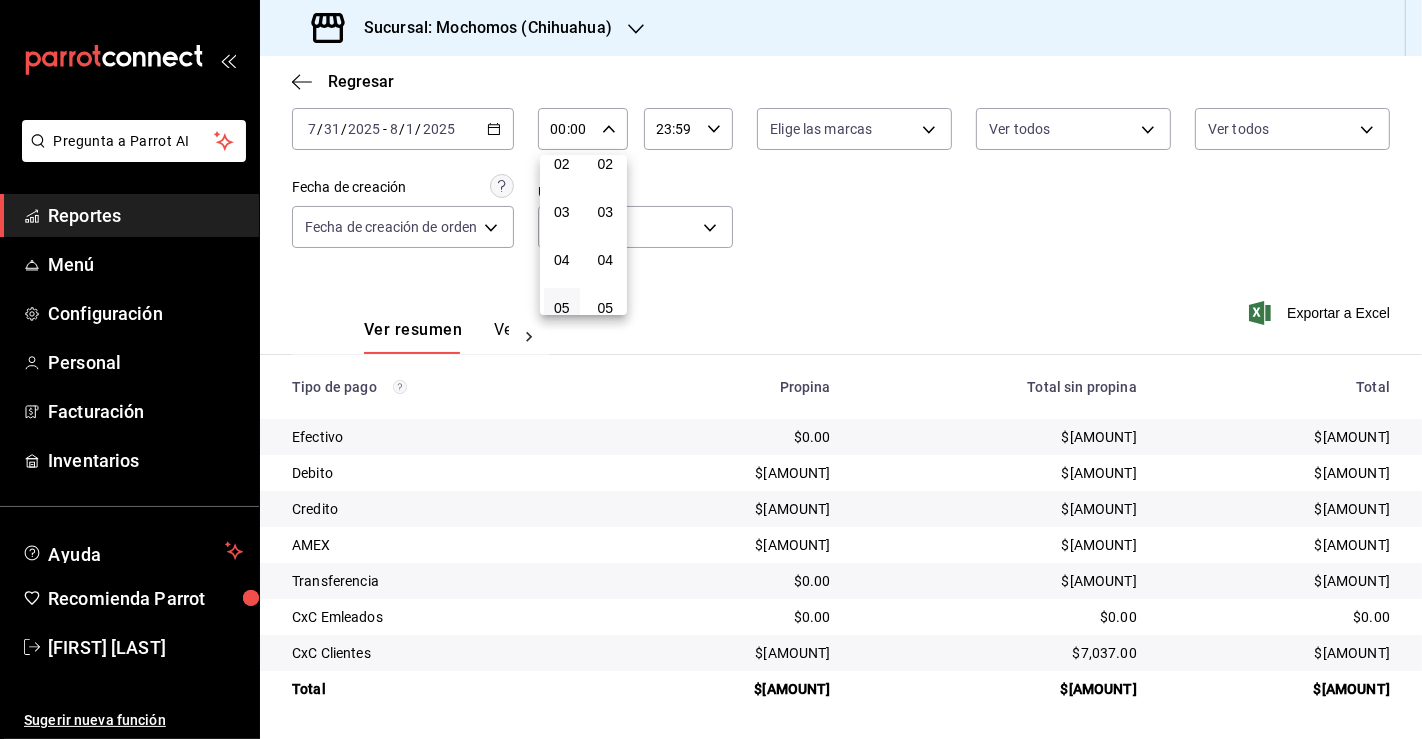 click on "00 01 02 03 04 05 06 07 08 09 10 11 12 13 14 15 16 17 18 19 20 21 22 23" at bounding box center [562, 235] 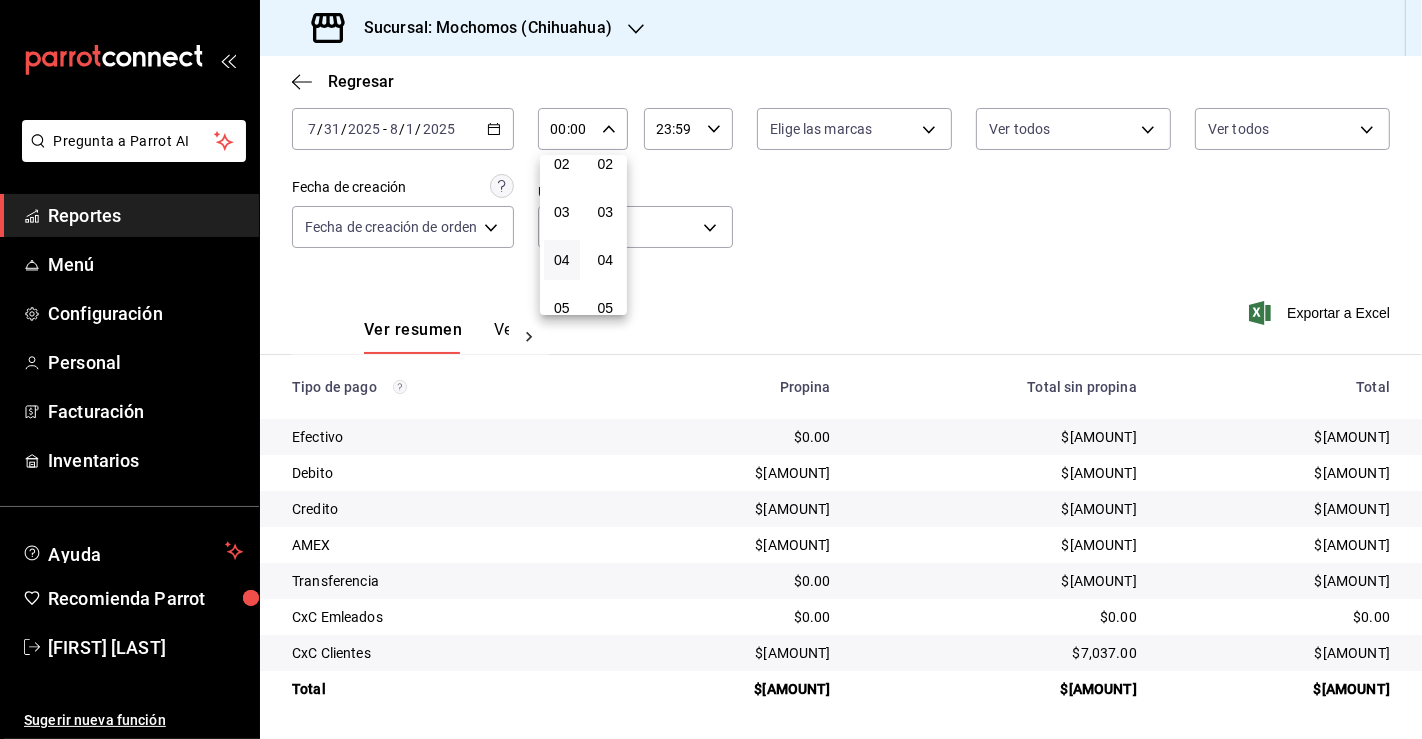 click on "04" at bounding box center (562, 260) 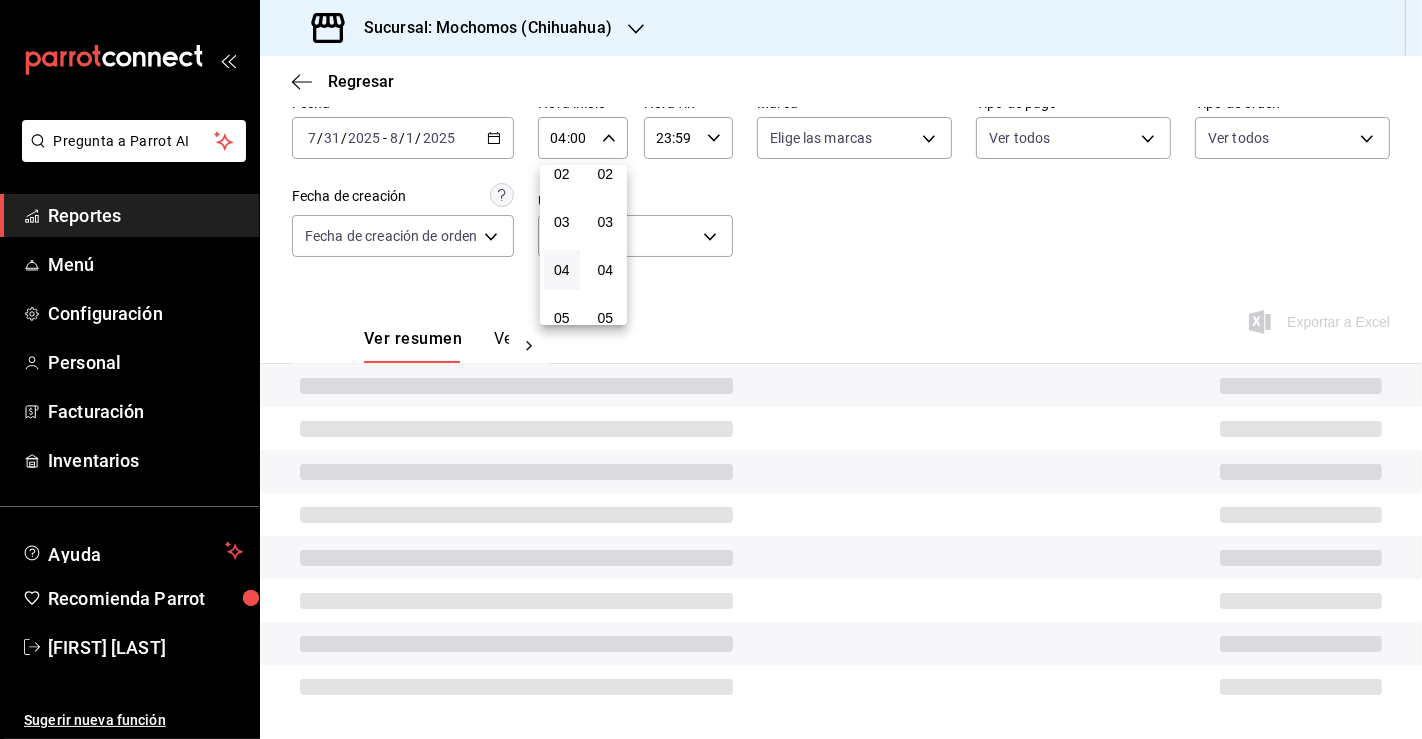 scroll, scrollTop: 108, scrollLeft: 0, axis: vertical 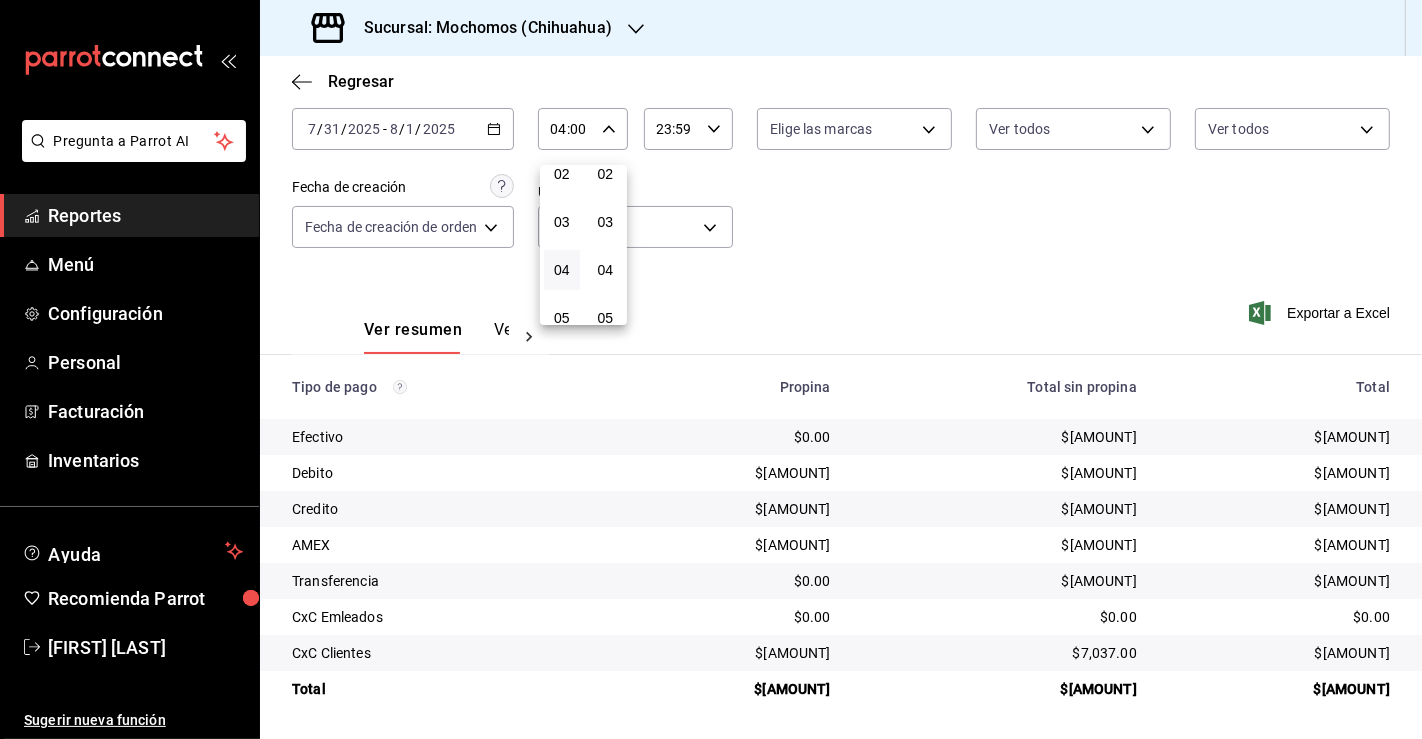 click at bounding box center (711, 369) 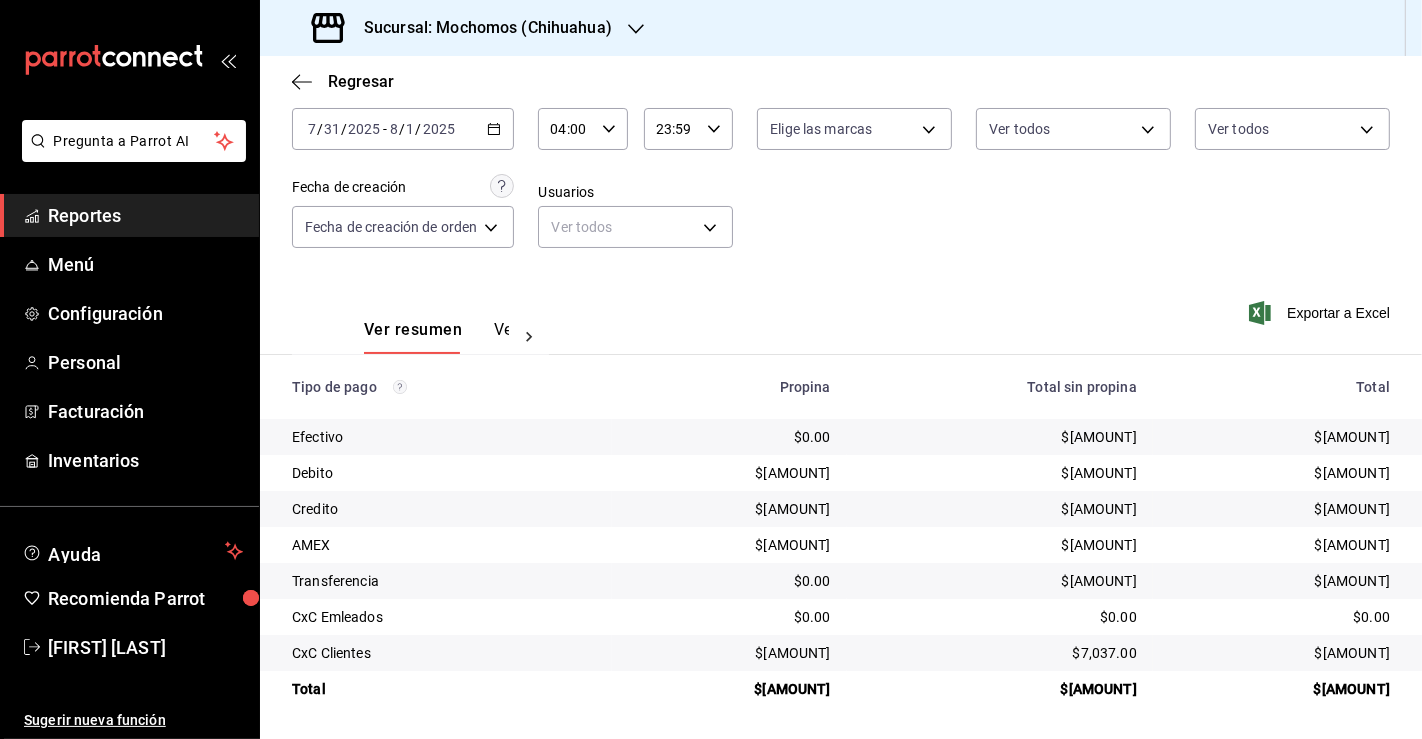 click on "23:59" at bounding box center [671, 129] 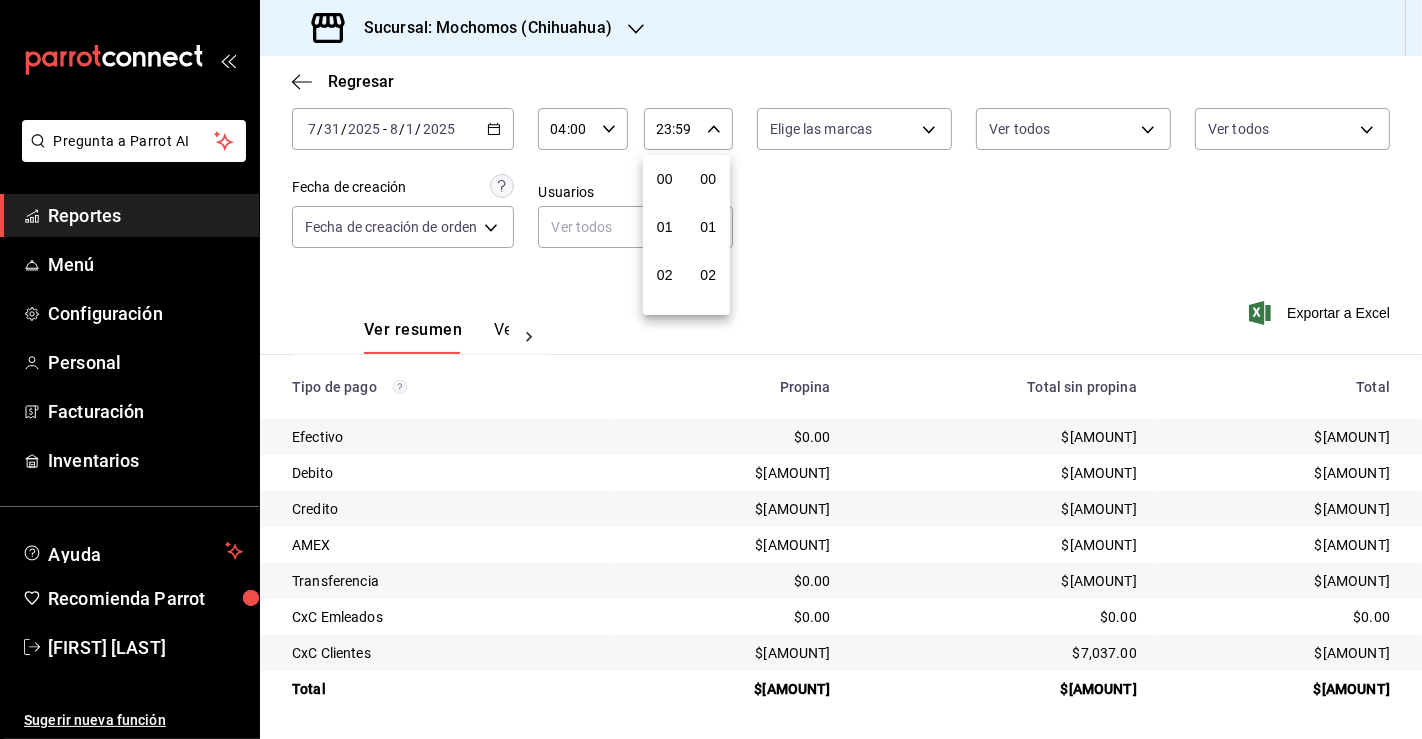 scroll, scrollTop: 998, scrollLeft: 0, axis: vertical 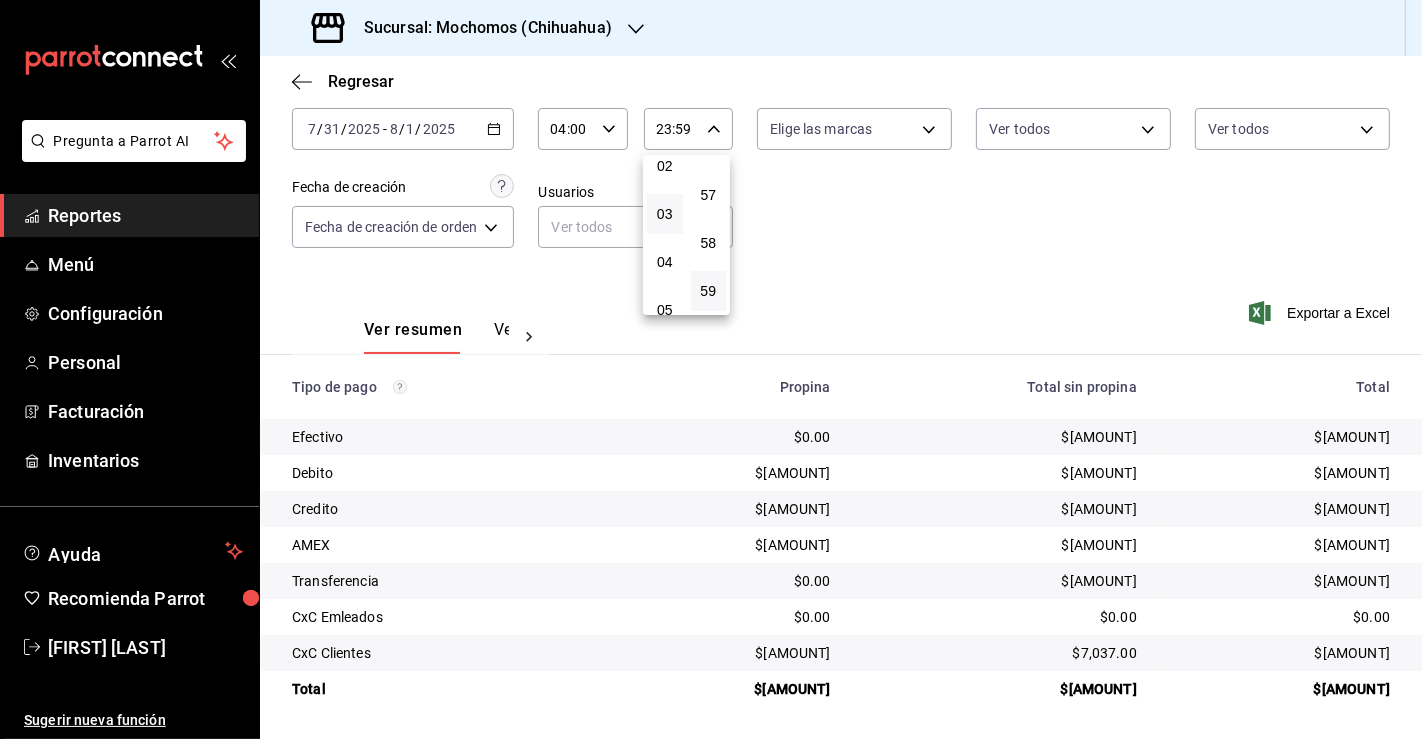 click on "03" at bounding box center [665, 214] 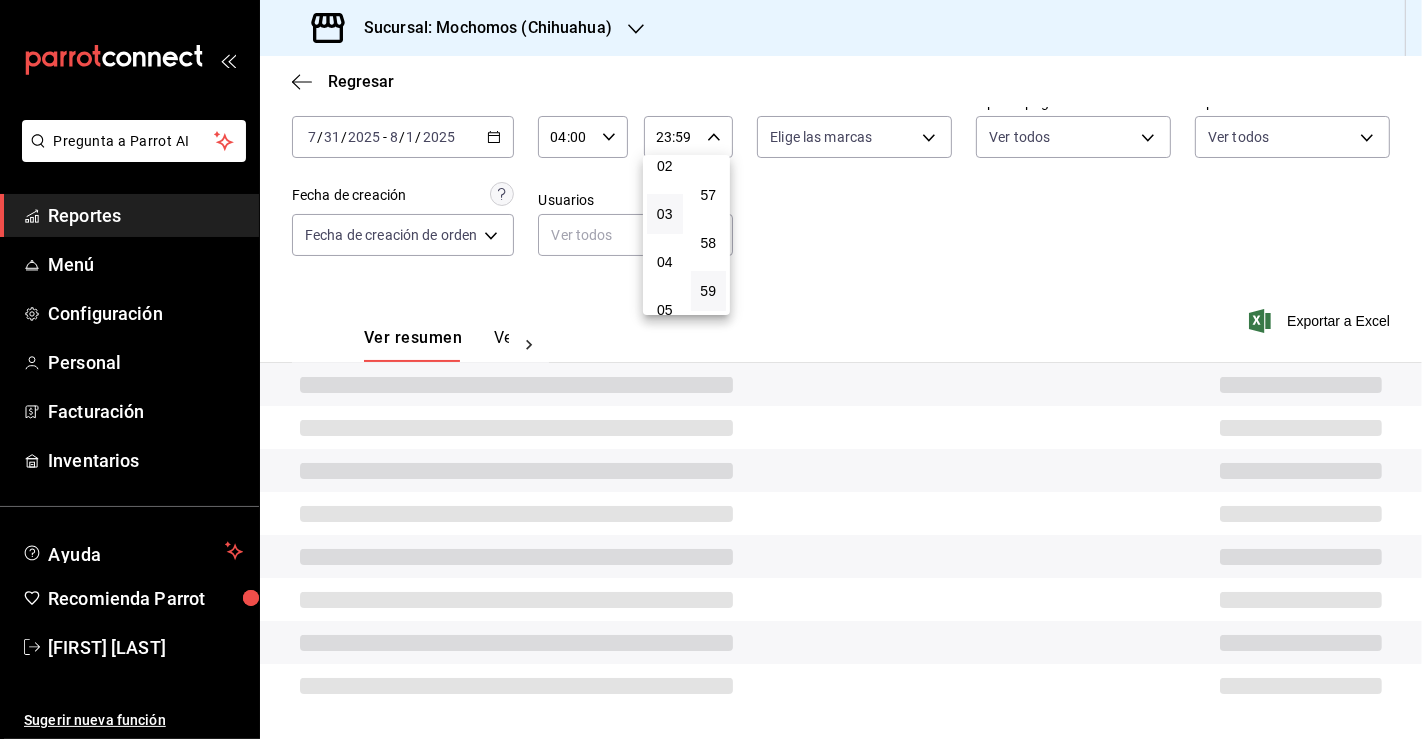 type on "03:59" 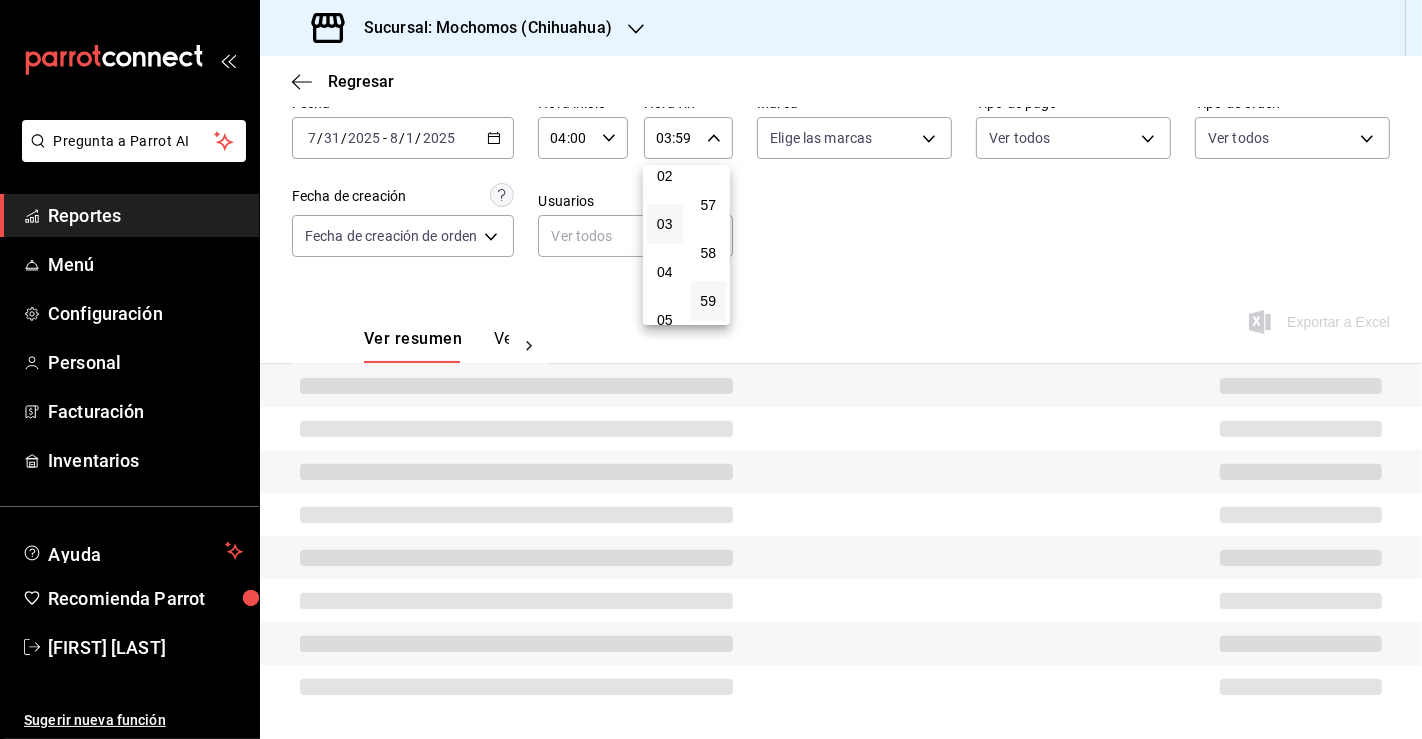 scroll, scrollTop: 108, scrollLeft: 0, axis: vertical 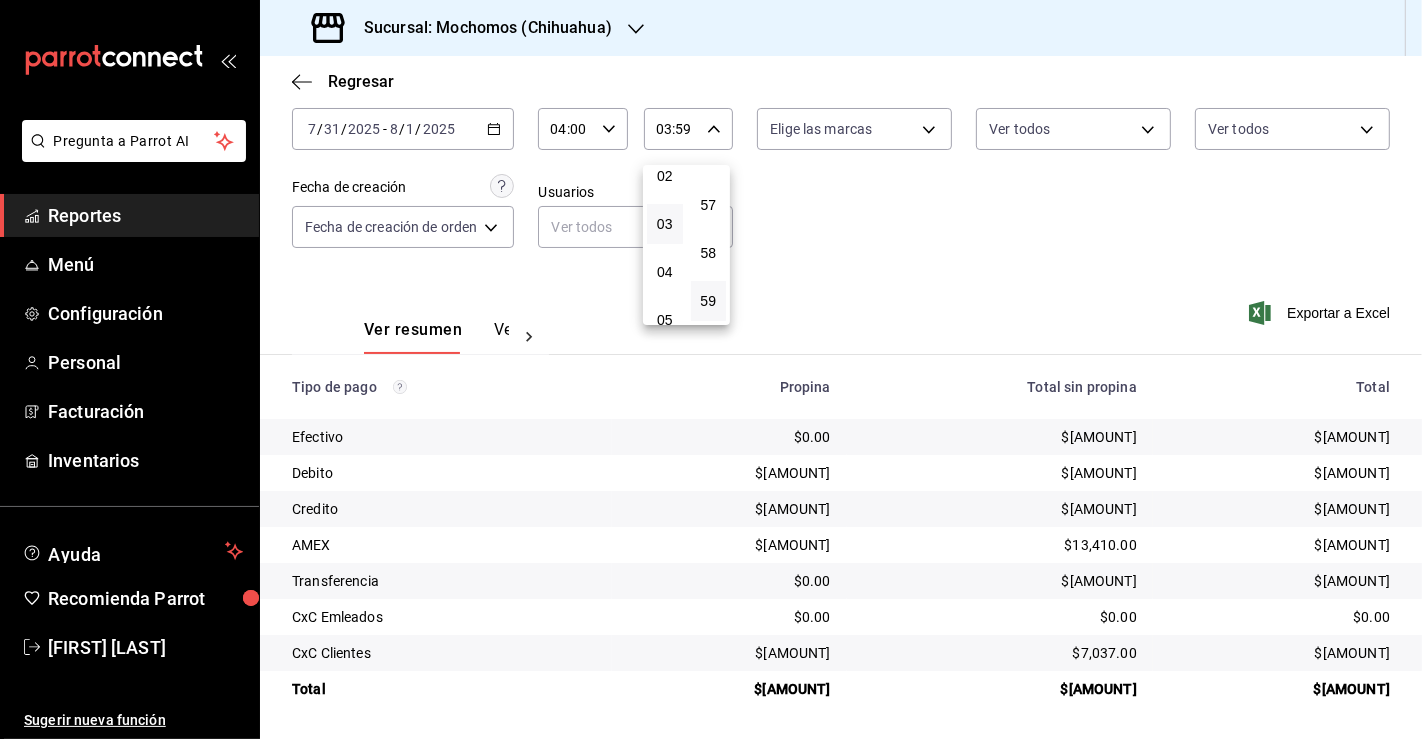 click at bounding box center (711, 369) 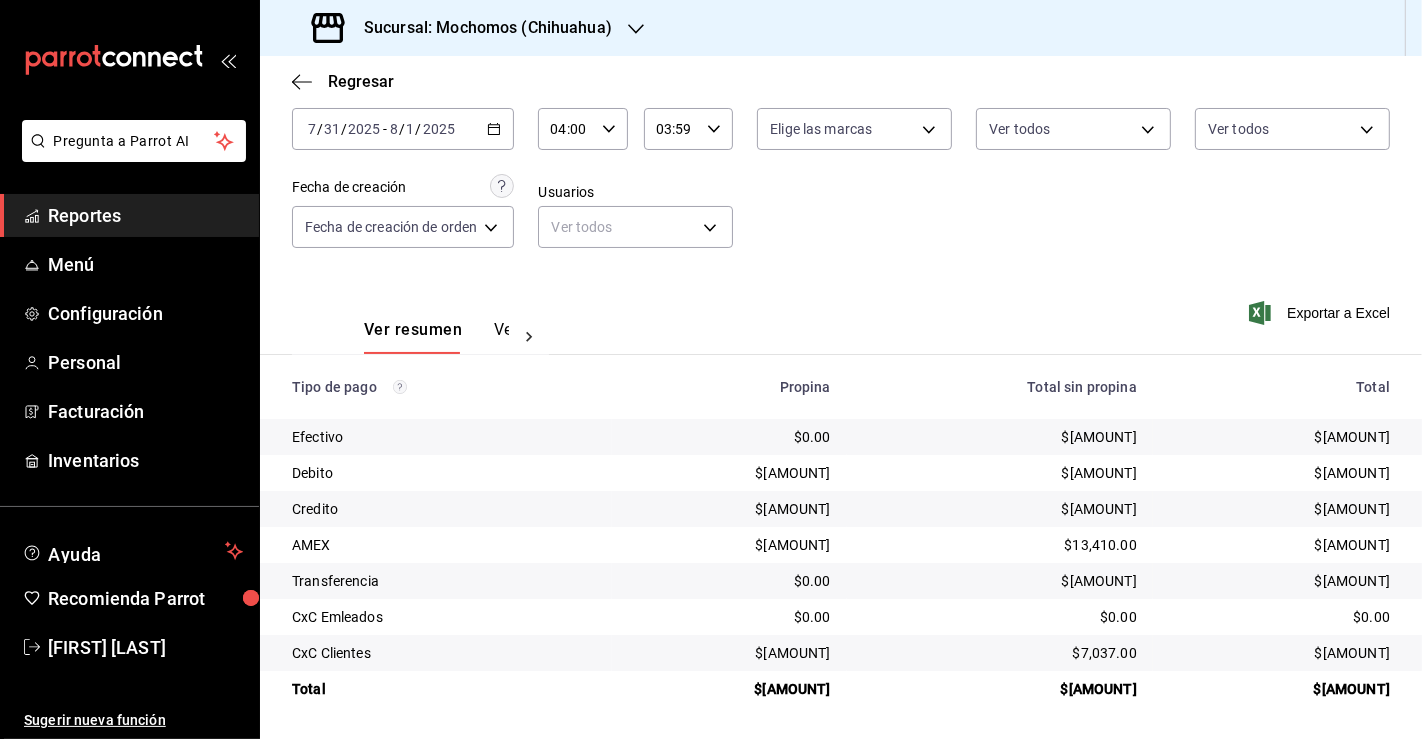 click on "$[AMOUNT]" at bounding box center (729, 689) 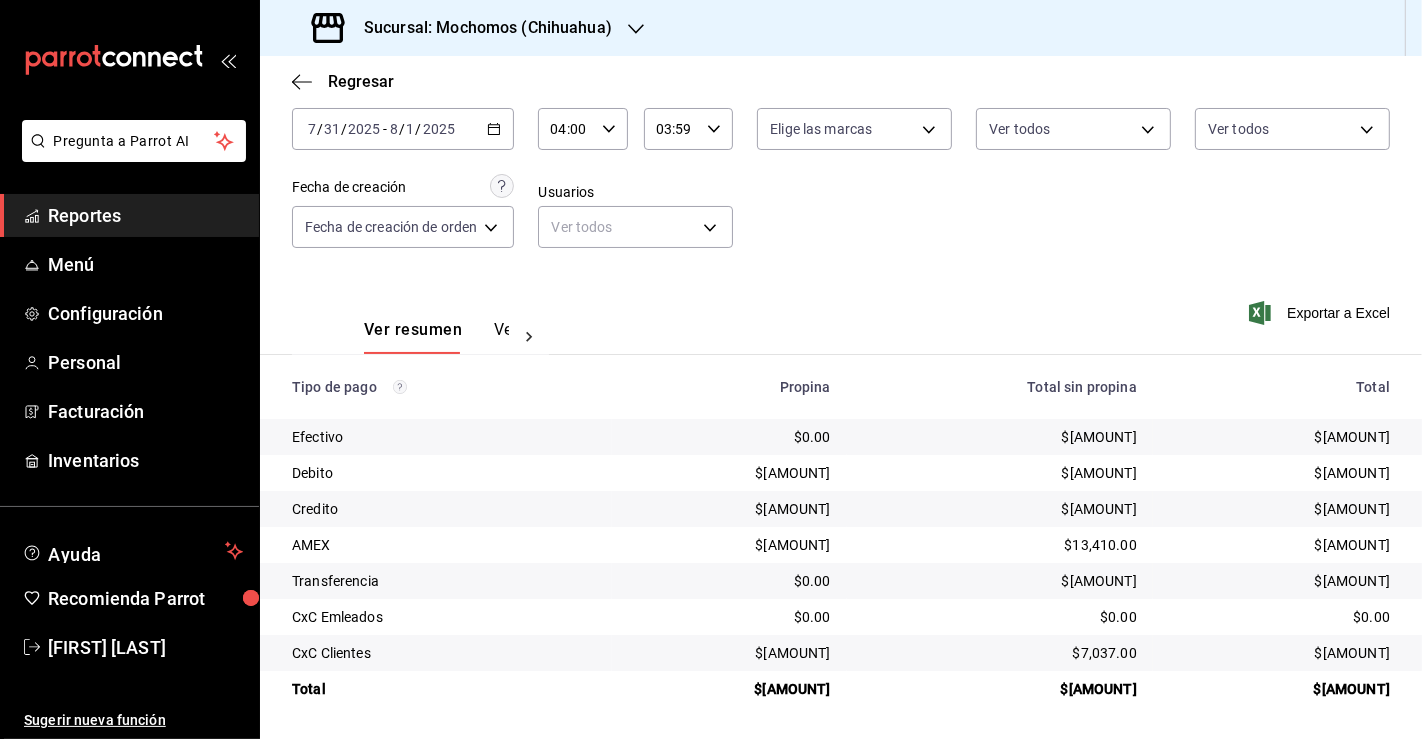 click on "[DATE] [MONTH] / [DAY] / [YEAR] - [DATE] [MONTH] / [DAY] / [YEAR]" at bounding box center (403, 129) 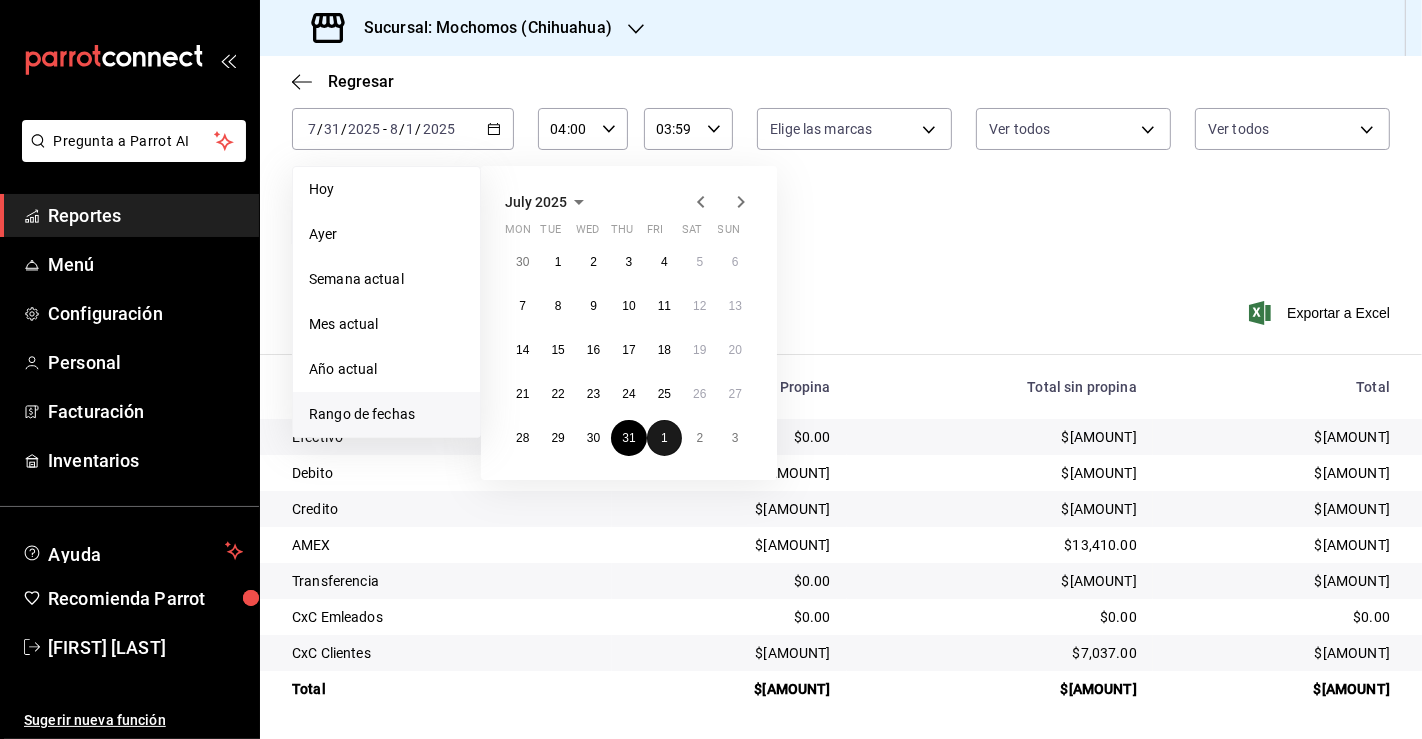 click on "1" at bounding box center (664, 438) 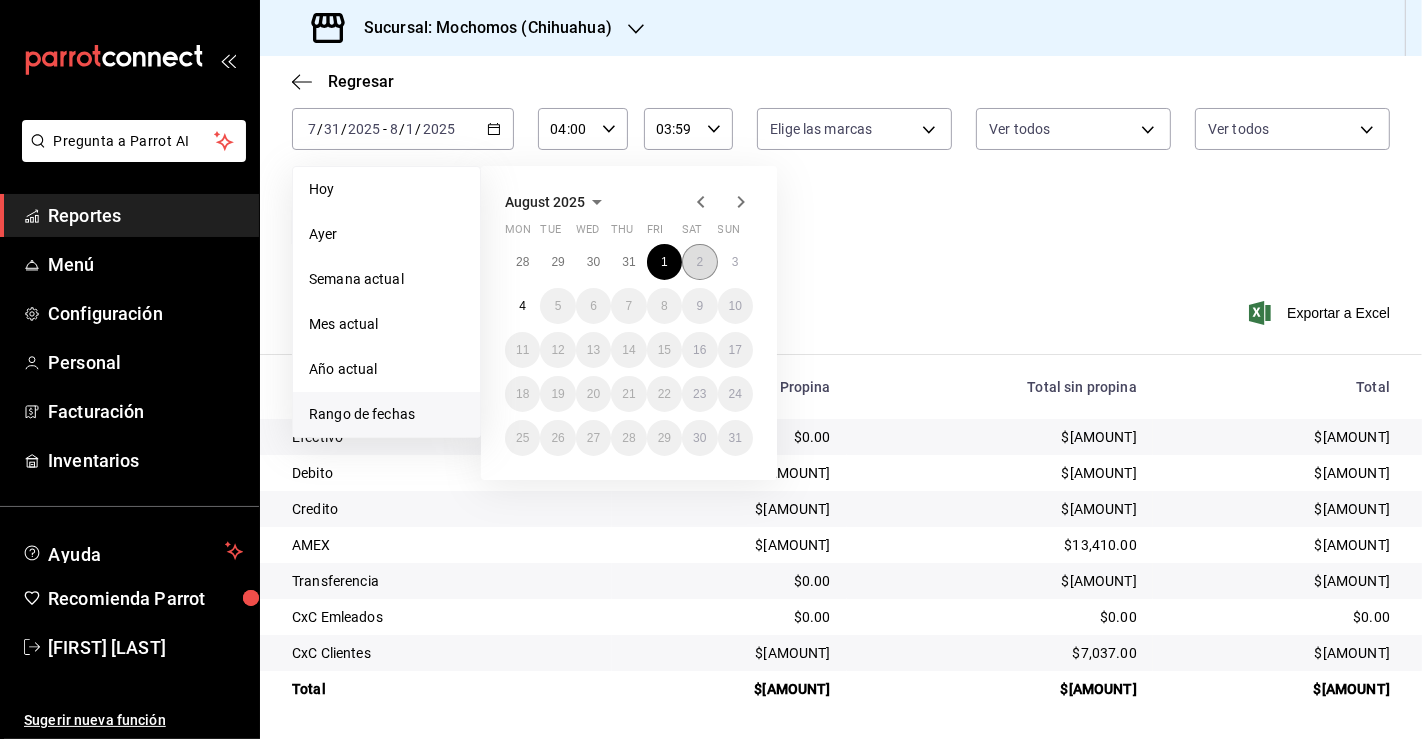 click on "2" at bounding box center (699, 262) 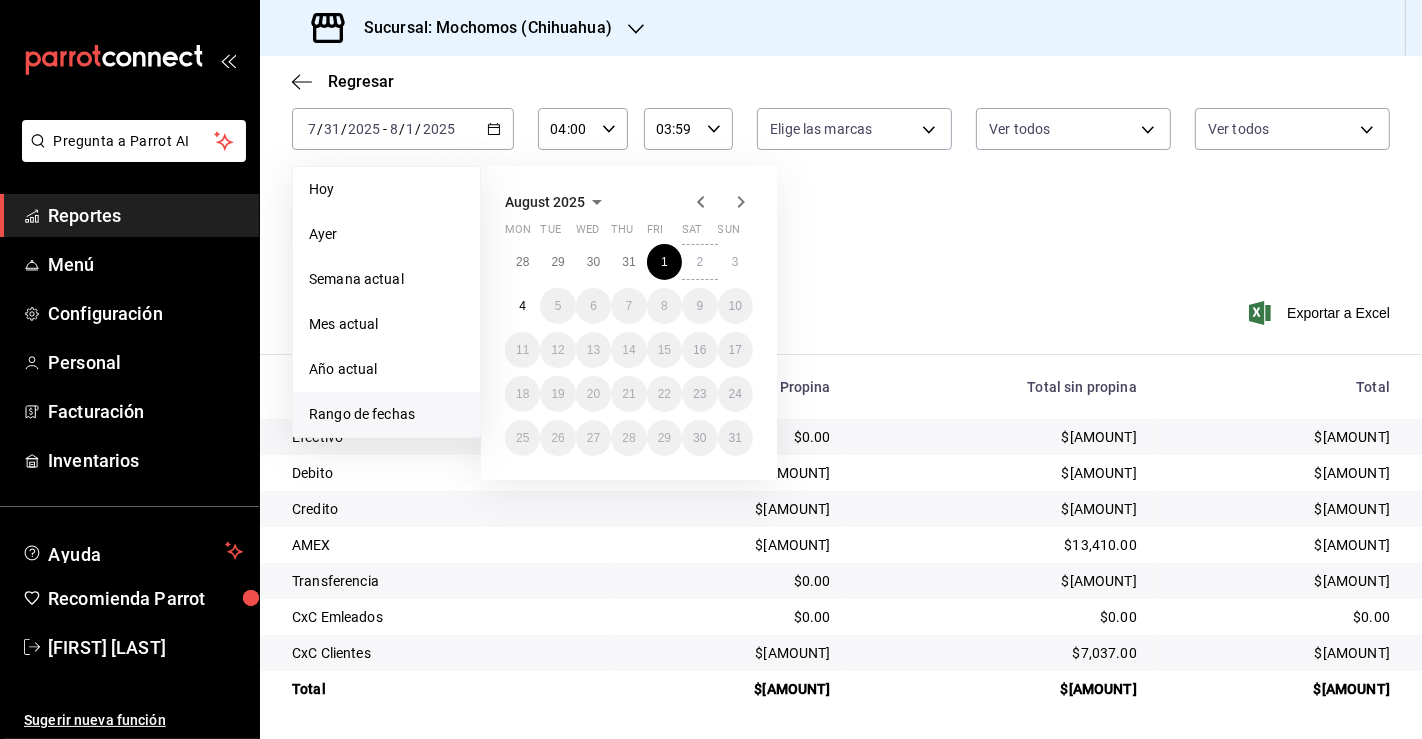 type on "00:00" 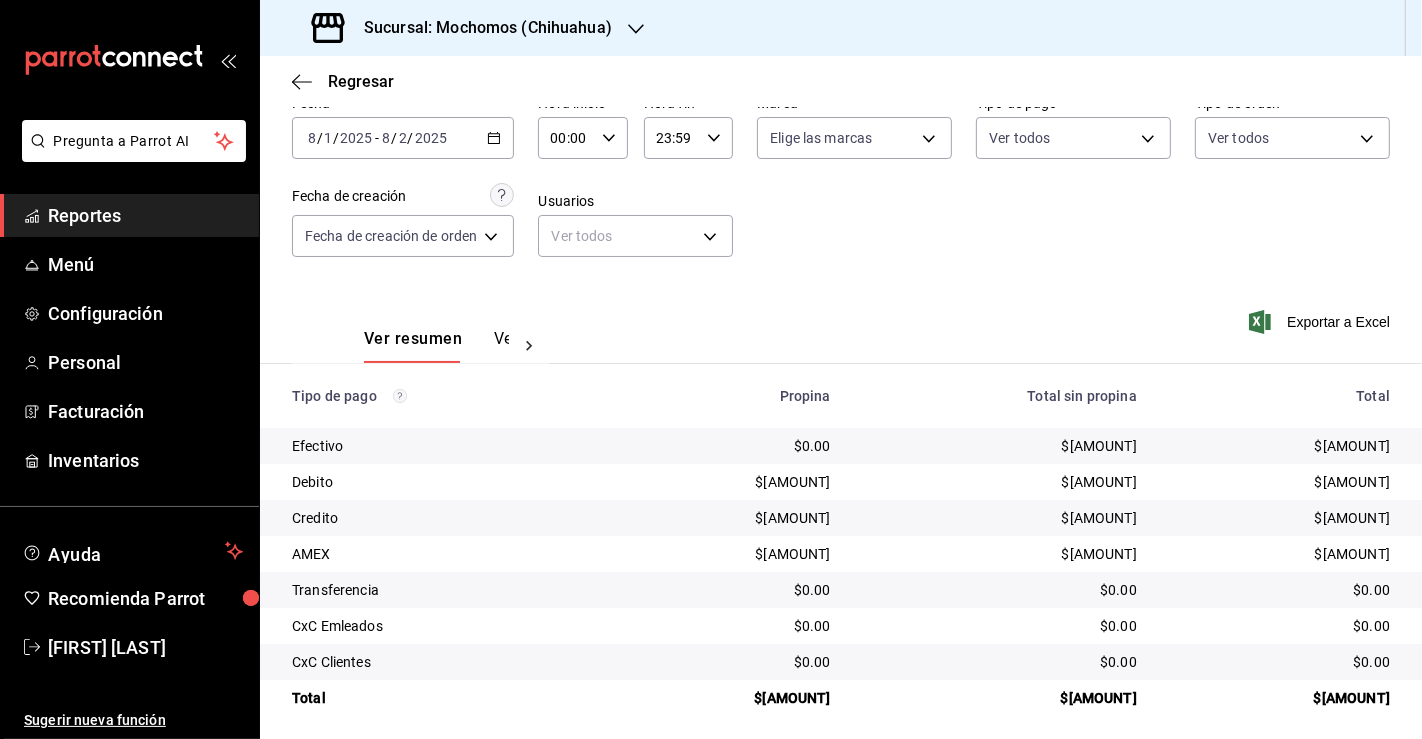 scroll, scrollTop: 108, scrollLeft: 0, axis: vertical 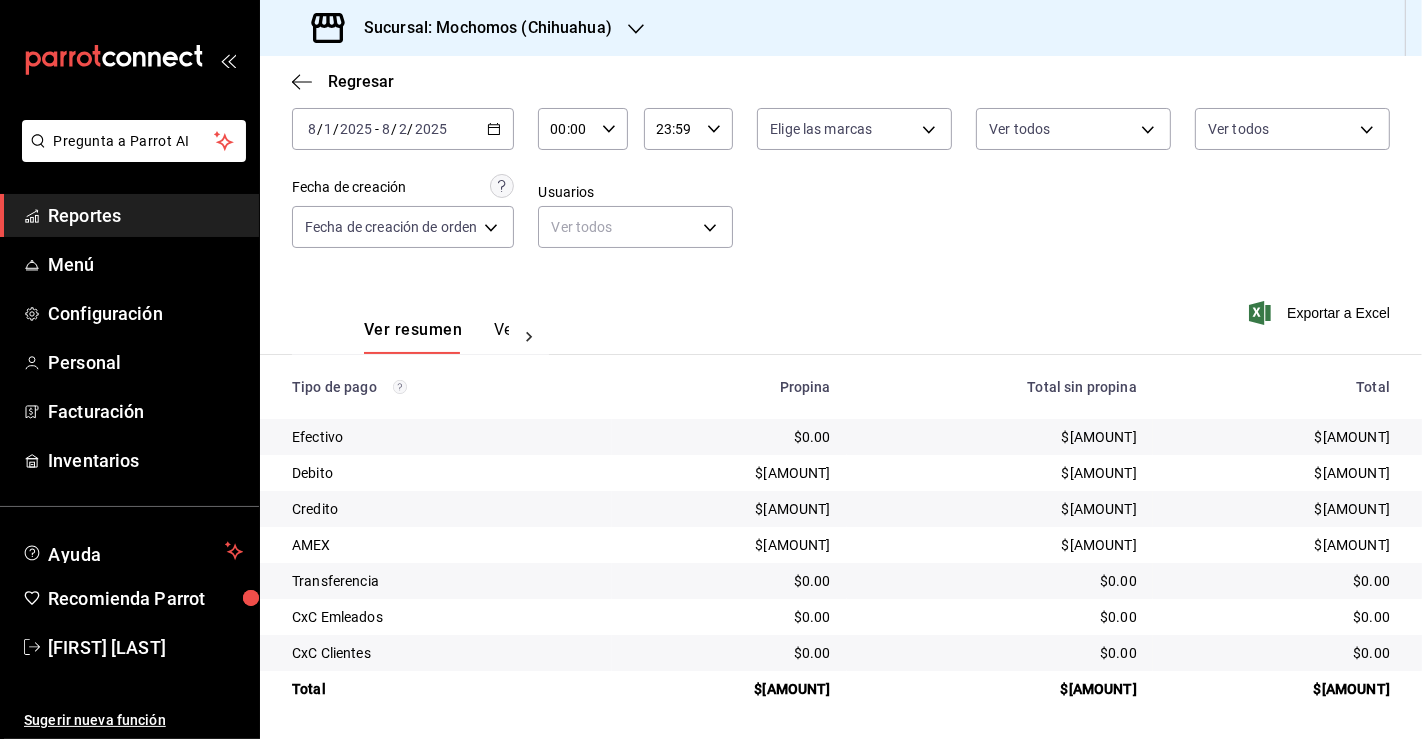 click on "00:00" at bounding box center (565, 129) 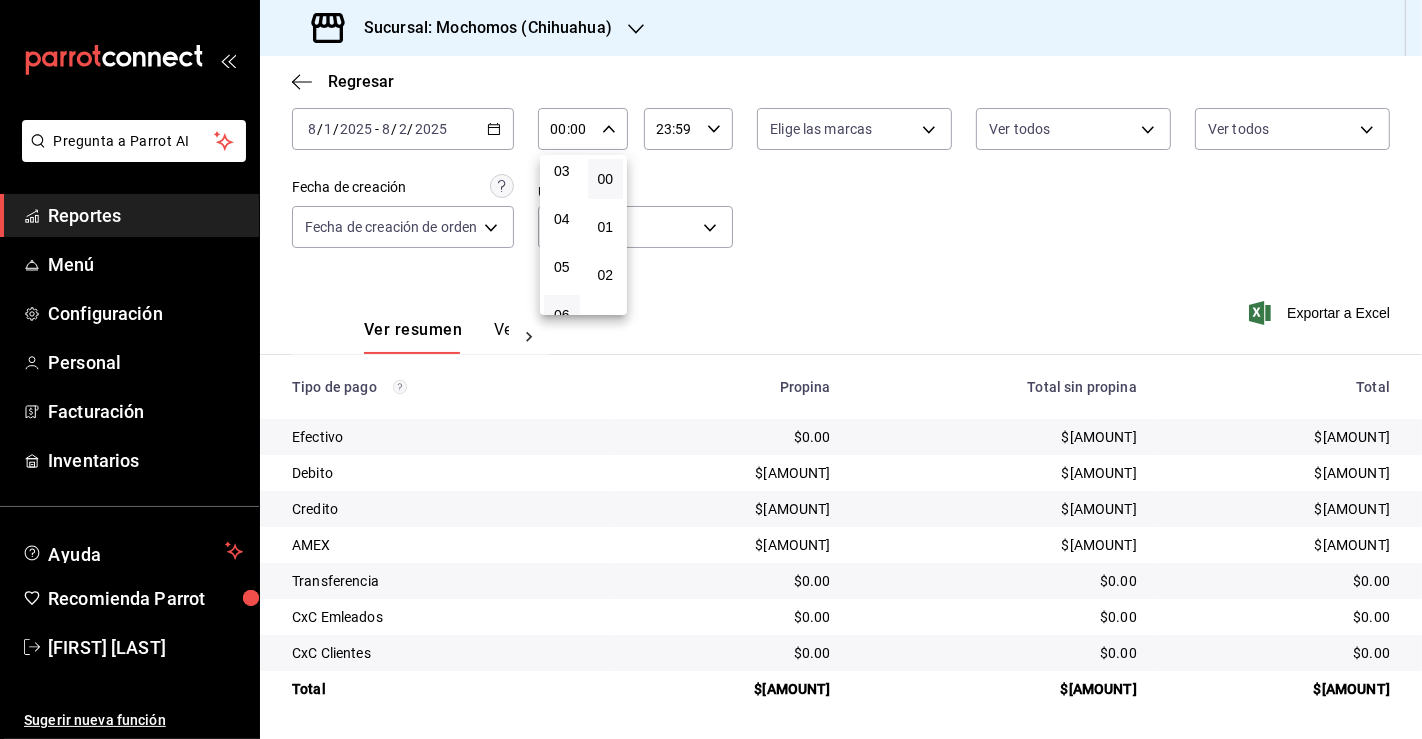 scroll, scrollTop: 222, scrollLeft: 0, axis: vertical 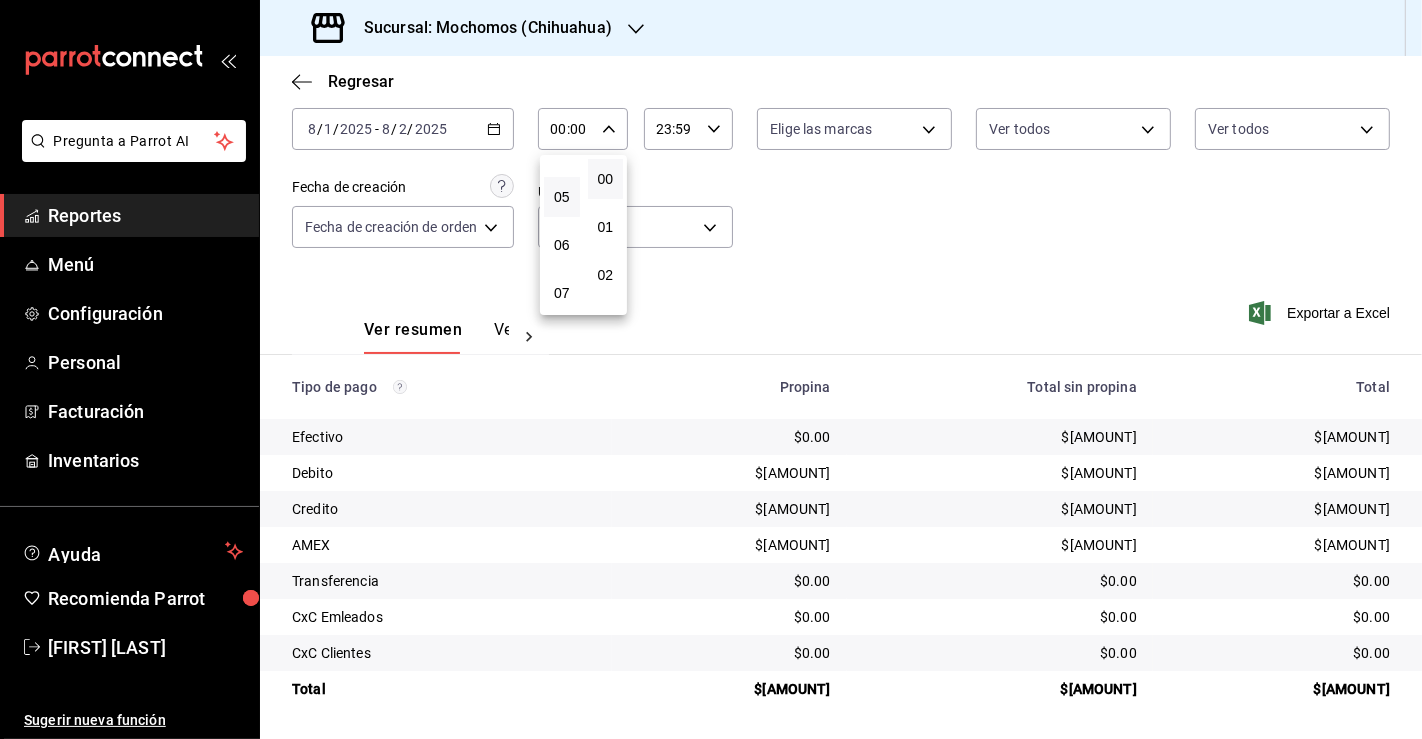 click on "05" at bounding box center (562, 197) 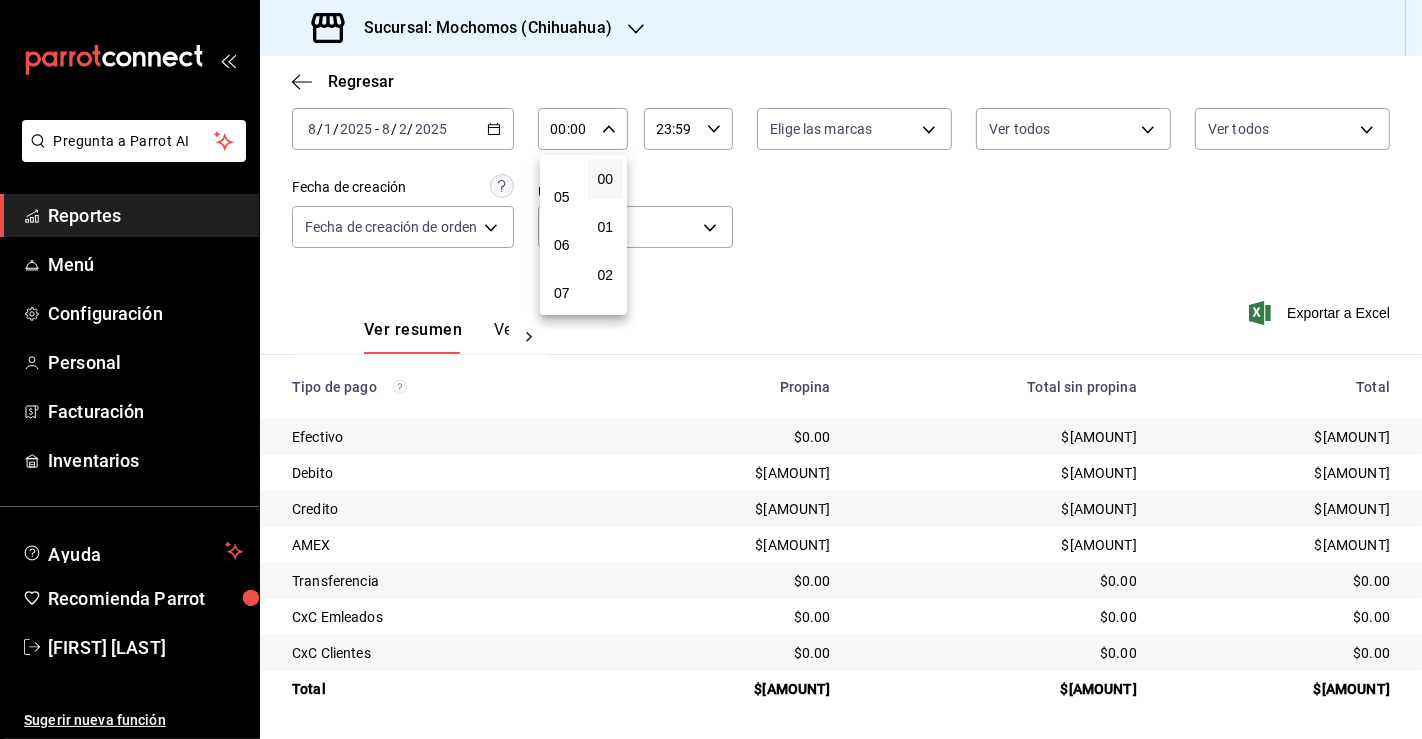 type on "05:00" 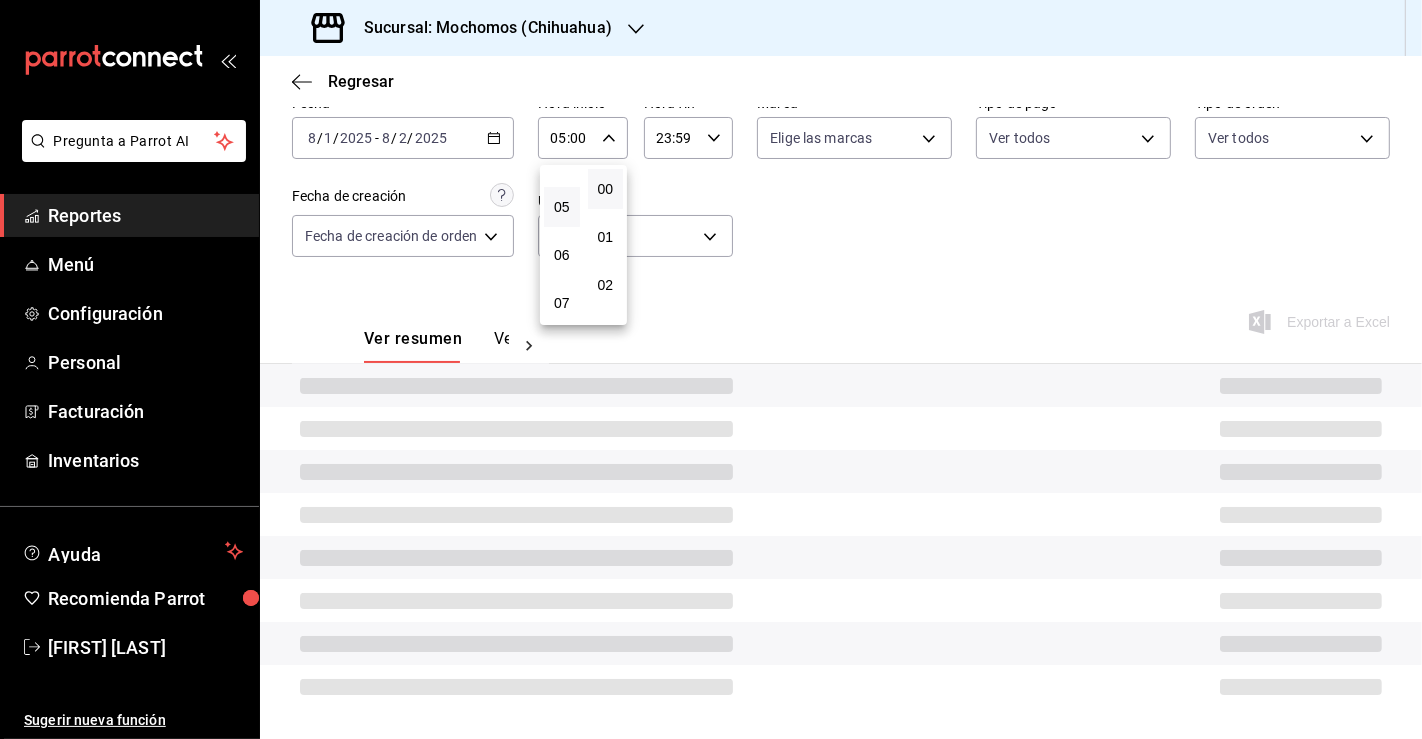 scroll, scrollTop: 108, scrollLeft: 0, axis: vertical 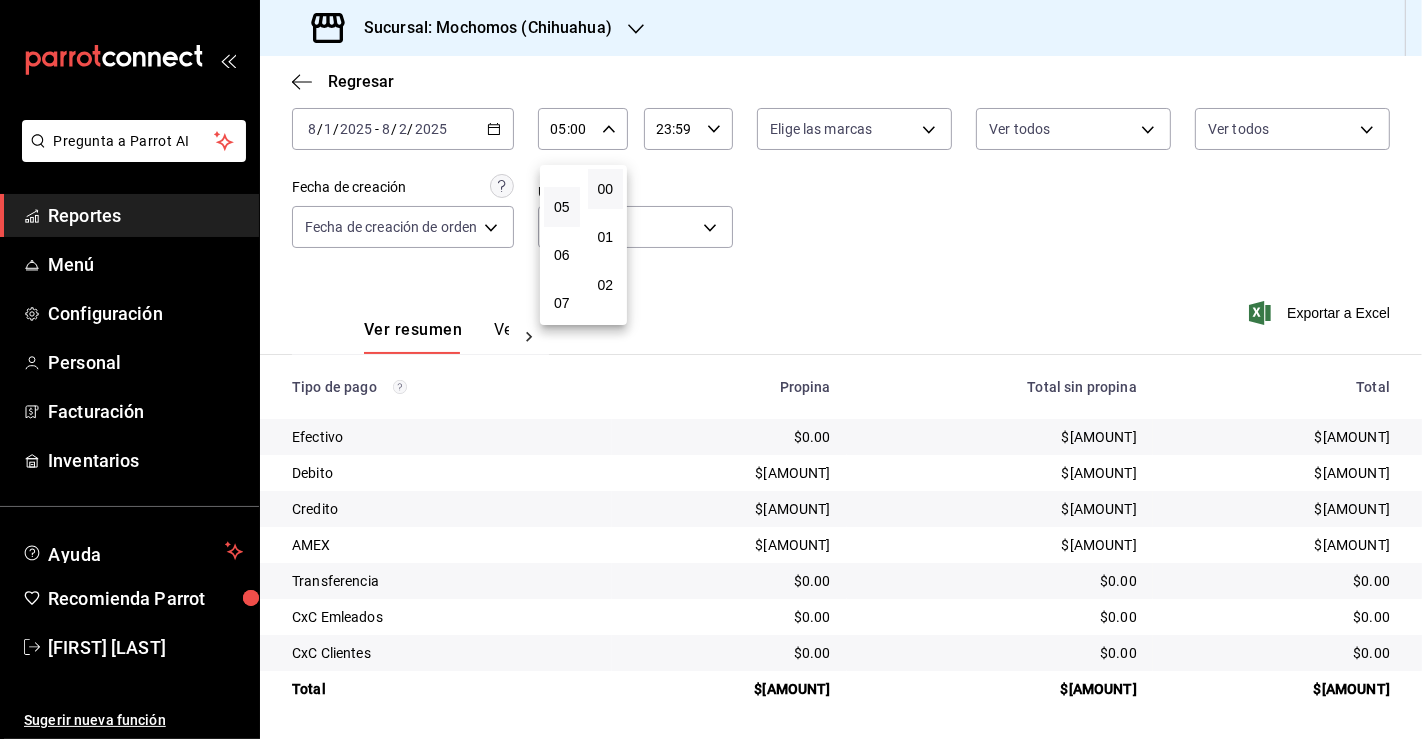 click at bounding box center (711, 369) 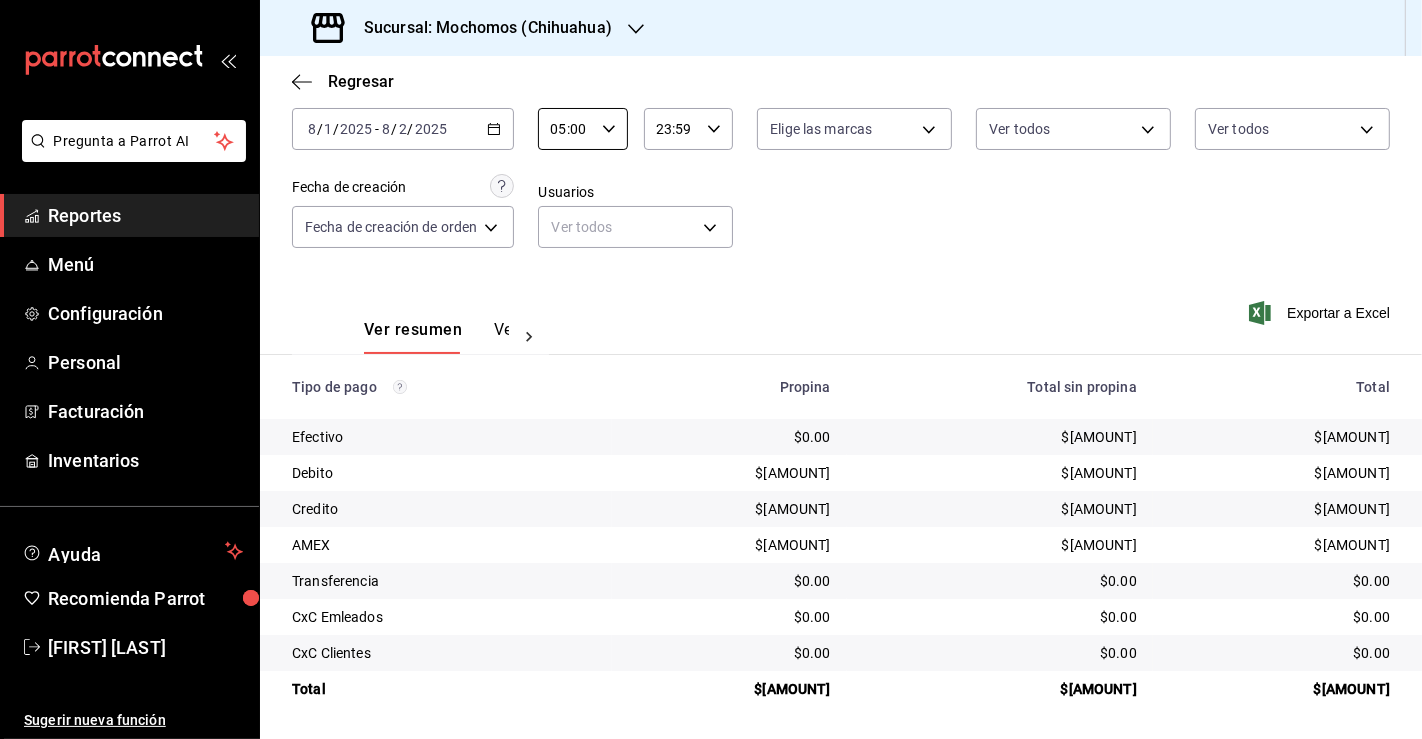 click on "23:59" at bounding box center [671, 129] 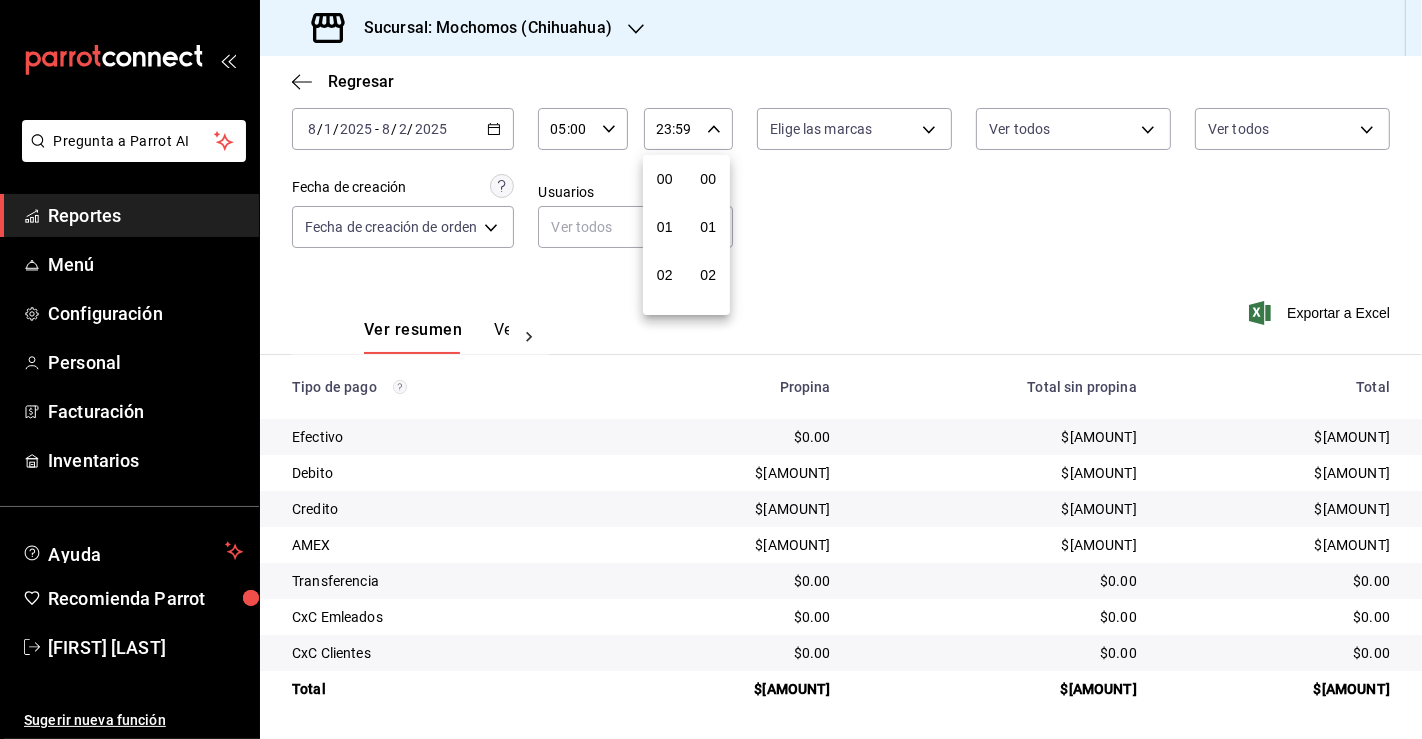 scroll, scrollTop: 998, scrollLeft: 0, axis: vertical 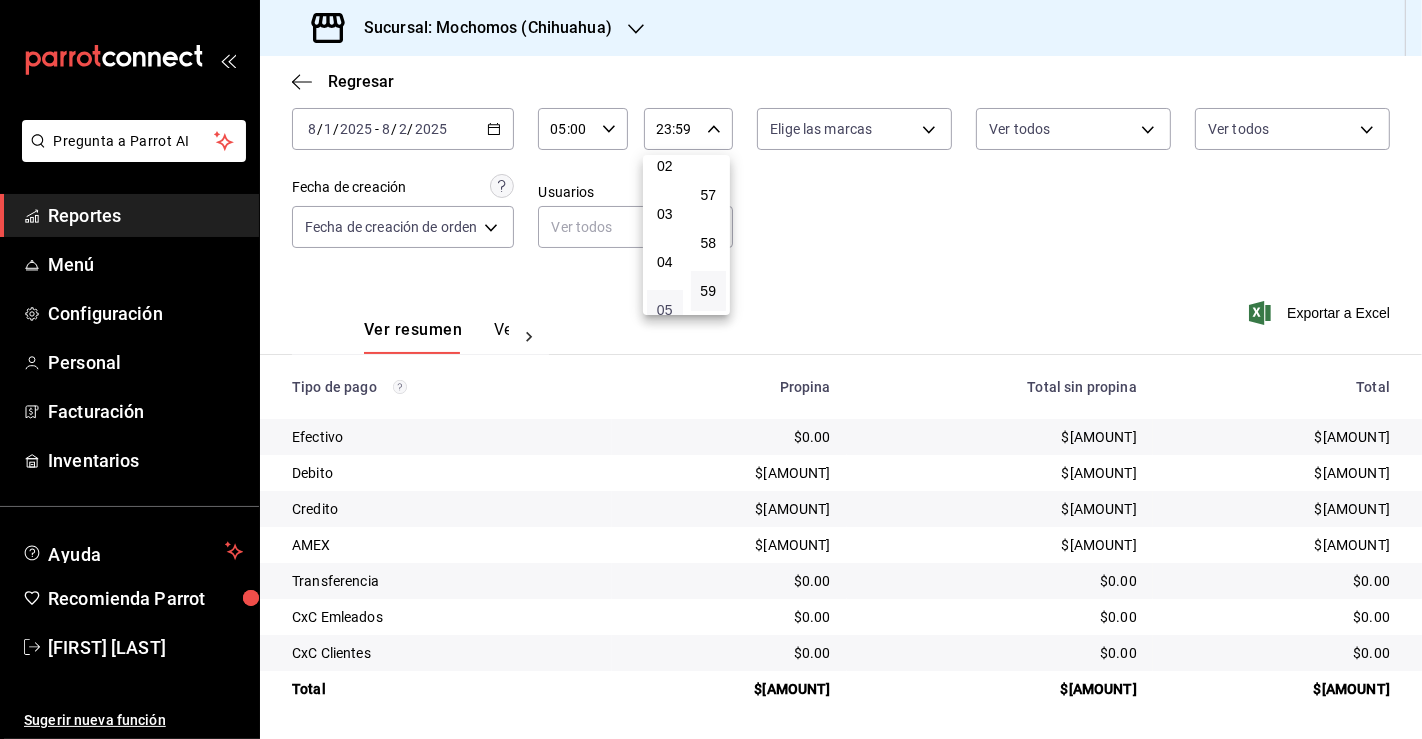 click on "05" at bounding box center [665, 310] 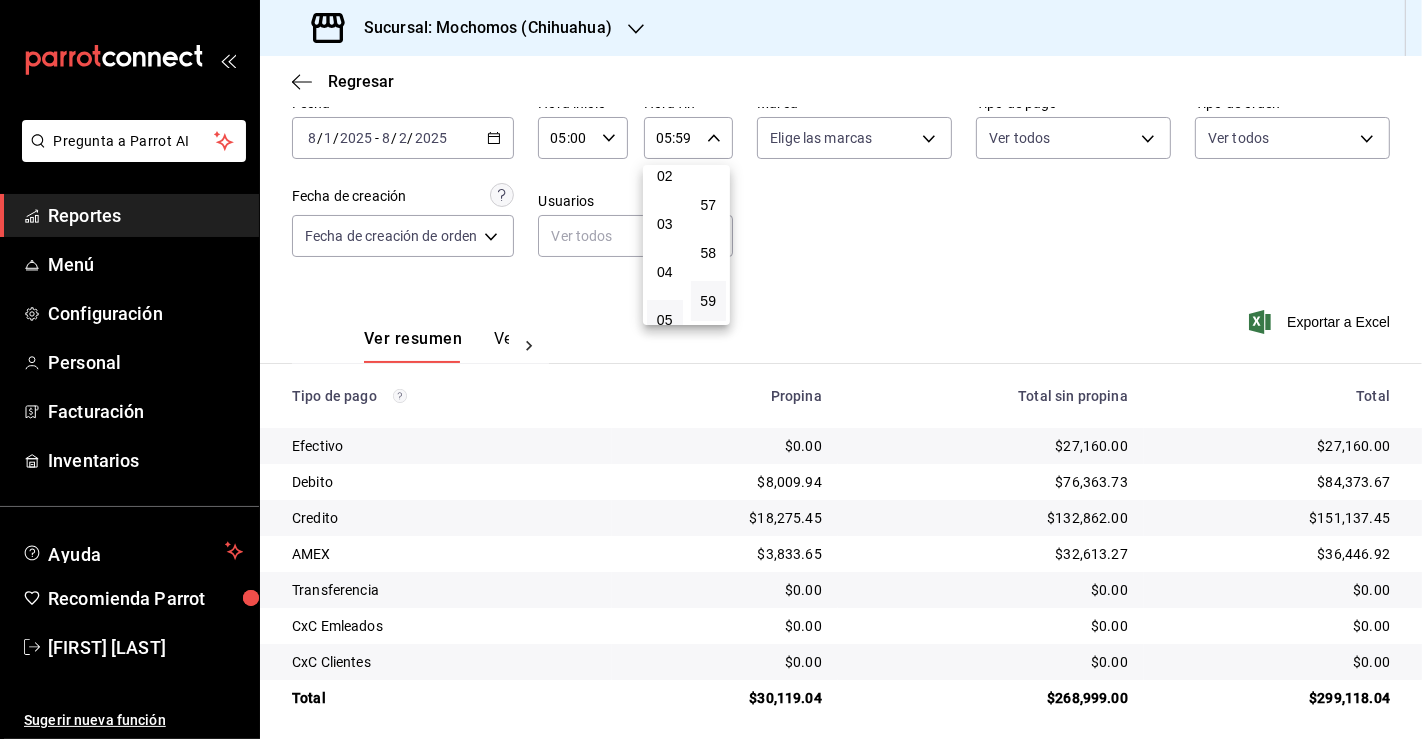 scroll, scrollTop: 108, scrollLeft: 0, axis: vertical 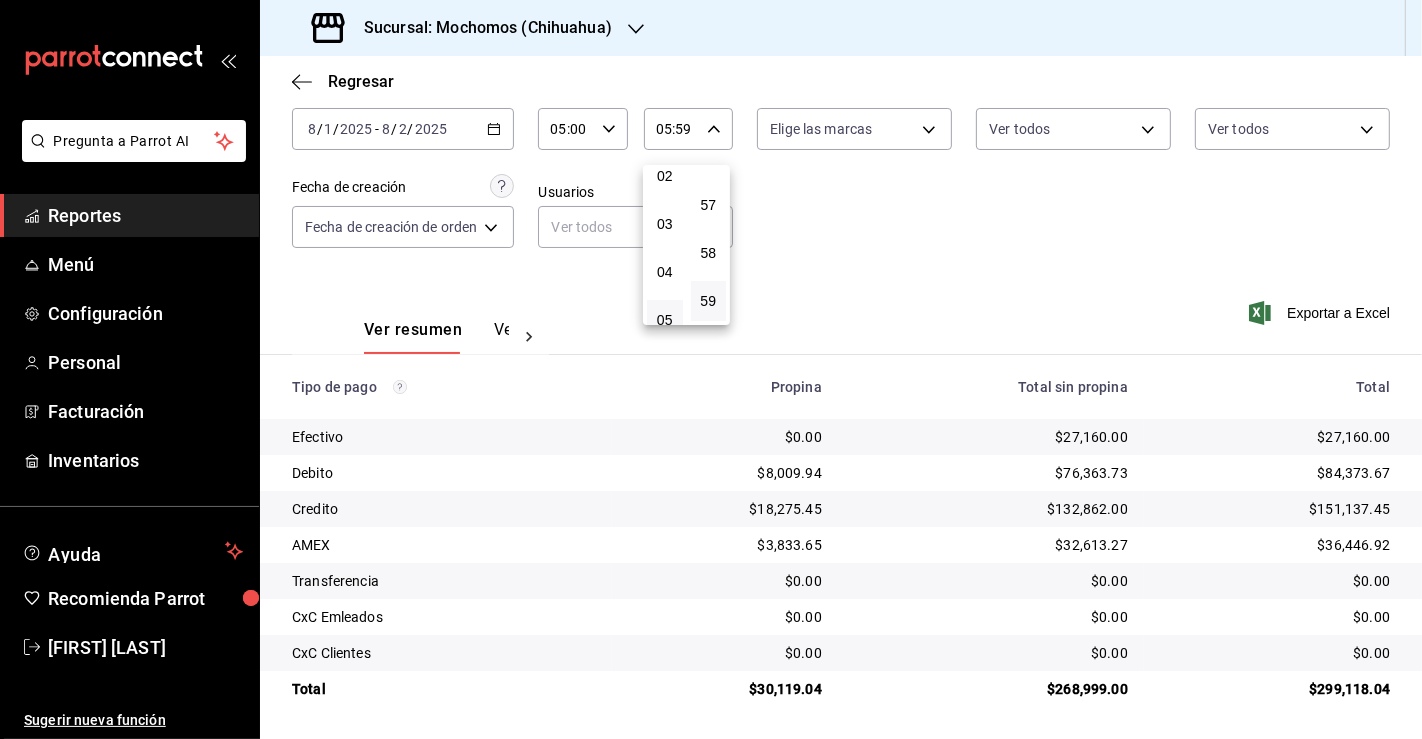 click at bounding box center (711, 369) 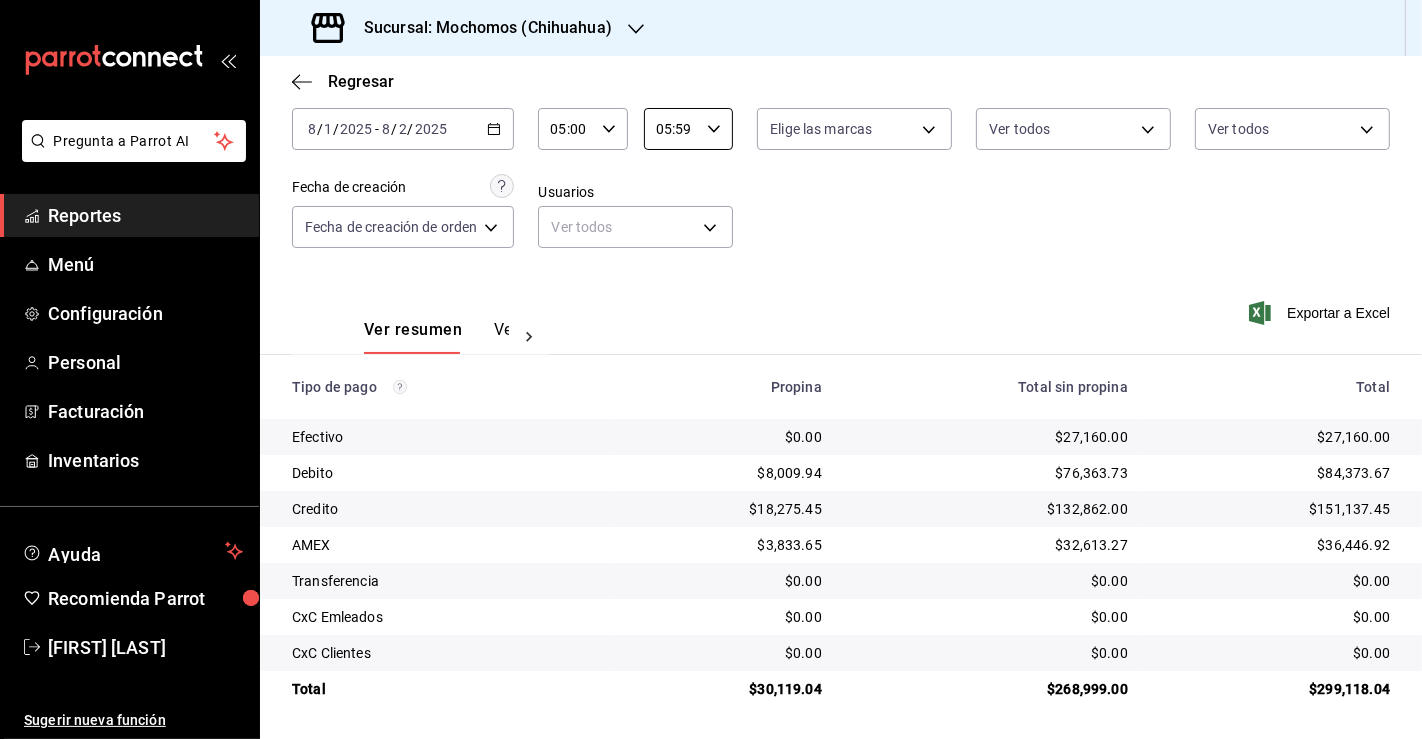 click on "$27,160.00" at bounding box center [991, 437] 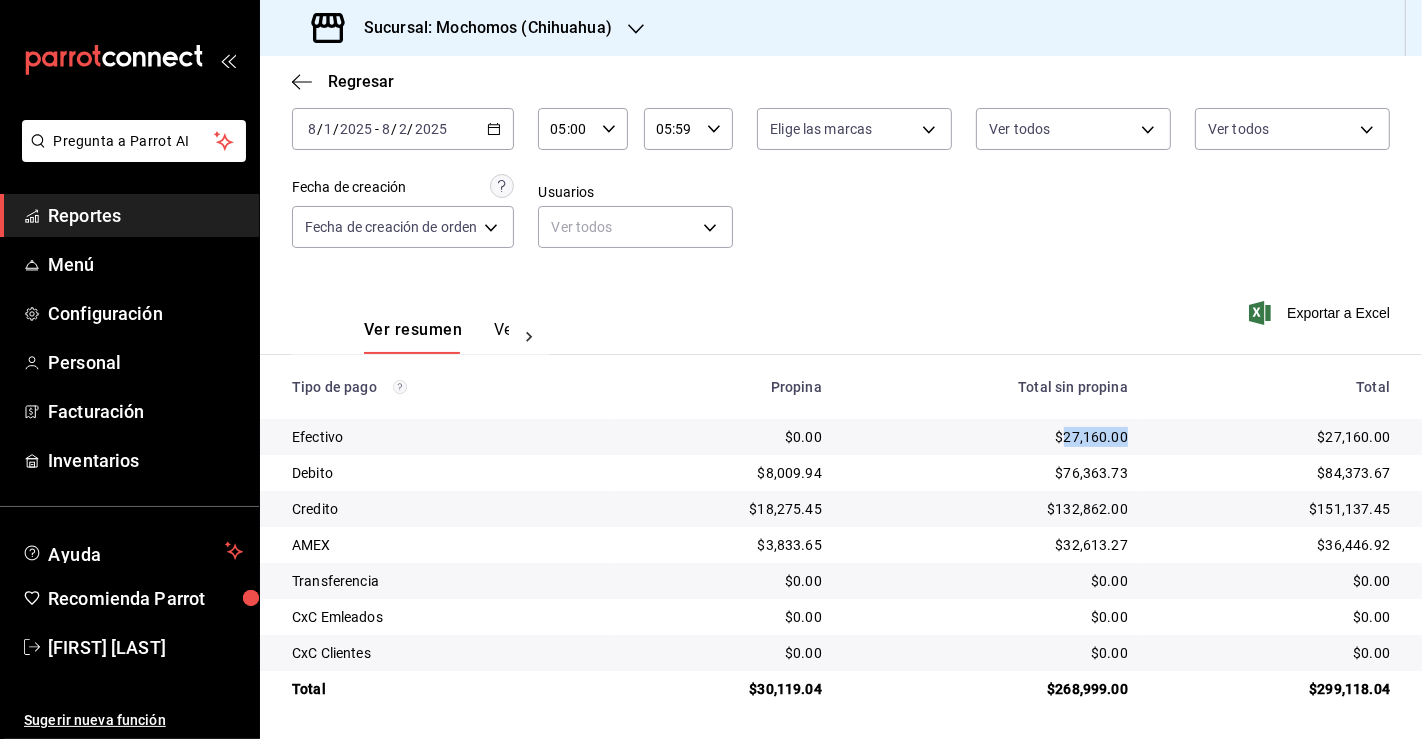 click on "$27,160.00" at bounding box center [991, 437] 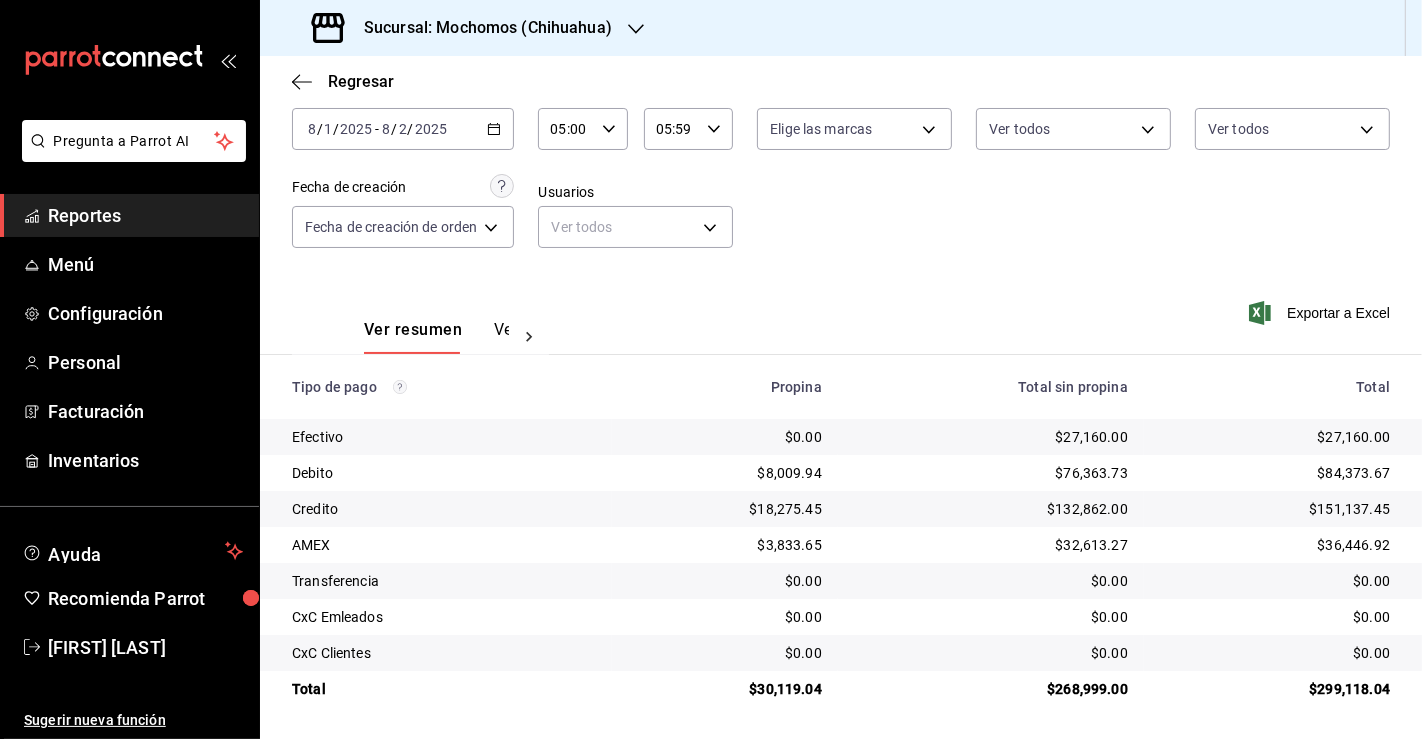 click on "$30,119.04" at bounding box center (725, 689) 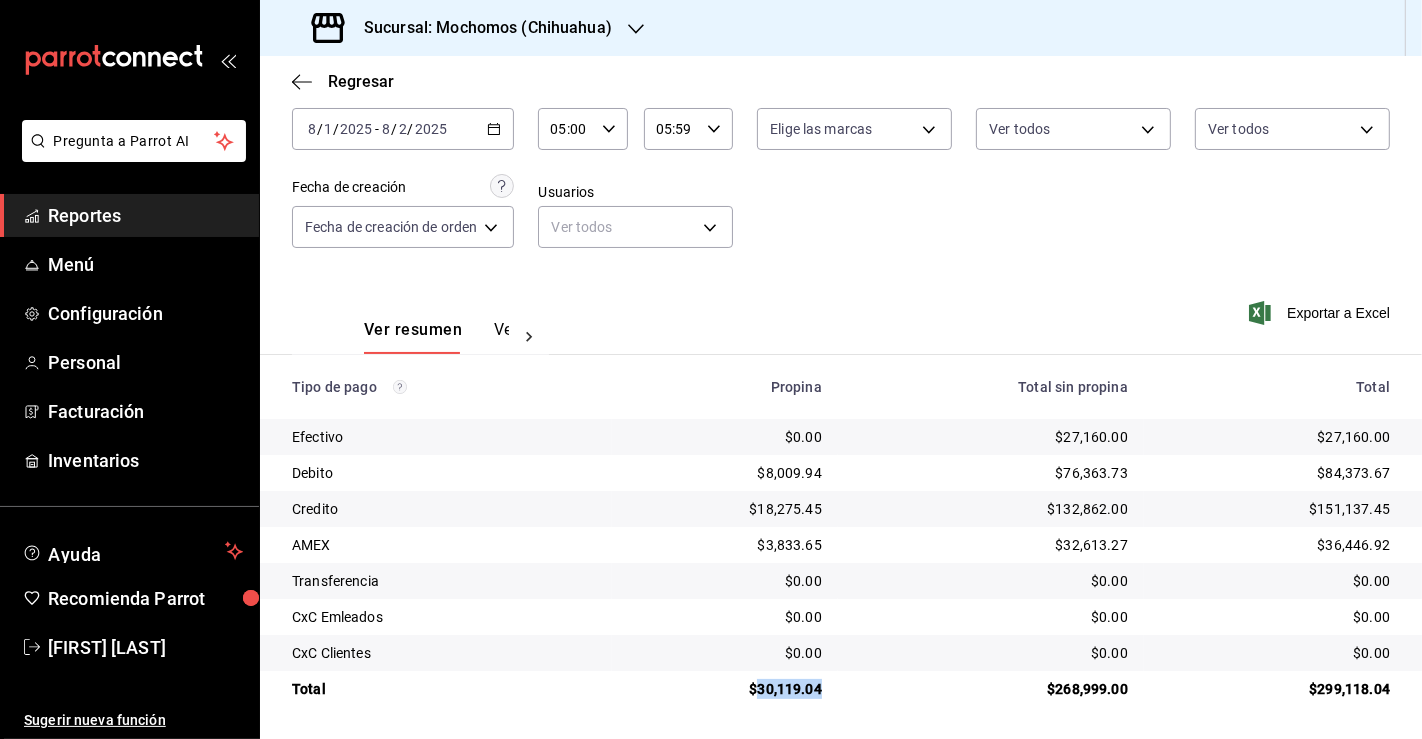 click on "$30,119.04" at bounding box center (725, 689) 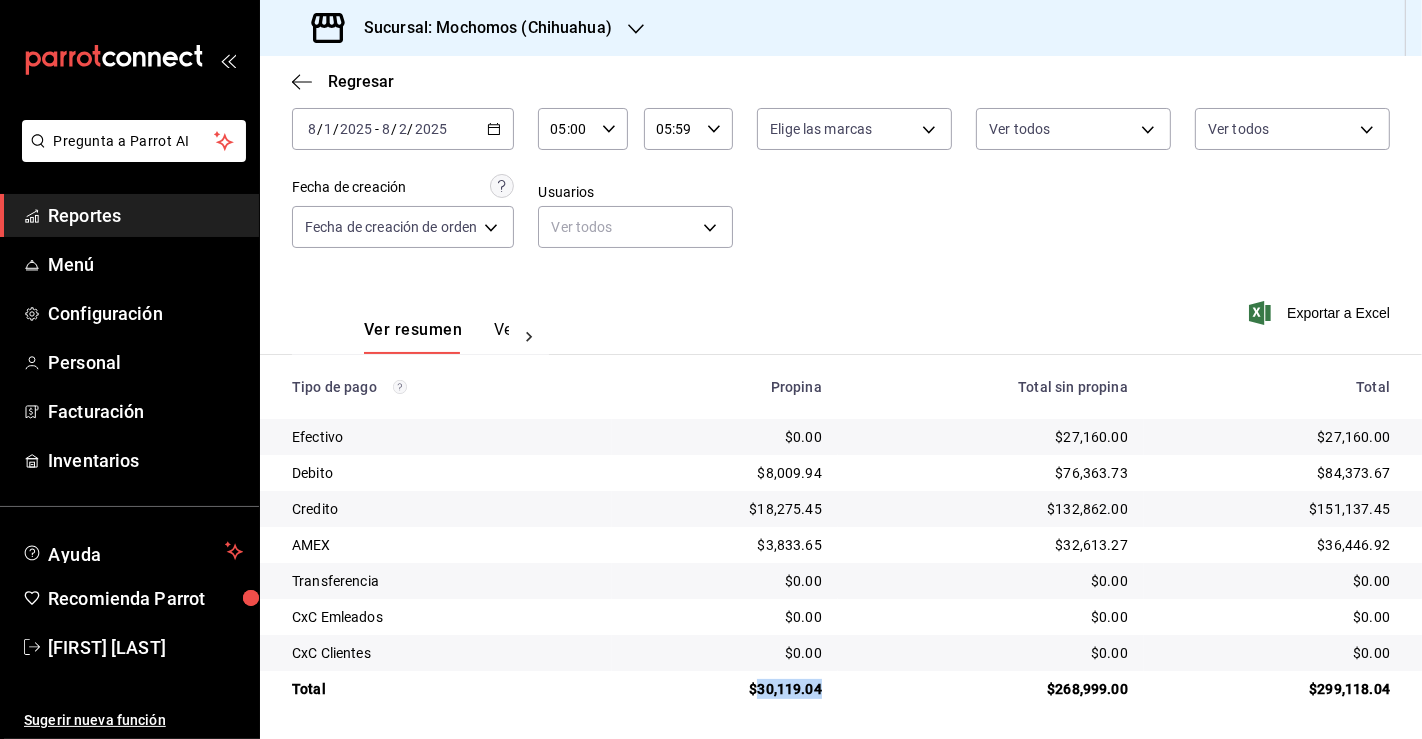 scroll, scrollTop: 0, scrollLeft: 0, axis: both 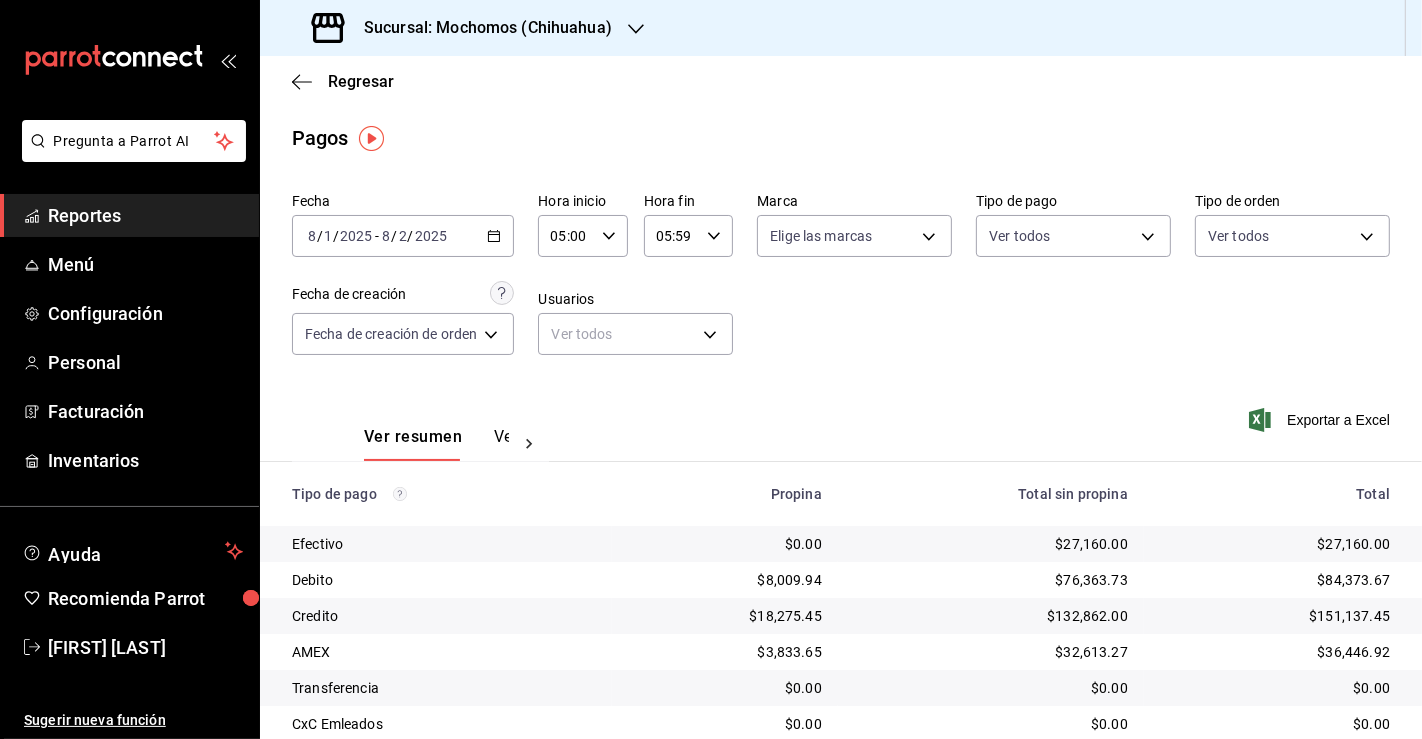 click on "[DATE] [MONTH] / [DAY] / [YEAR] - [DATE] [MONTH] / [DAY] / [YEAR]" at bounding box center (403, 236) 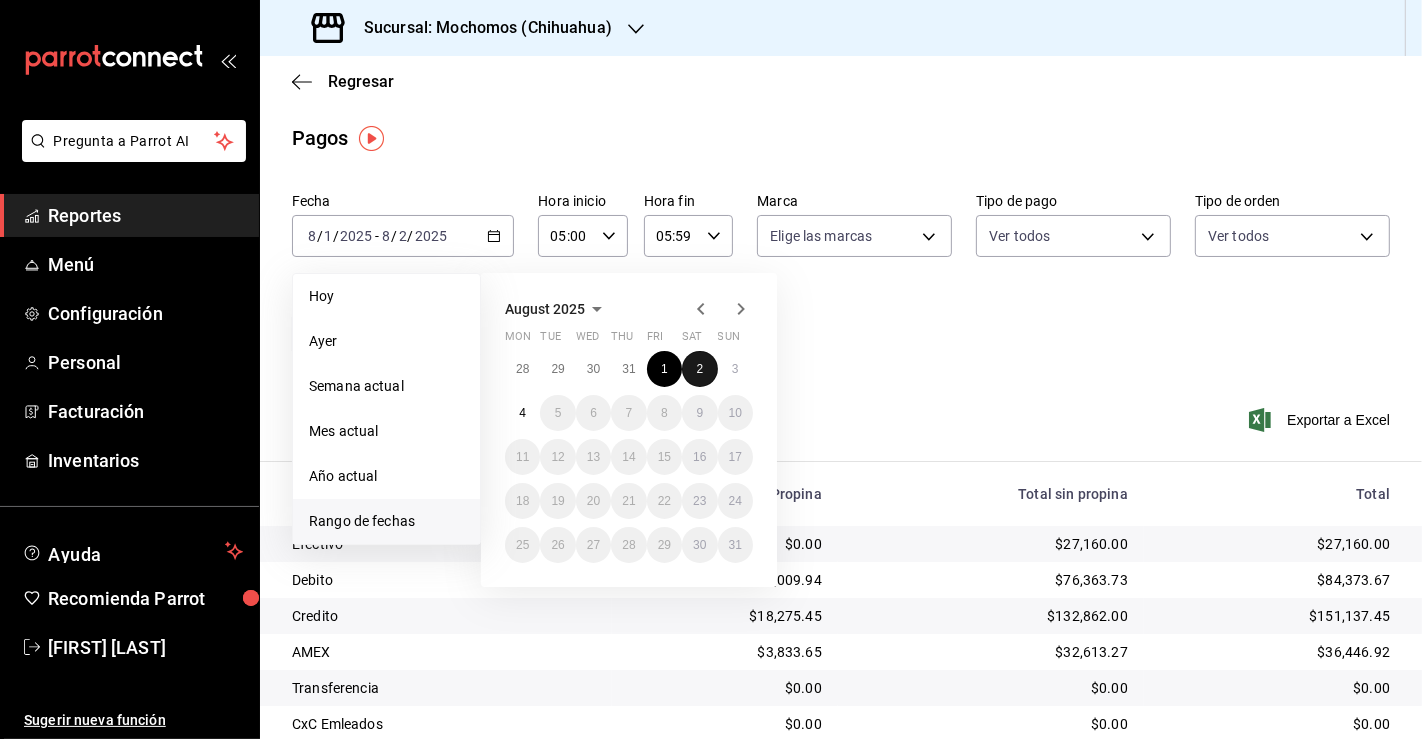 click on "2" at bounding box center (699, 369) 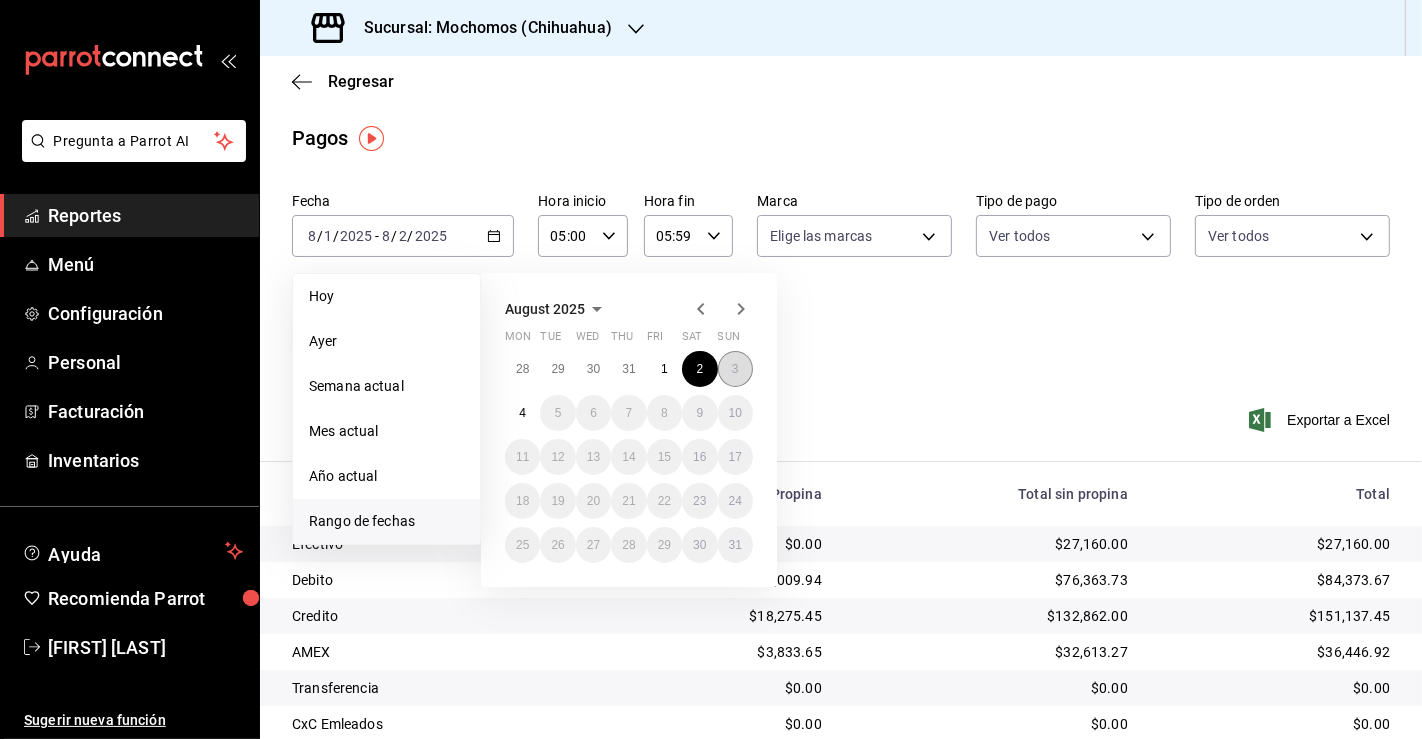 click on "3" at bounding box center (735, 369) 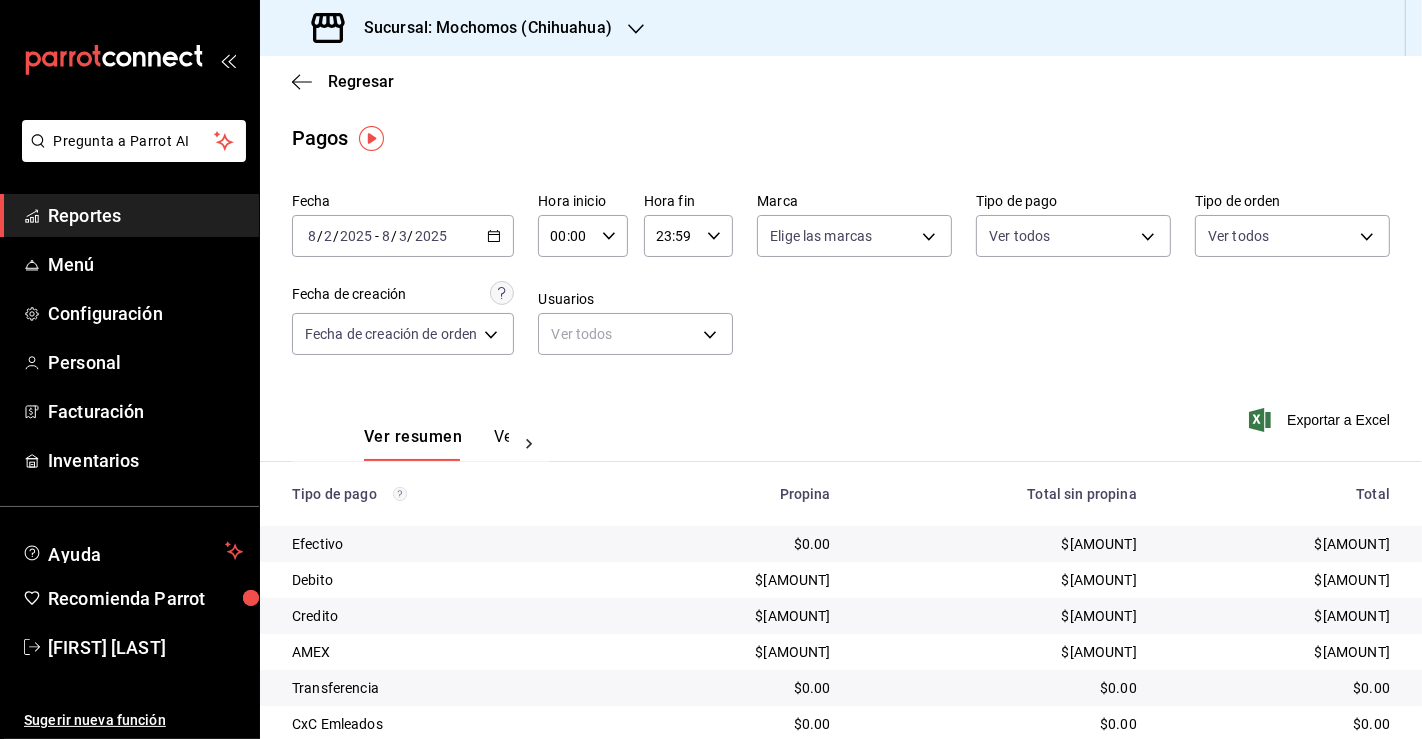 click on "00:00" at bounding box center [565, 236] 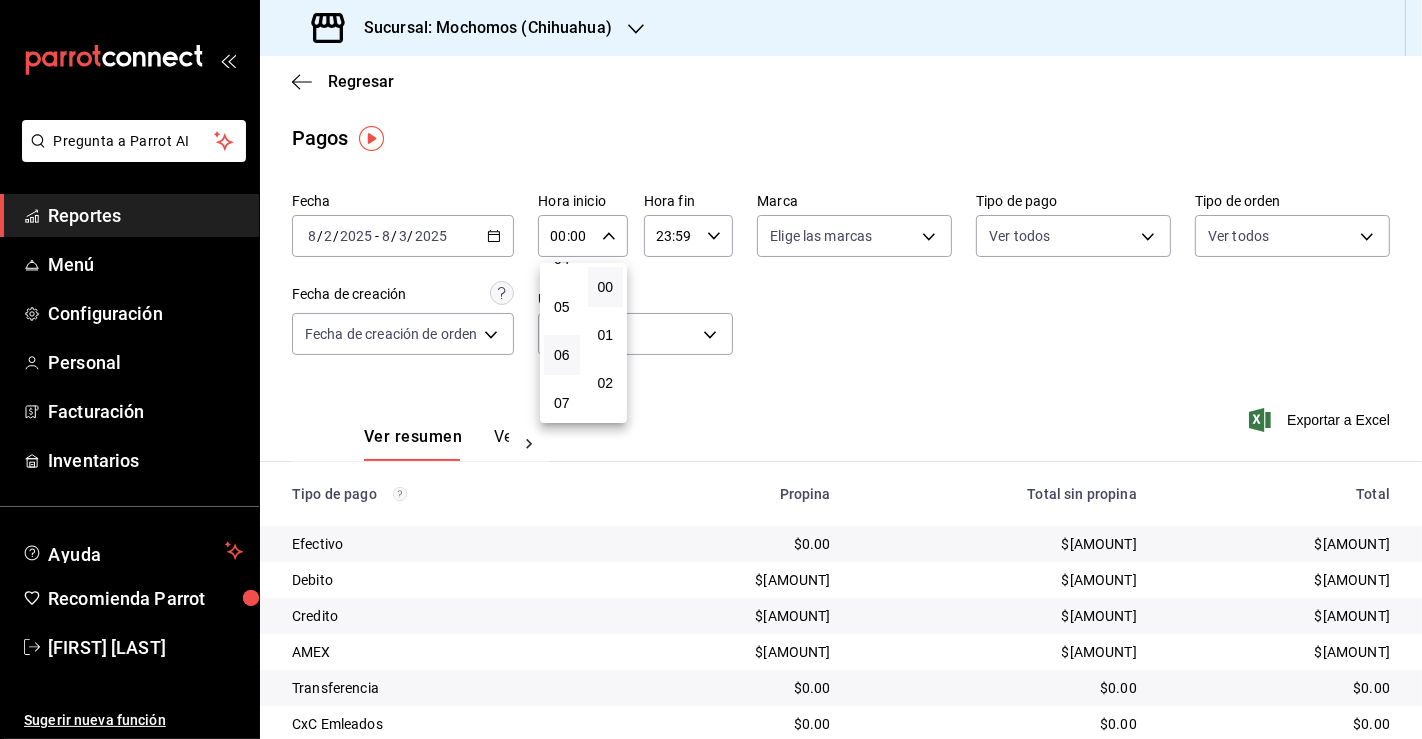 scroll, scrollTop: 222, scrollLeft: 0, axis: vertical 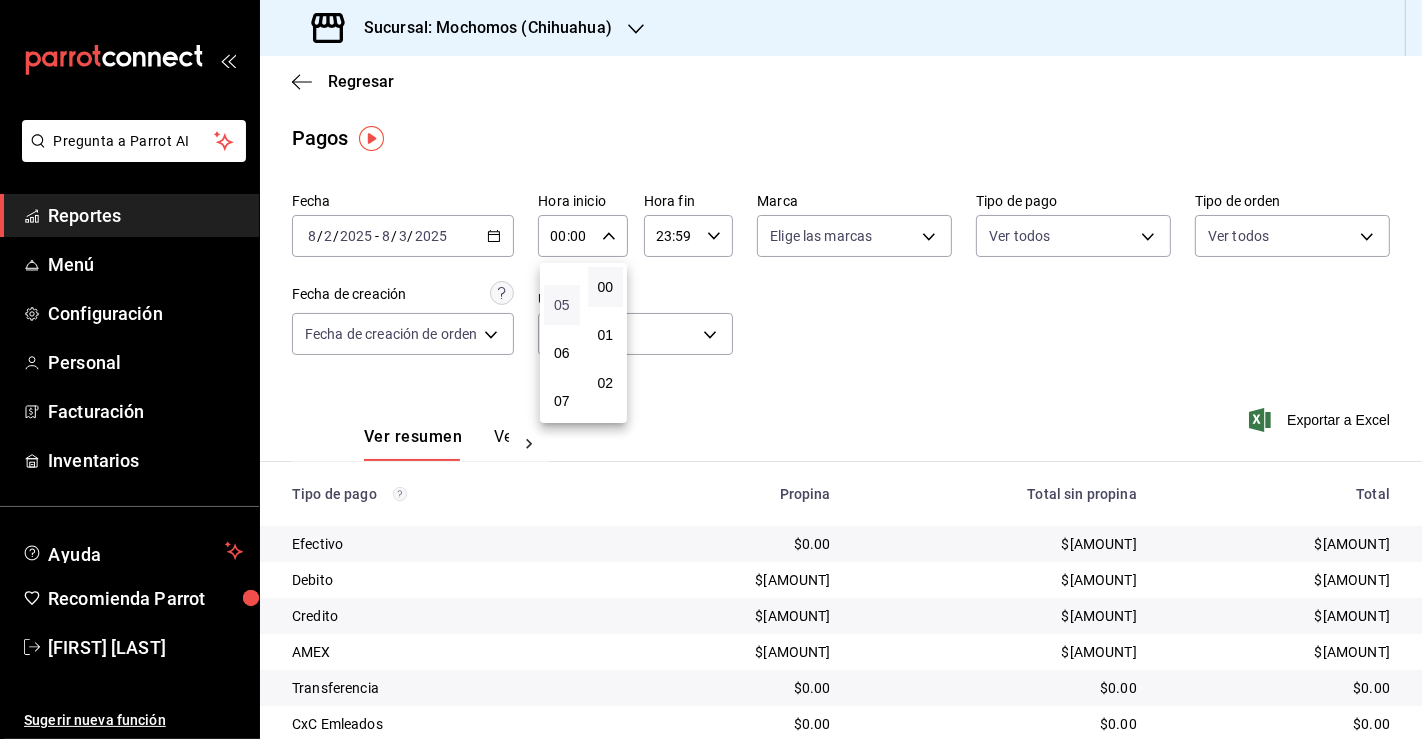 click on "05" at bounding box center (562, 305) 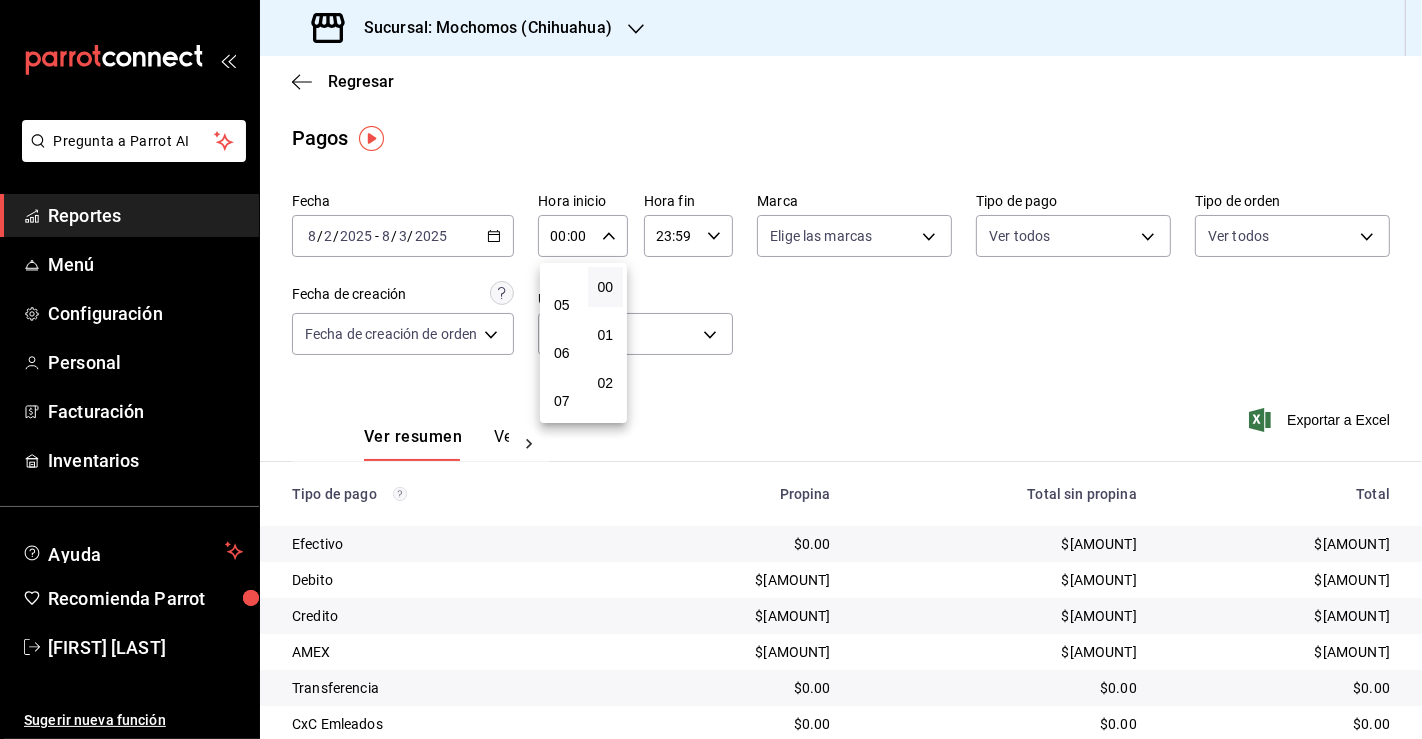 type on "05:00" 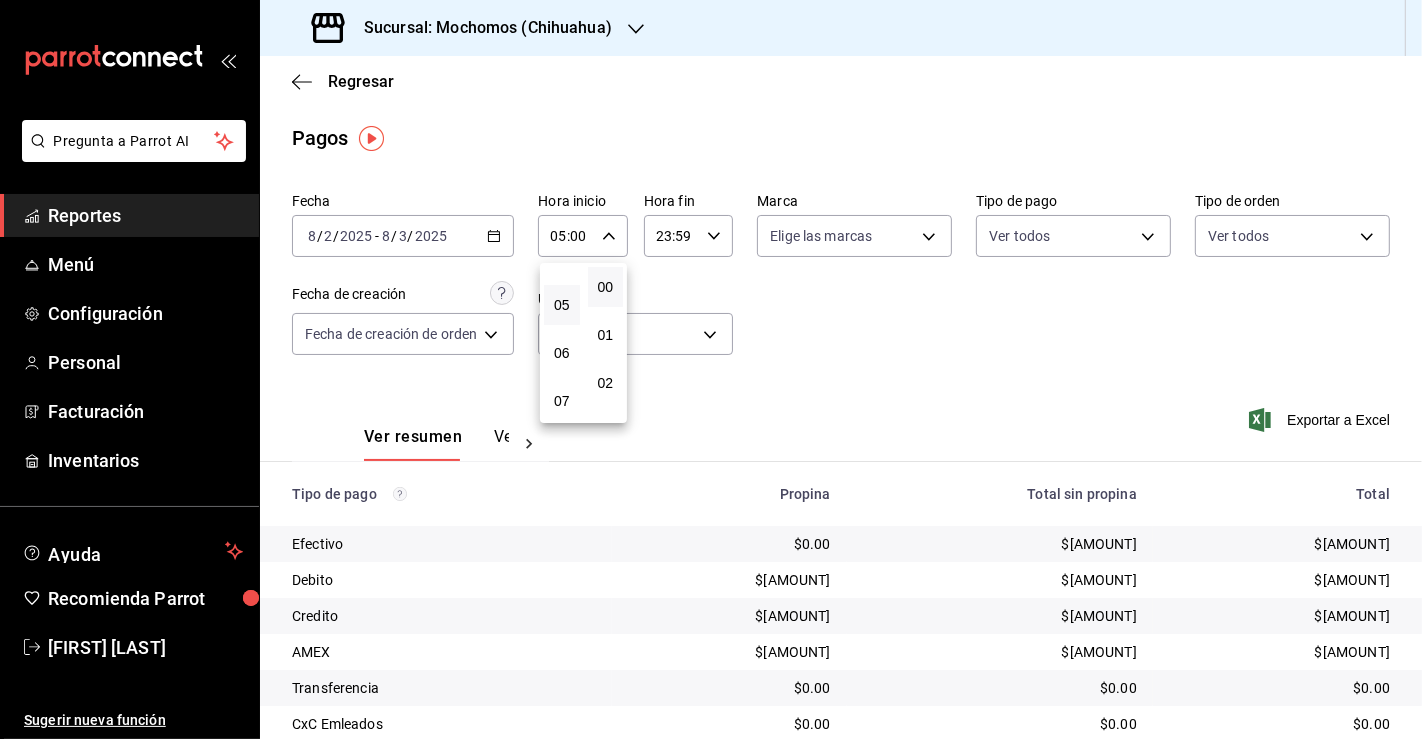 click at bounding box center [711, 369] 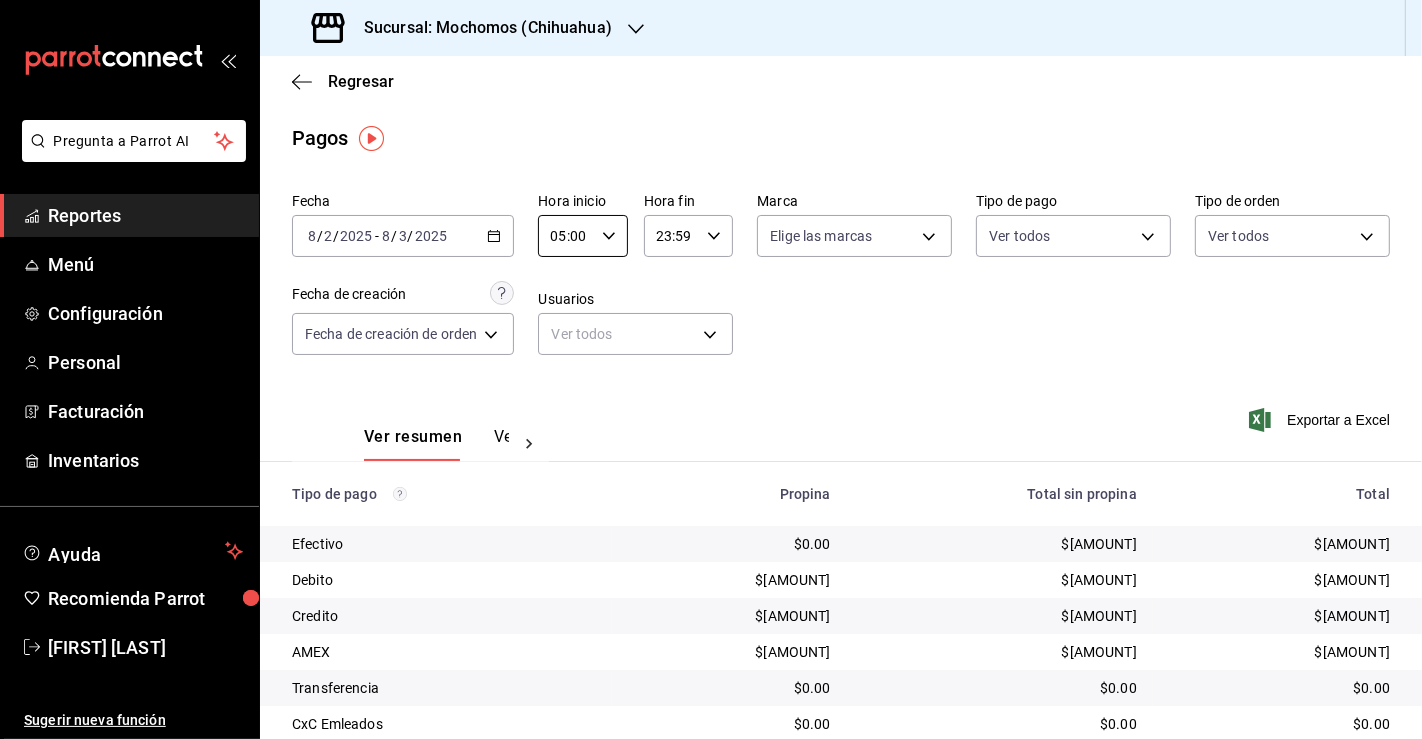 click on "23:59" at bounding box center [671, 236] 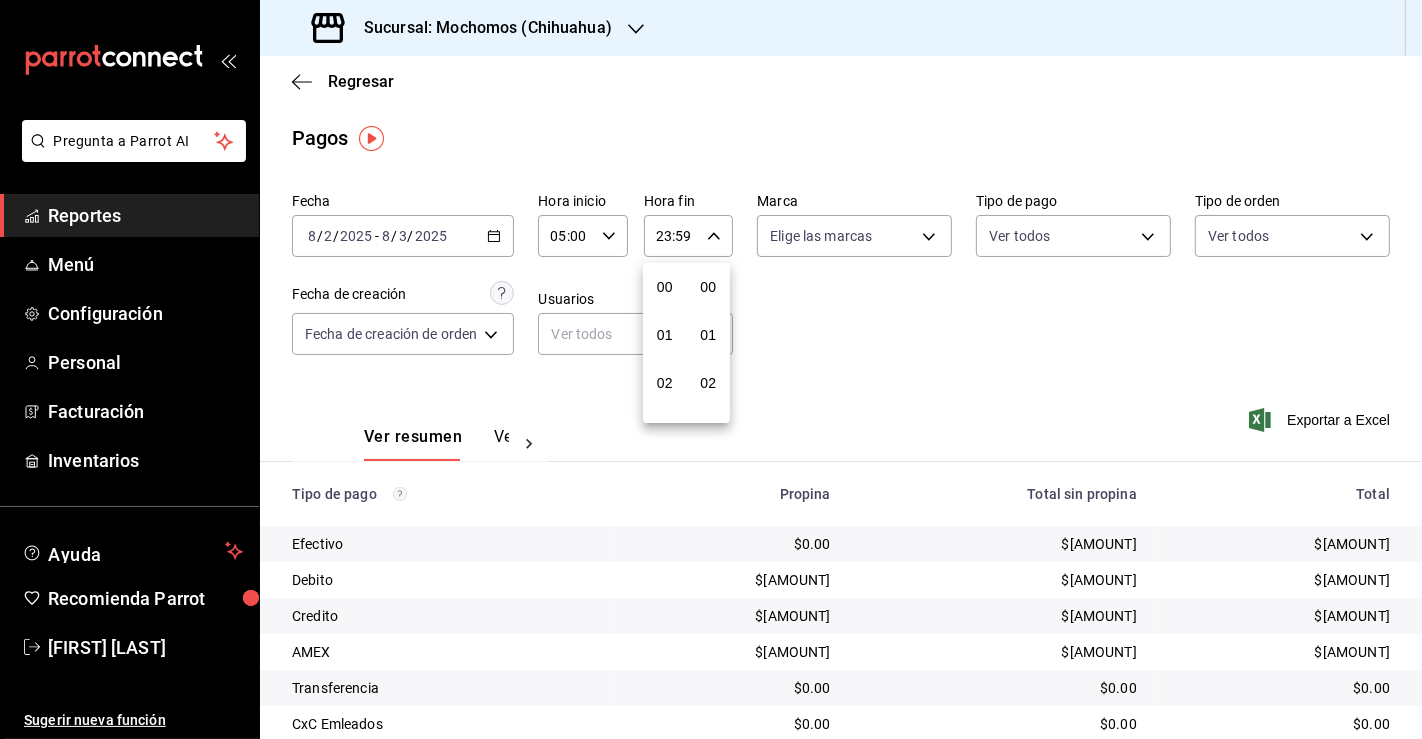 scroll, scrollTop: 998, scrollLeft: 0, axis: vertical 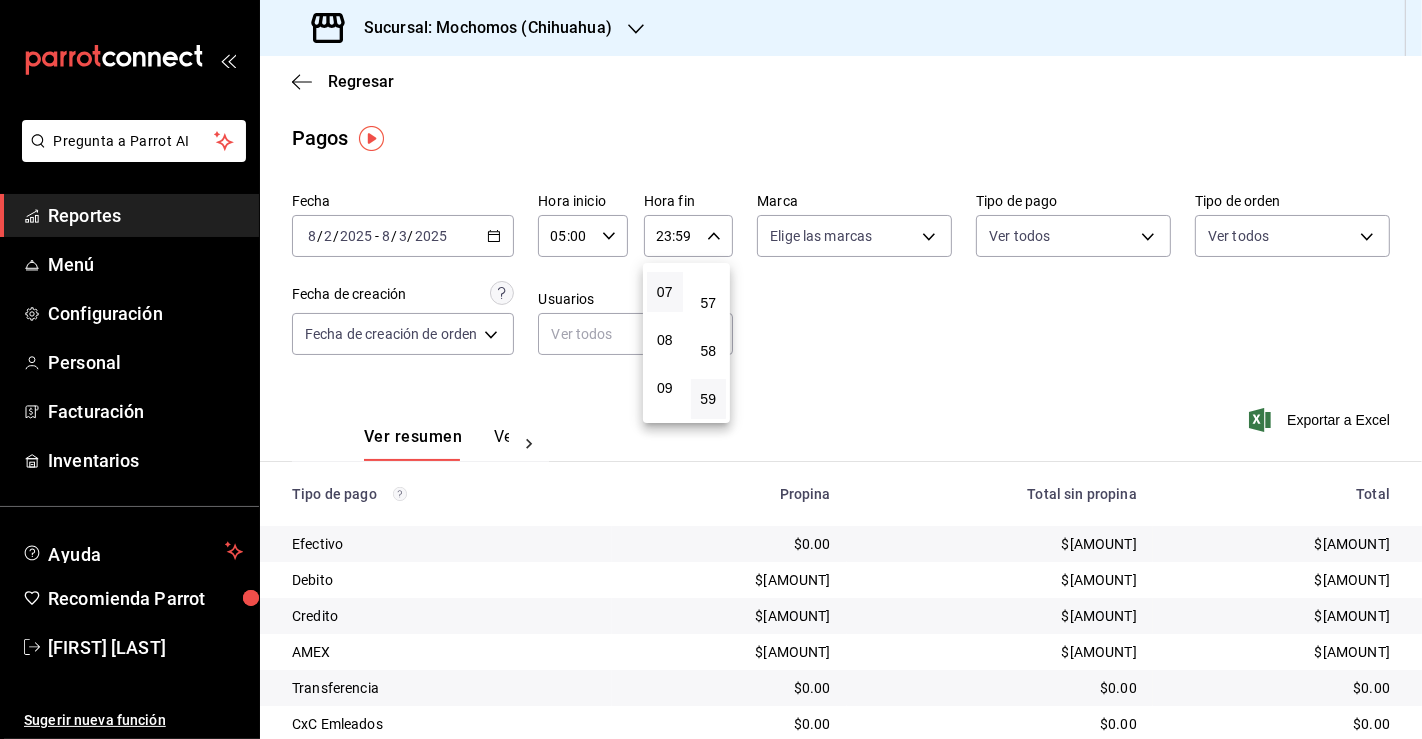 click on "07" at bounding box center [665, 292] 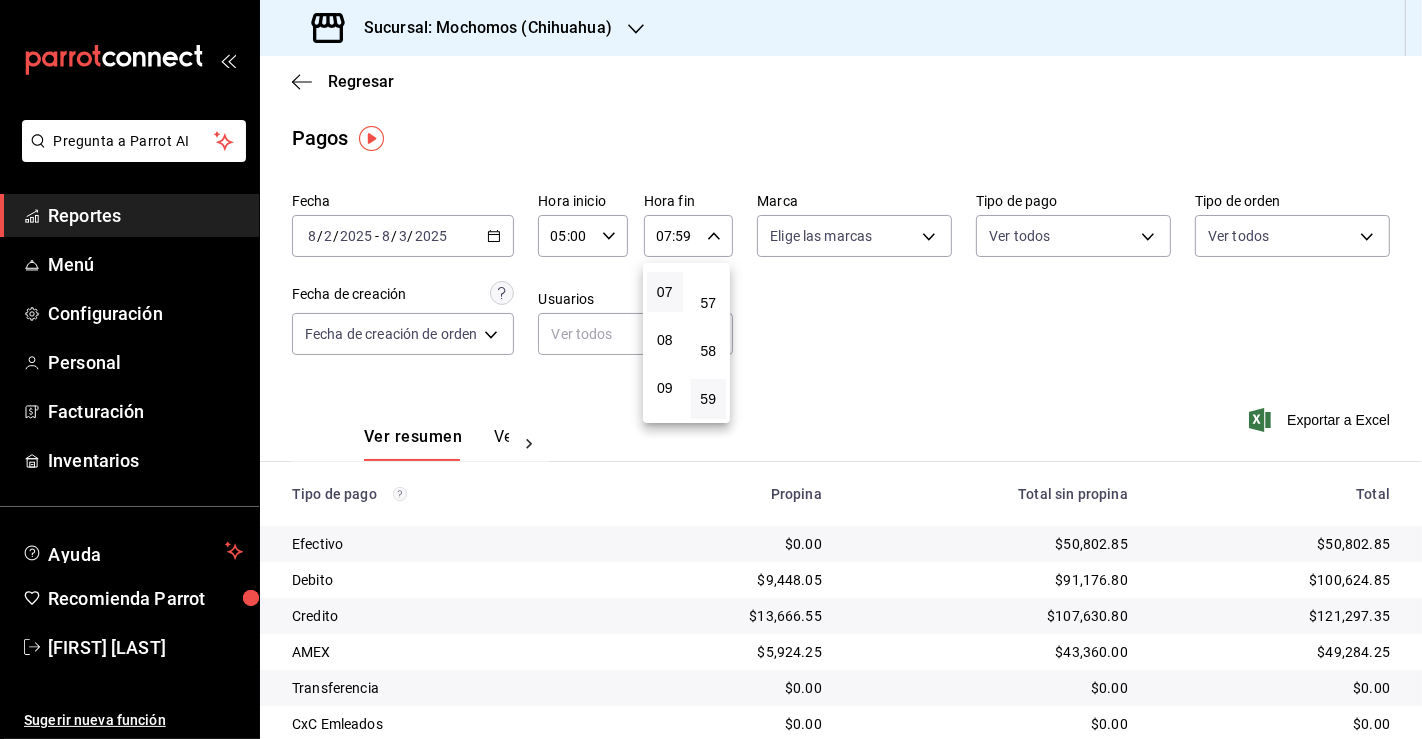 click at bounding box center (711, 369) 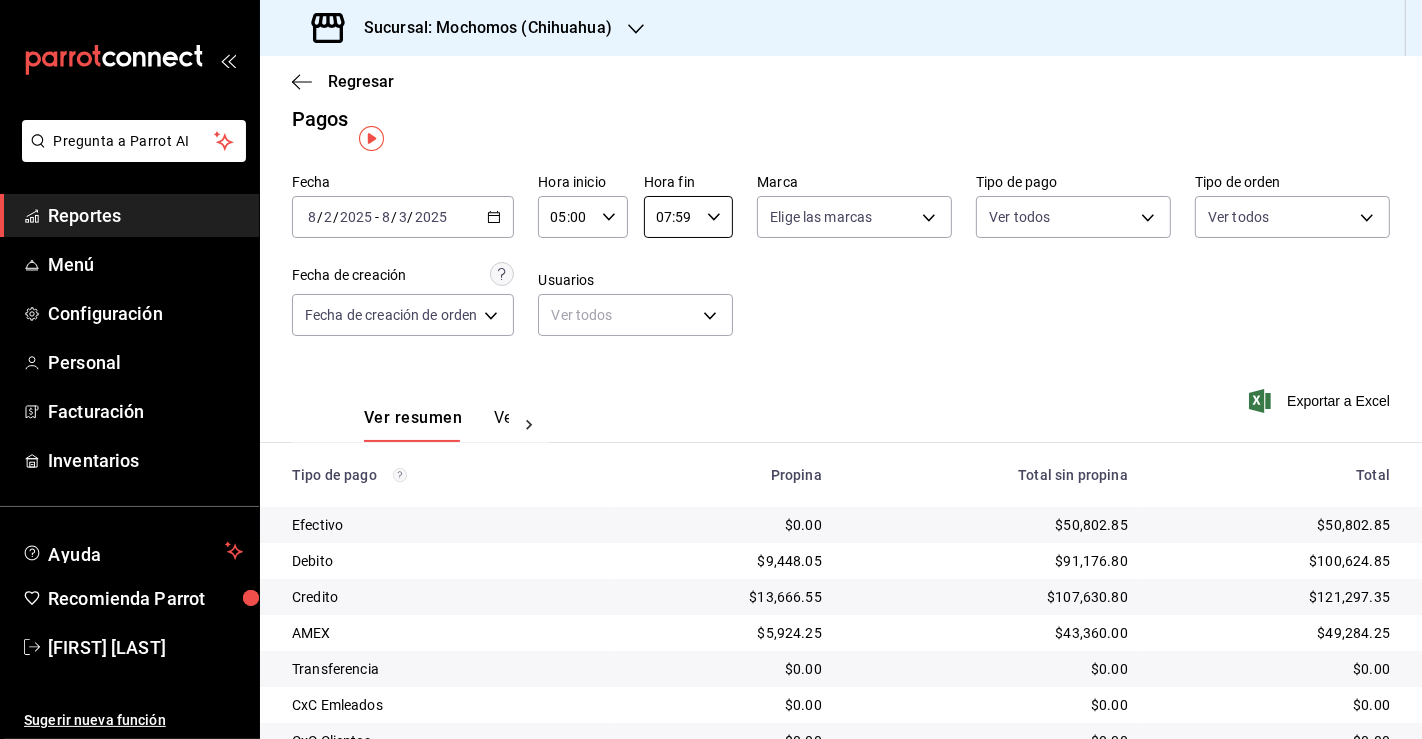 scroll, scrollTop: 0, scrollLeft: 0, axis: both 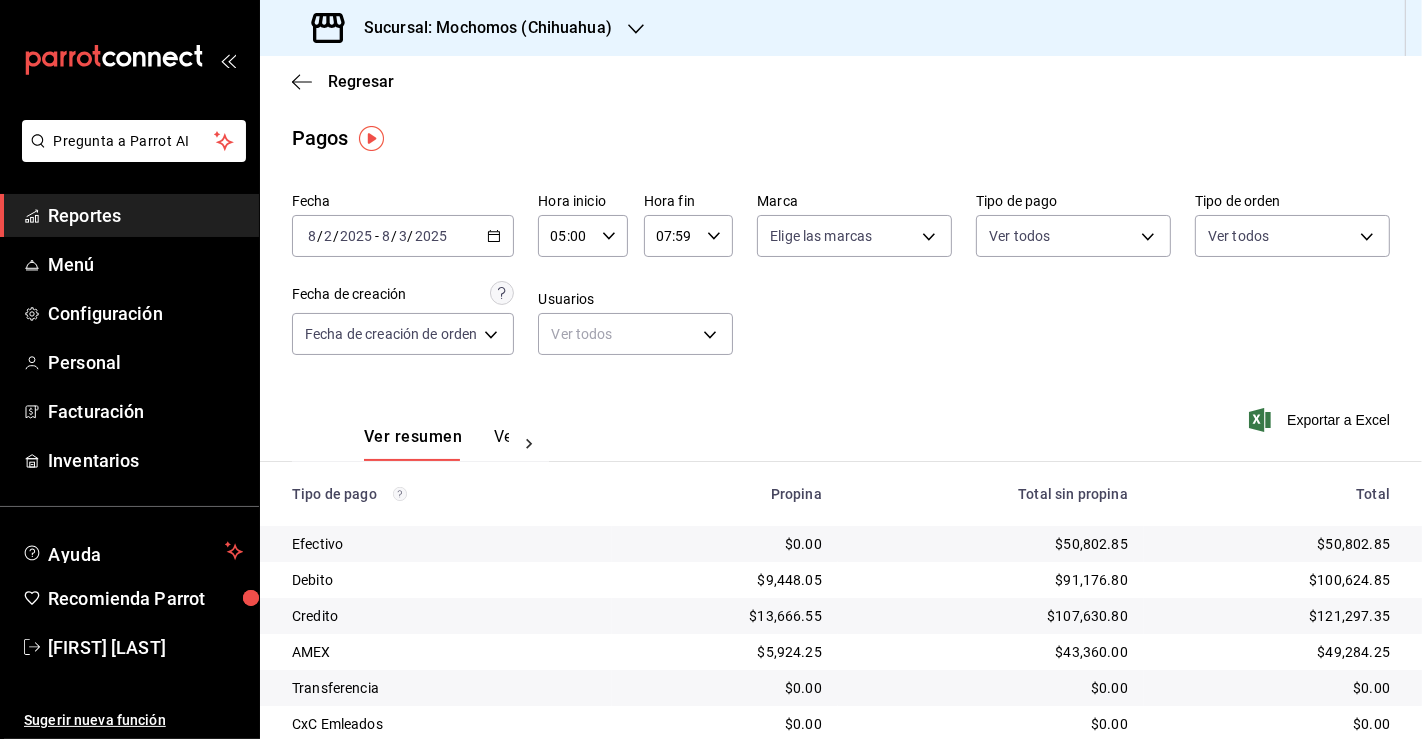 click on "[DATE] [MONTH] / [DAY] / [YEAR] - [DATE] [MONTH] / [DAY] / [YEAR]" at bounding box center [403, 236] 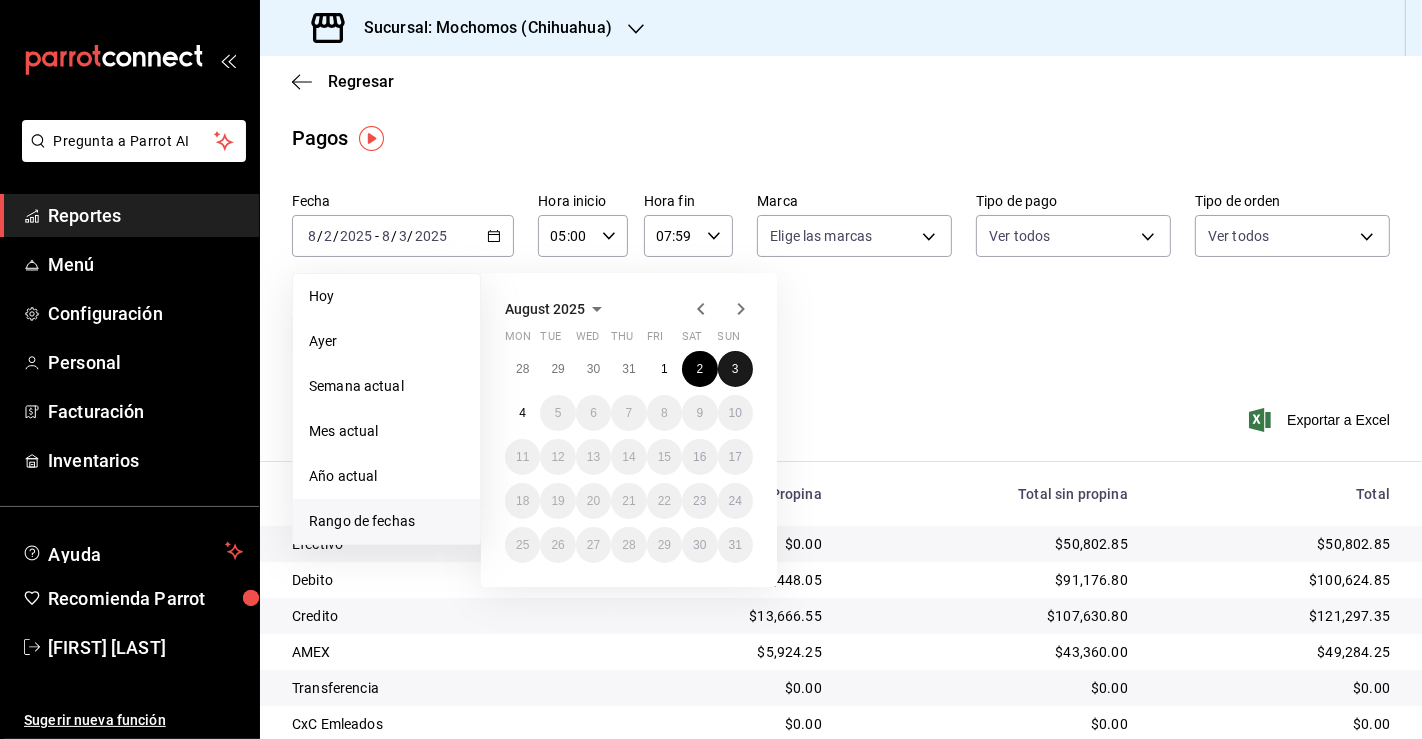 click on "3" at bounding box center [735, 369] 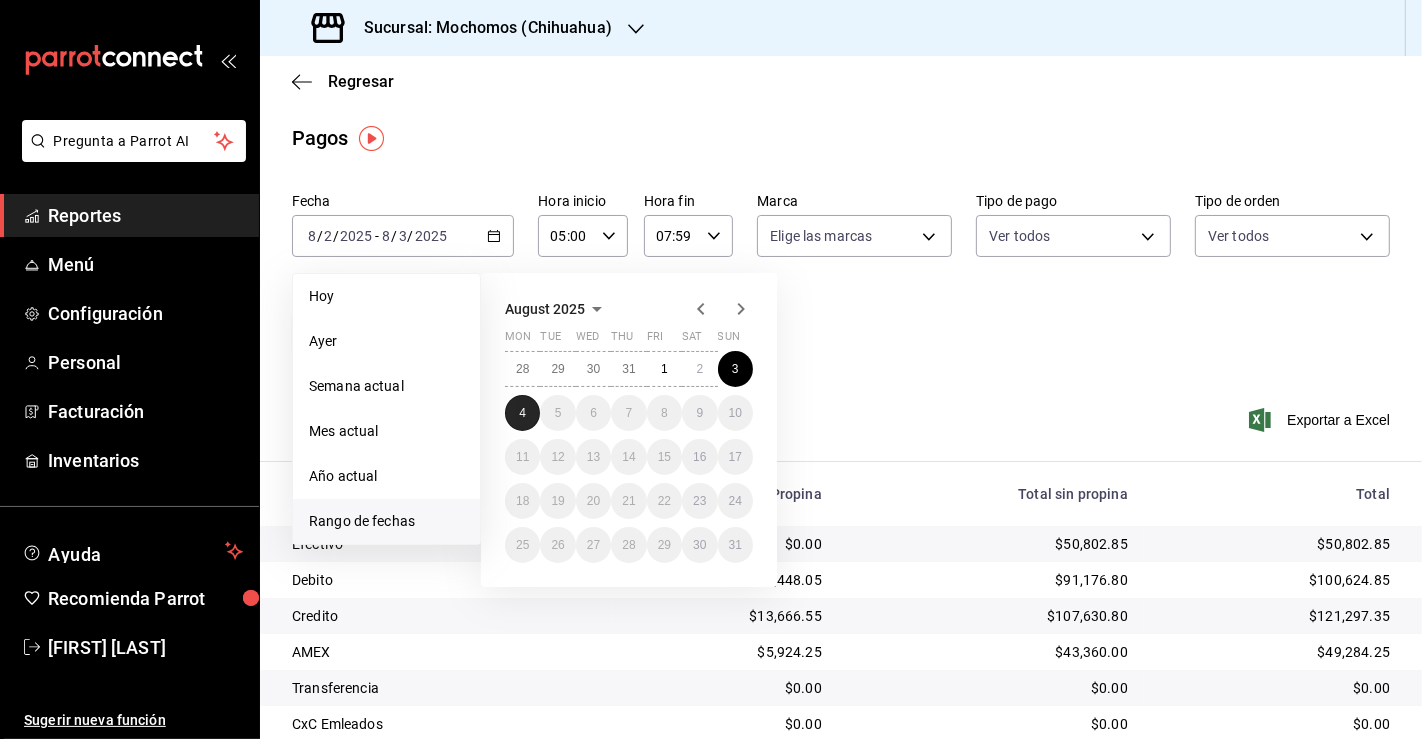 click on "4" at bounding box center (522, 413) 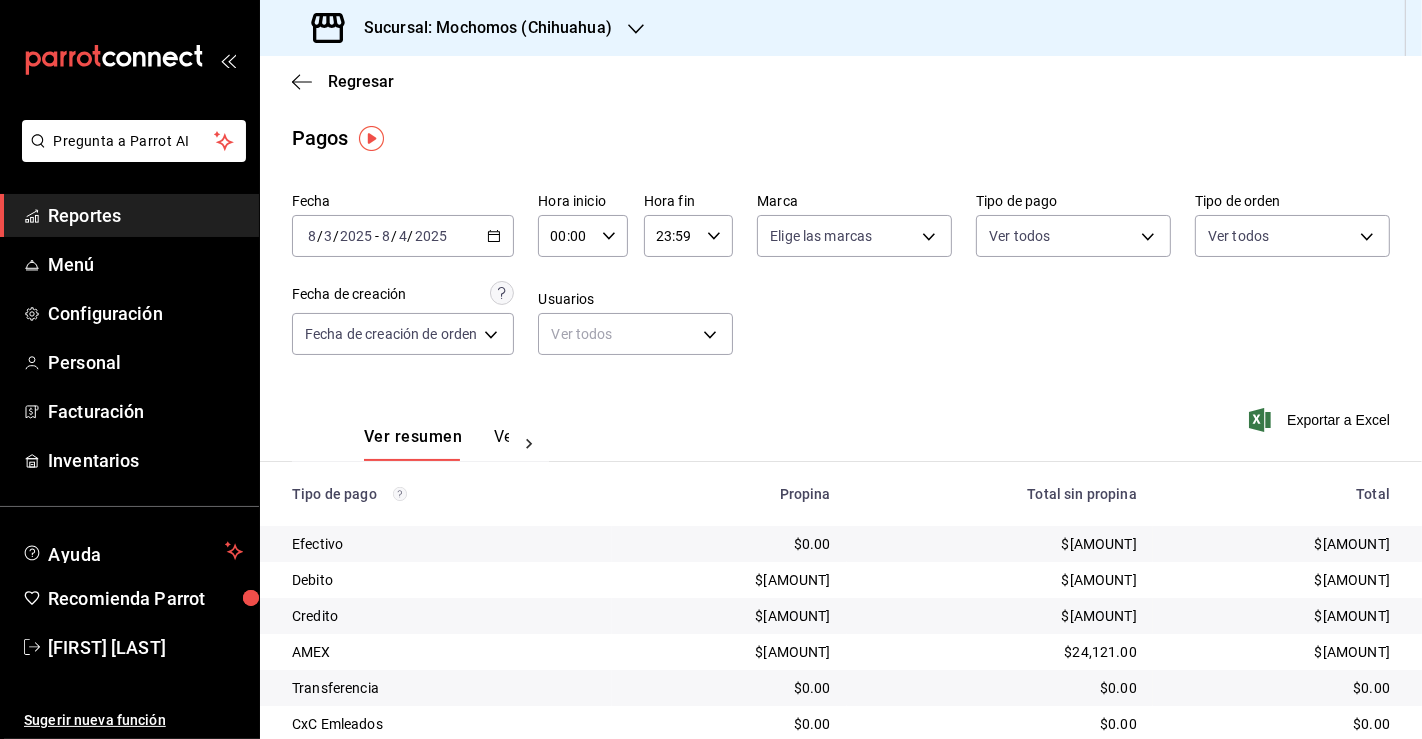 click 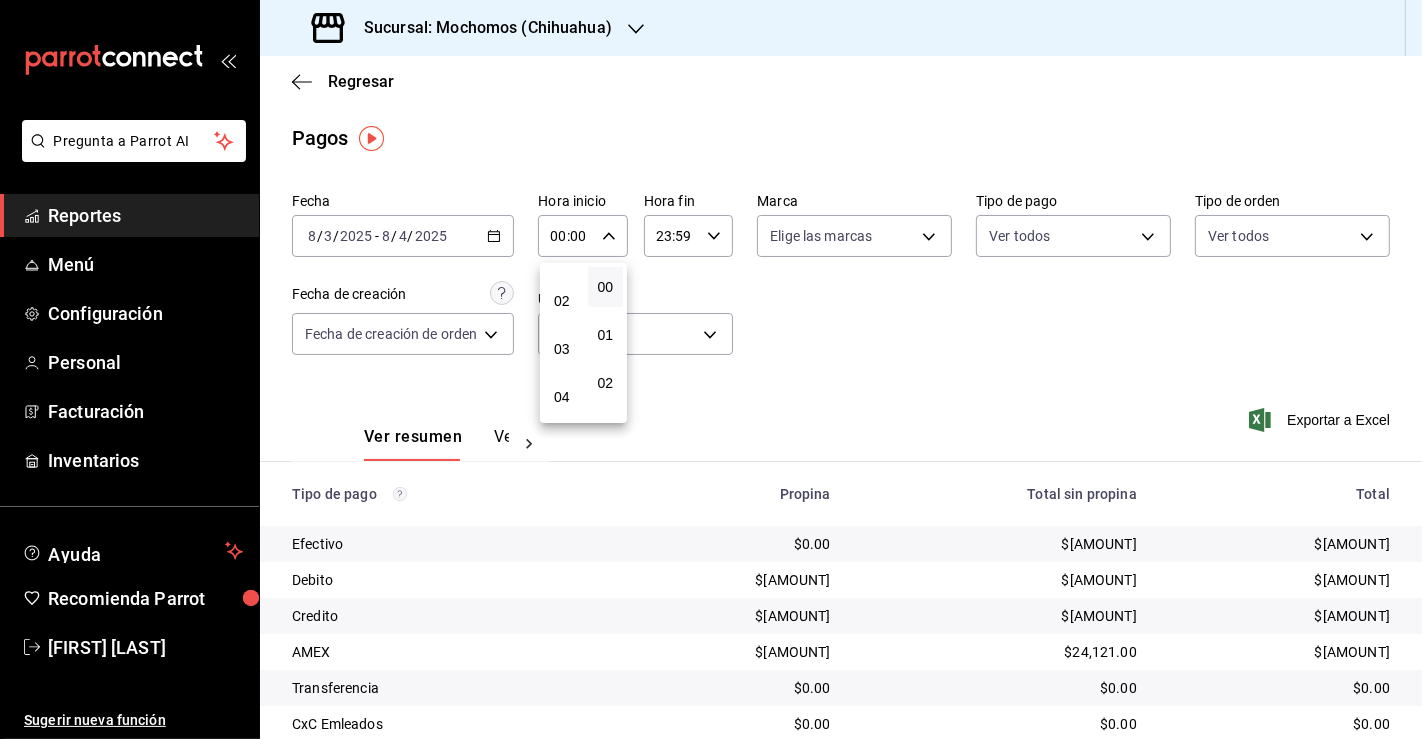 scroll, scrollTop: 111, scrollLeft: 0, axis: vertical 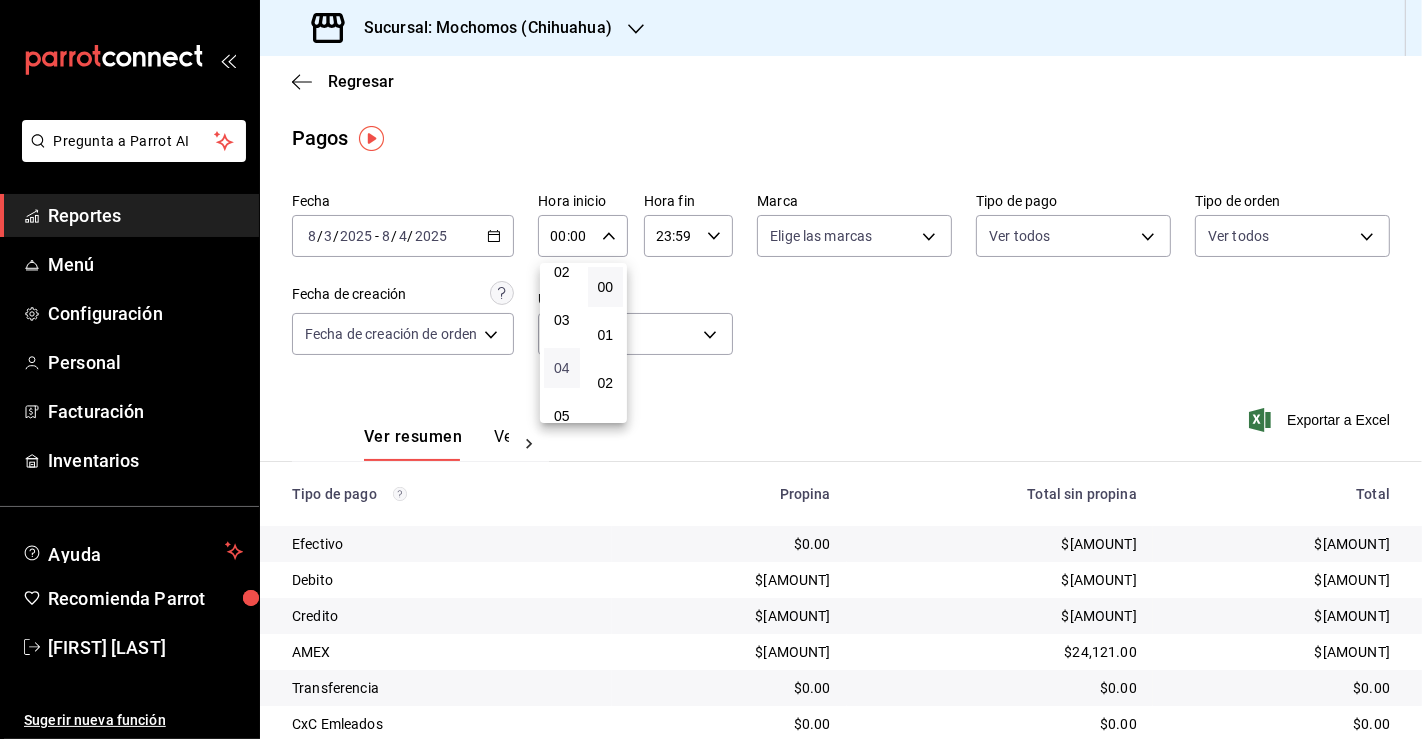 click on "04" at bounding box center (562, 368) 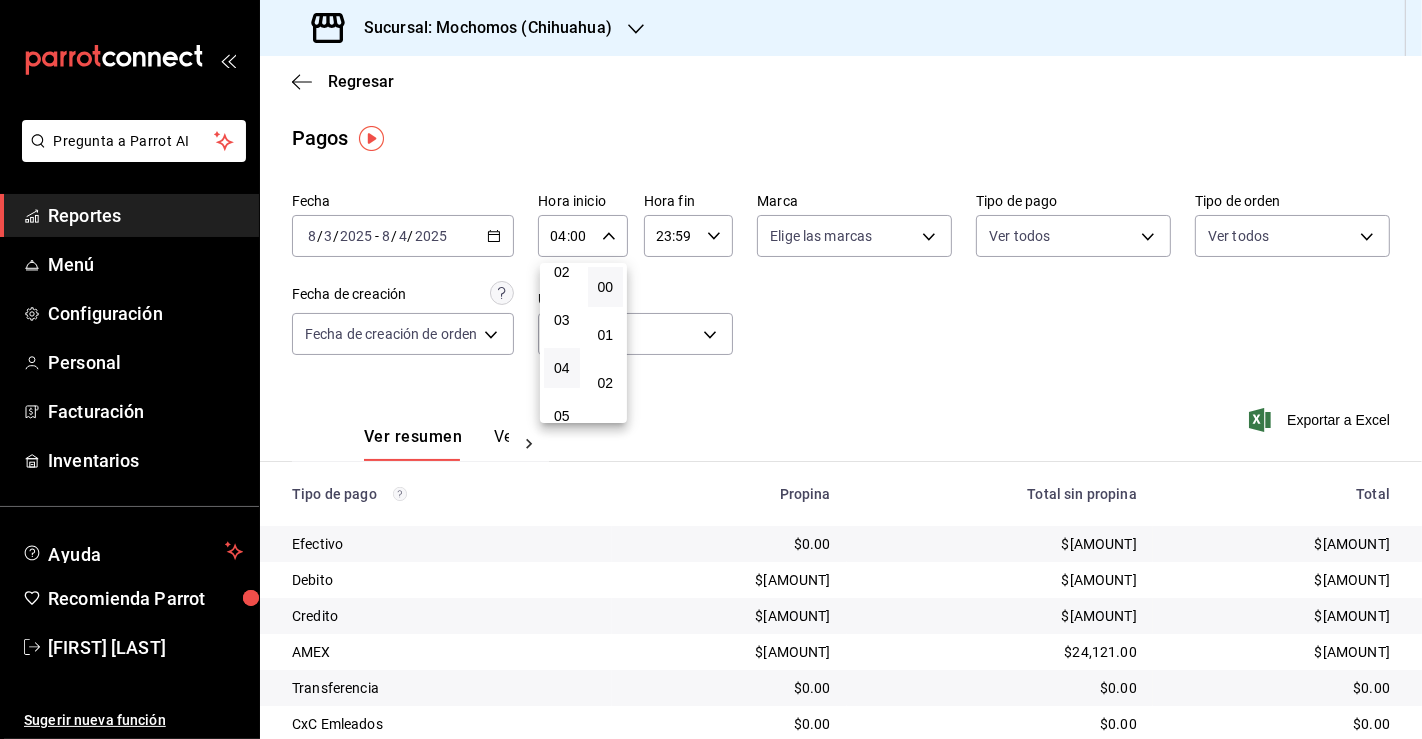 click at bounding box center (711, 369) 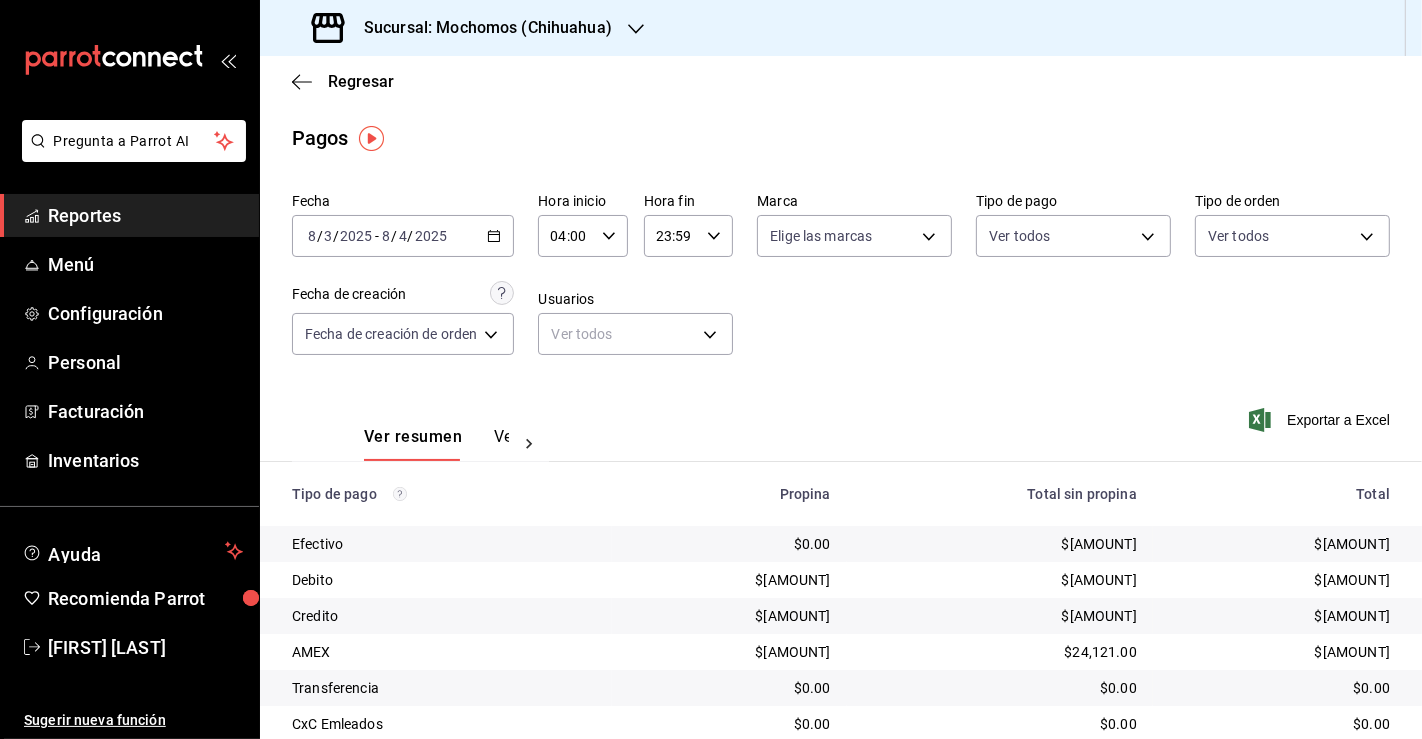 click on "23:59" at bounding box center (671, 236) 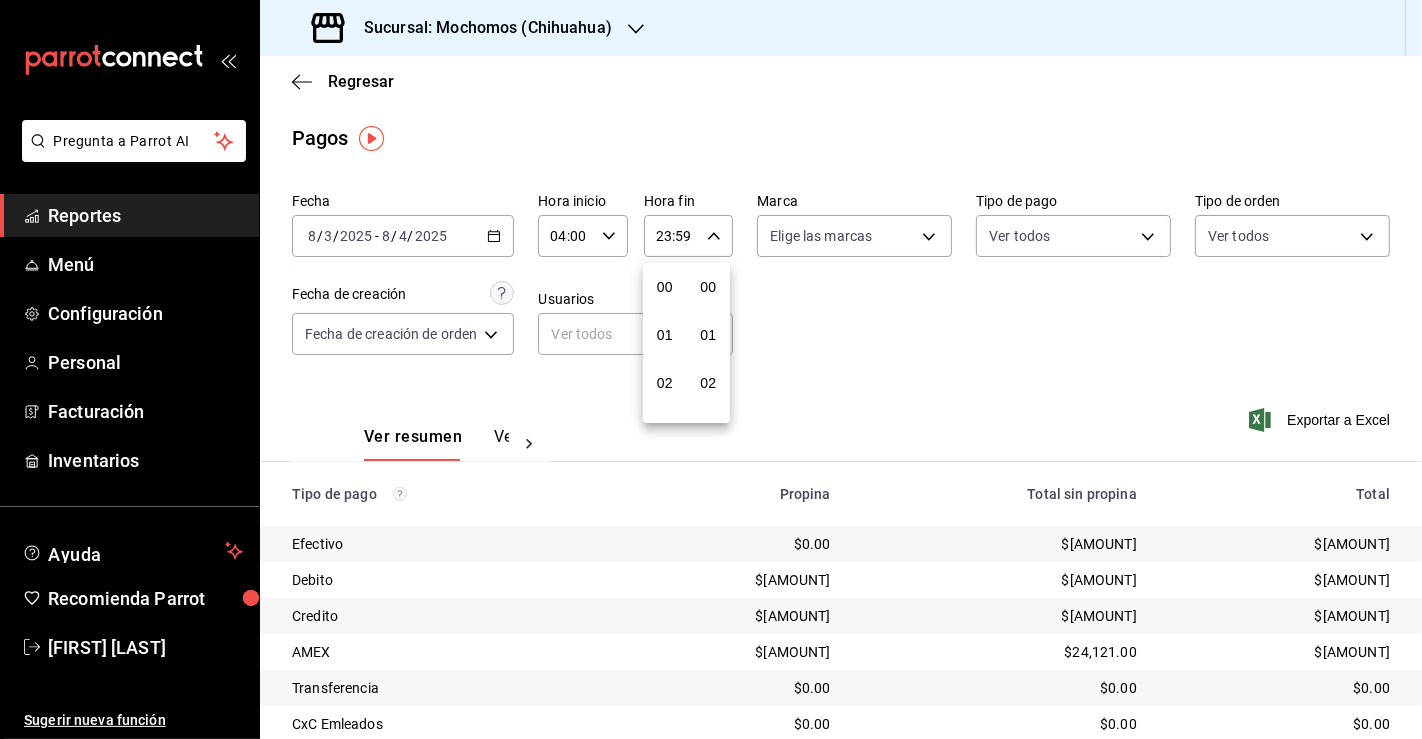 scroll, scrollTop: 998, scrollLeft: 0, axis: vertical 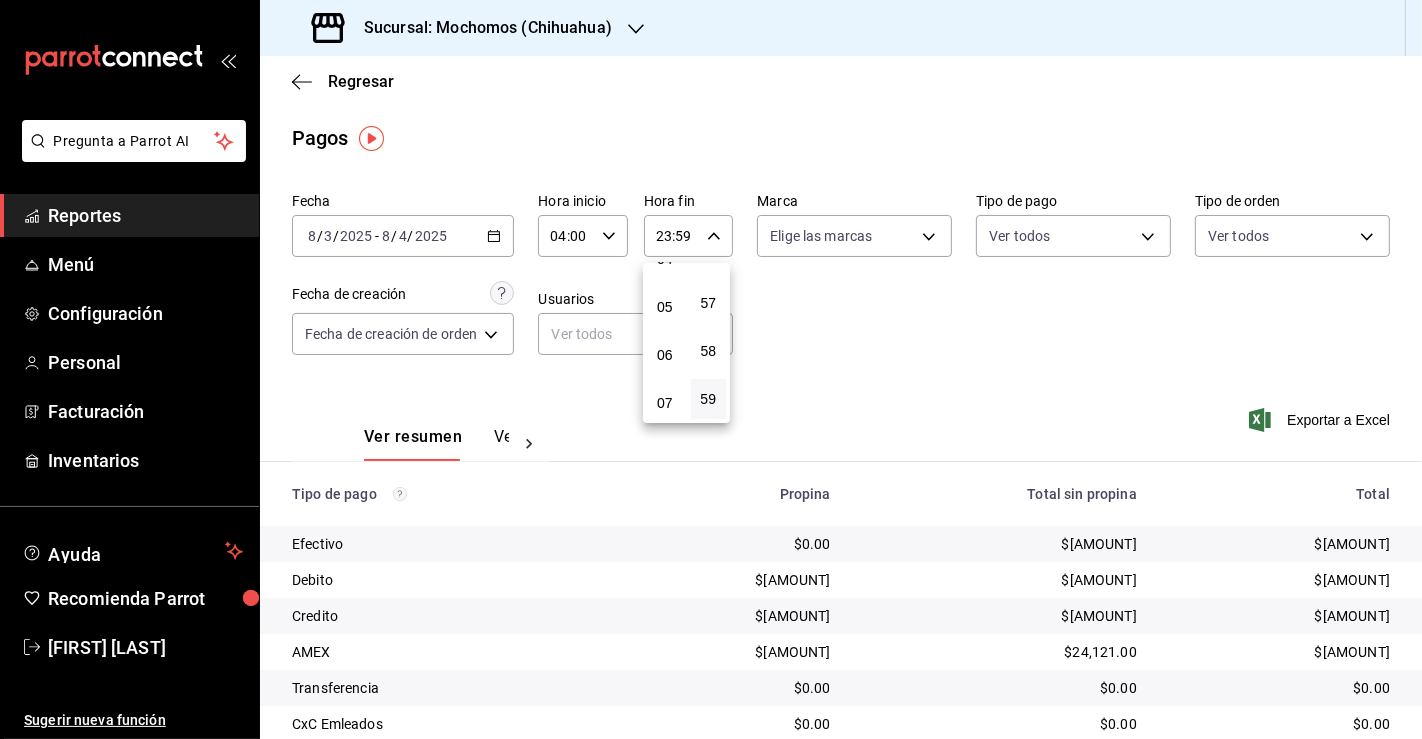 click on "05" at bounding box center (665, 307) 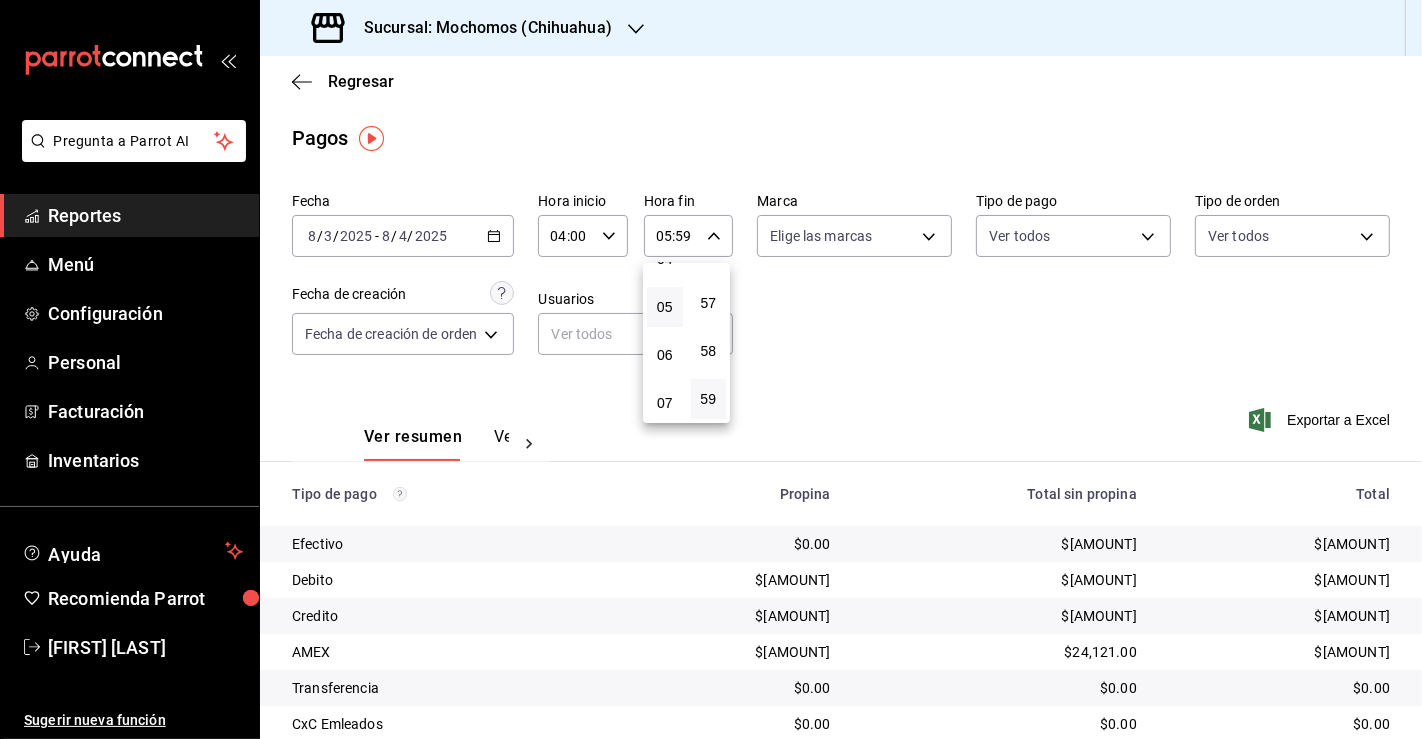 click at bounding box center [711, 369] 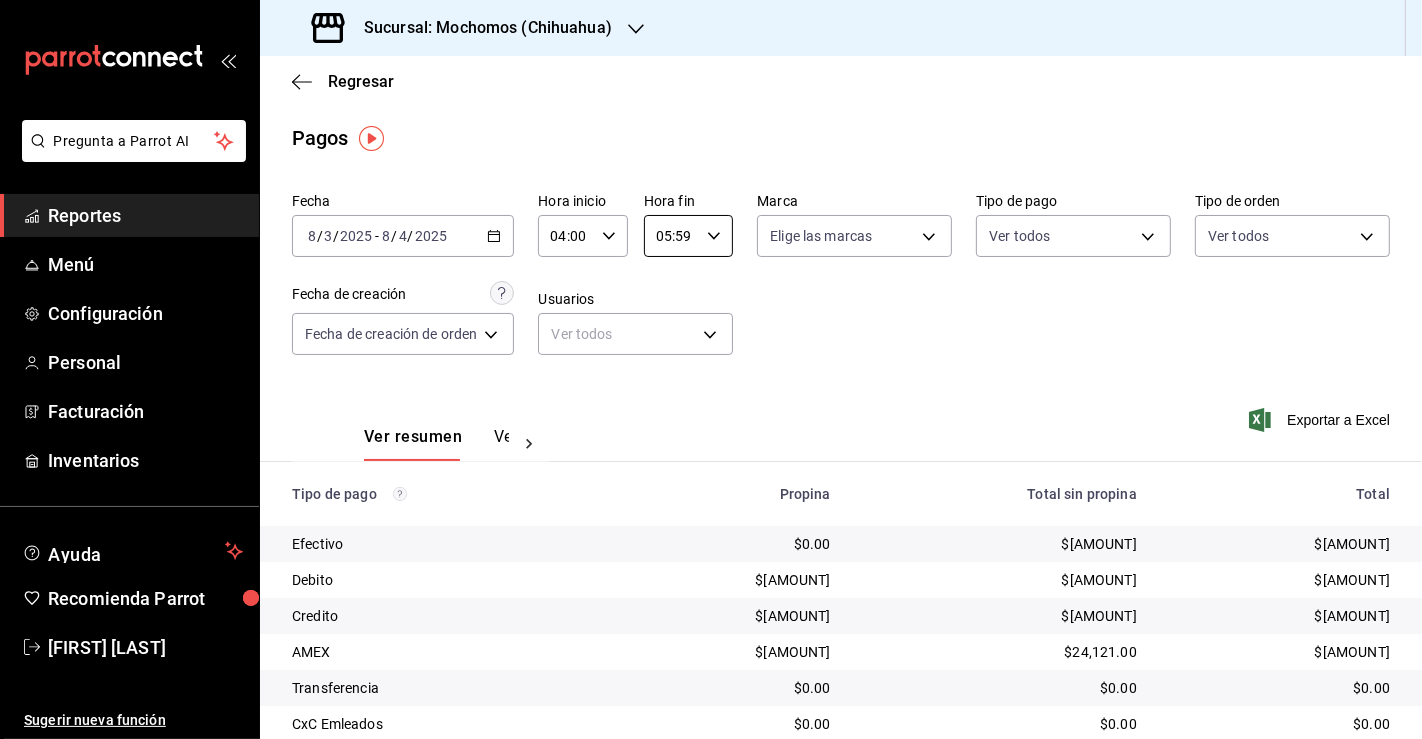 click on "$[AMOUNT]" at bounding box center [1000, 544] 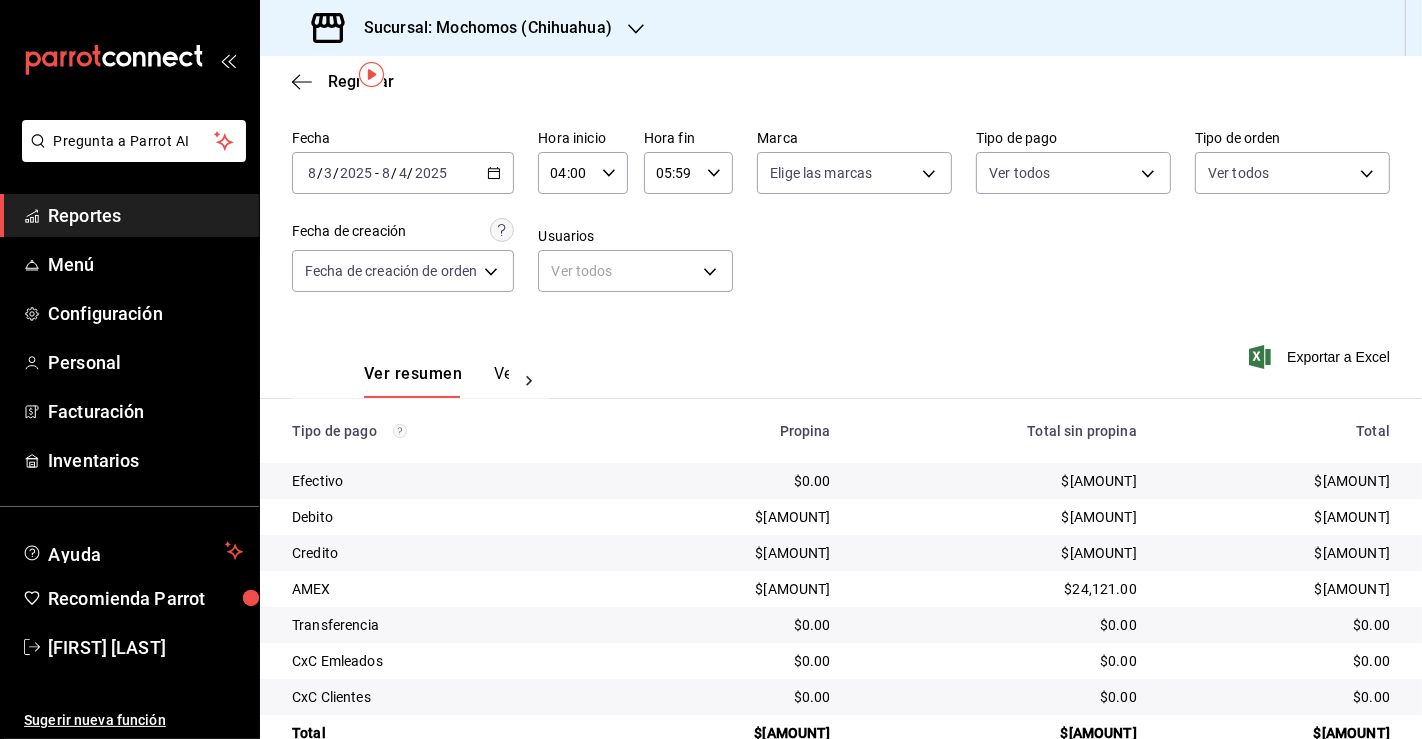scroll, scrollTop: 108, scrollLeft: 0, axis: vertical 